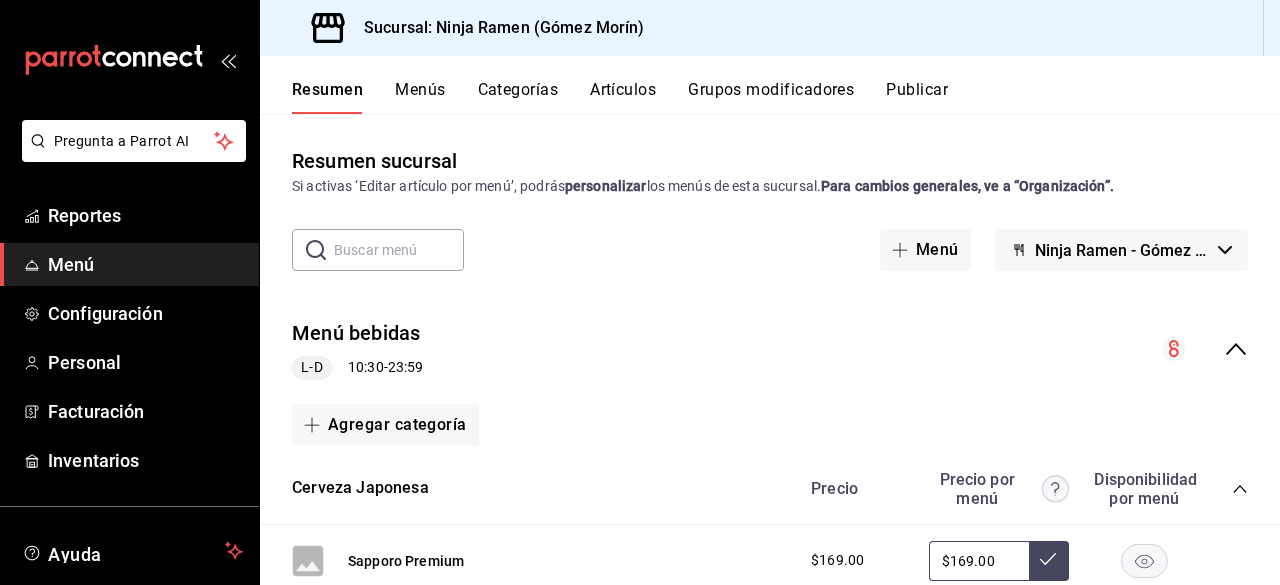 scroll, scrollTop: 0, scrollLeft: 0, axis: both 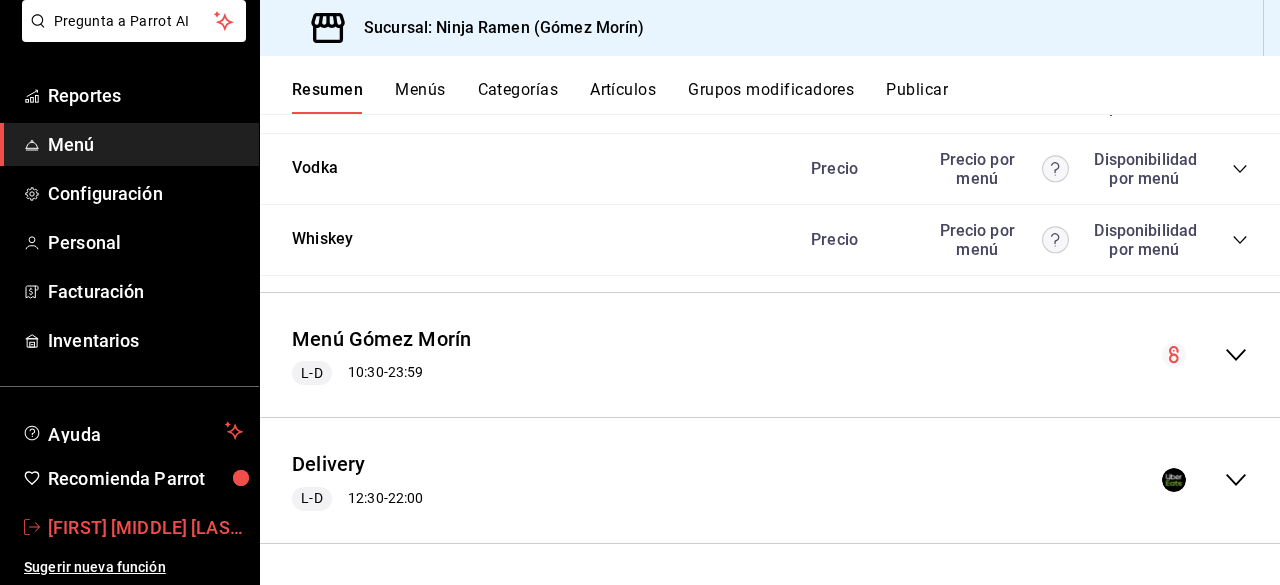click on "[FIRST] [LAST]" at bounding box center (145, 527) 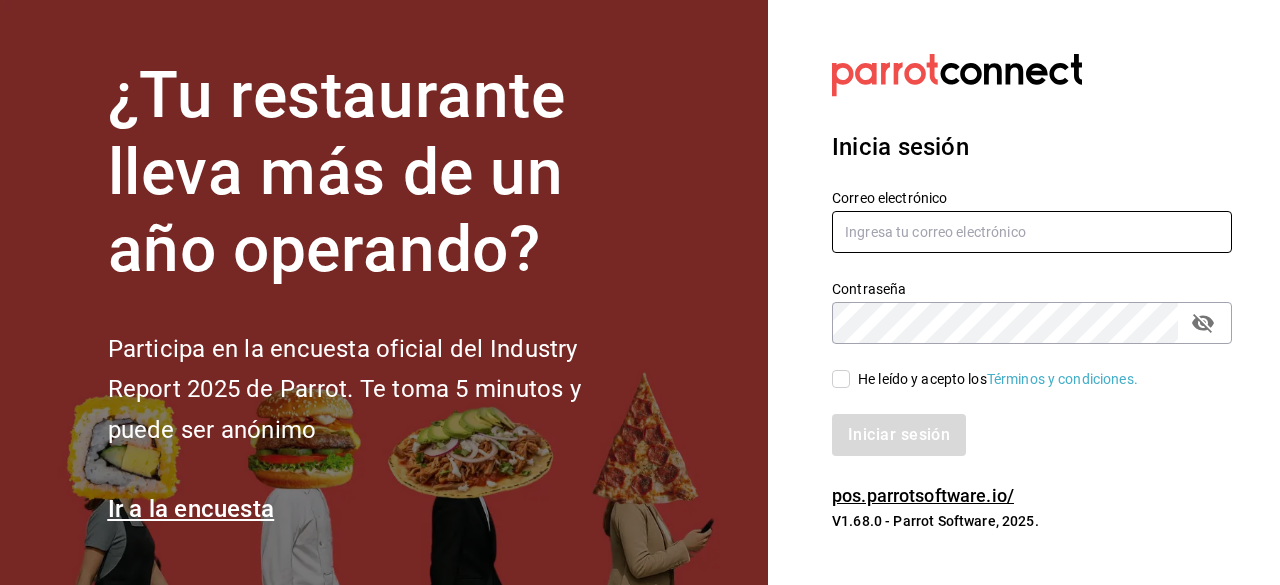 type on "[EMAIL]" 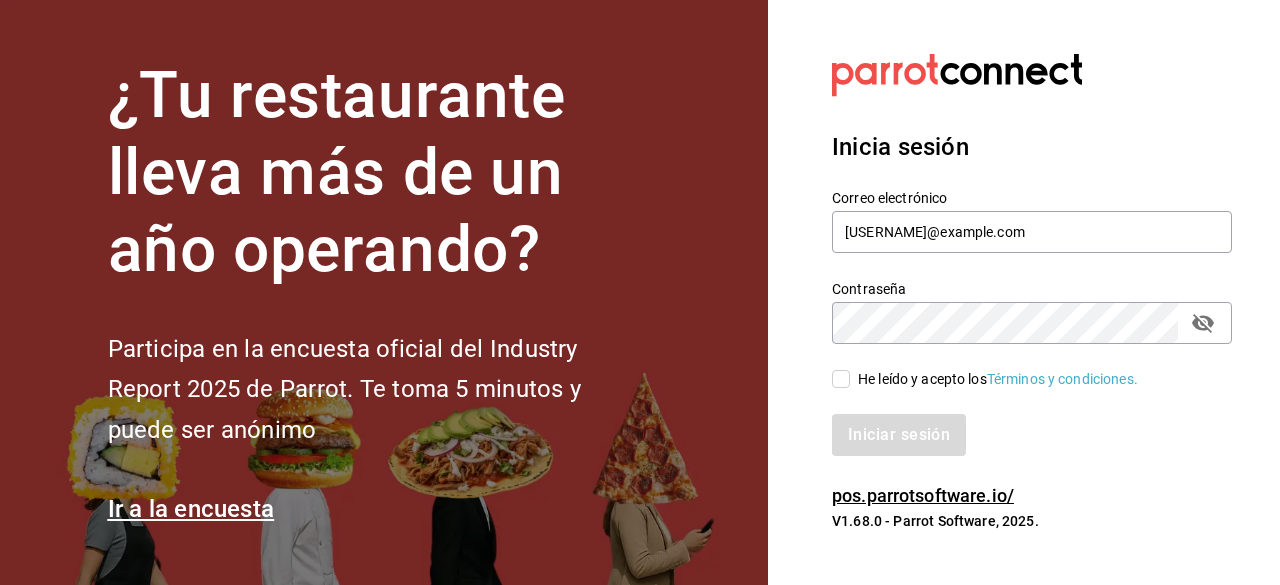 click on "He leído y acepto los  Términos y condiciones." at bounding box center [1020, 367] 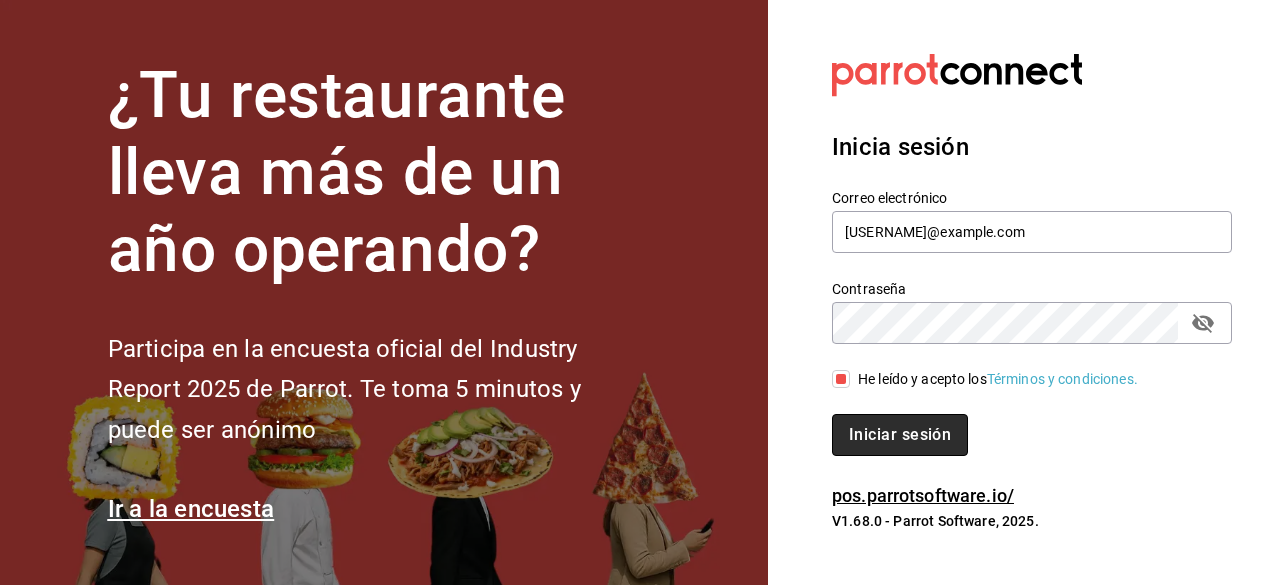 click on "Iniciar sesión" at bounding box center [900, 435] 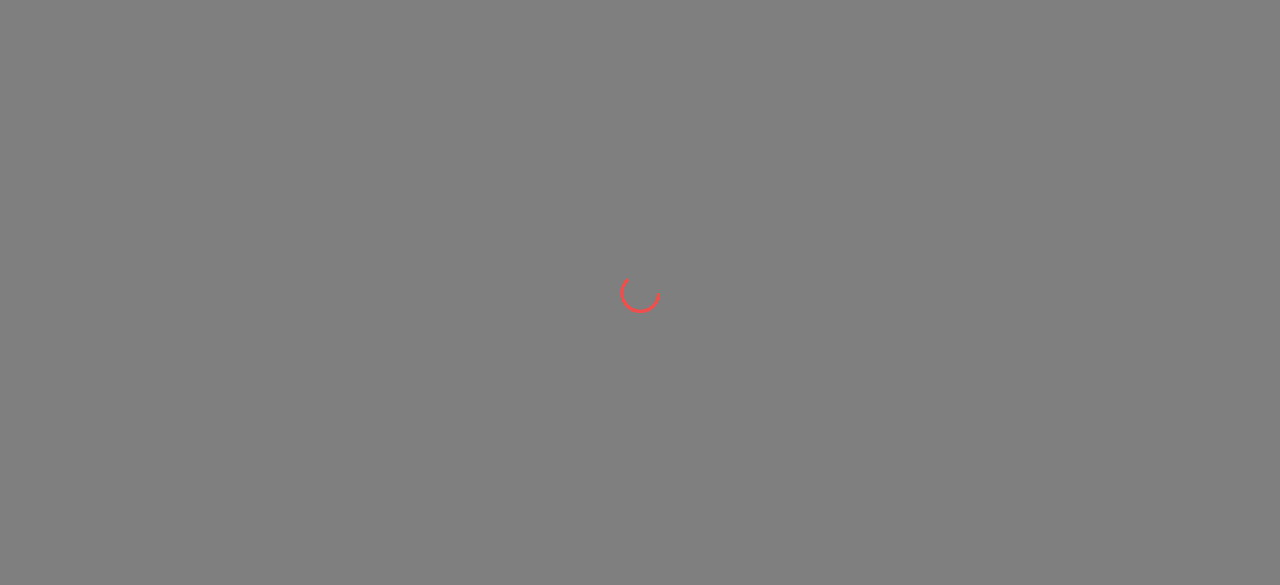 scroll, scrollTop: 0, scrollLeft: 0, axis: both 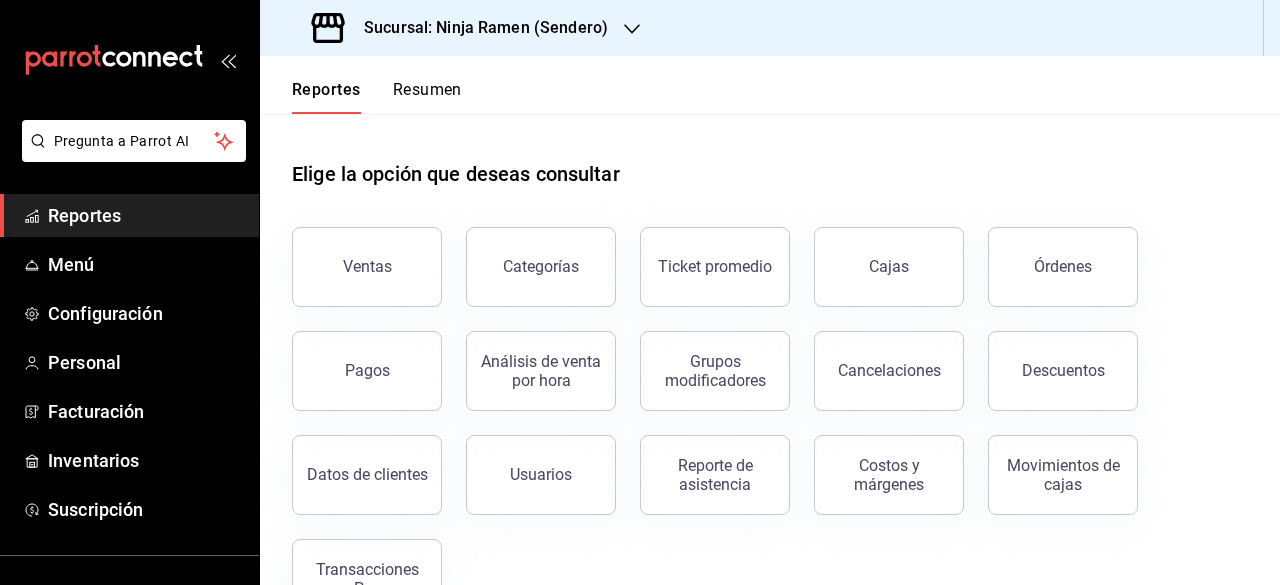 click on "Sucursal: Ninja Ramen (Sendero)" at bounding box center (462, 28) 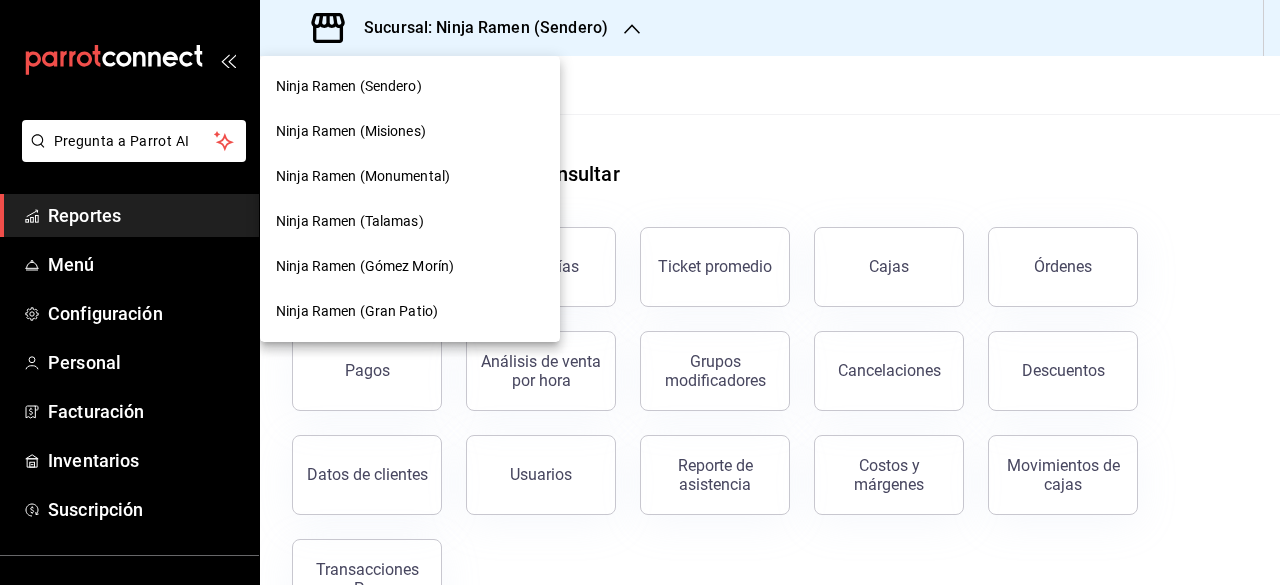 click on "Ninja Ramen (Misiones)" at bounding box center [351, 131] 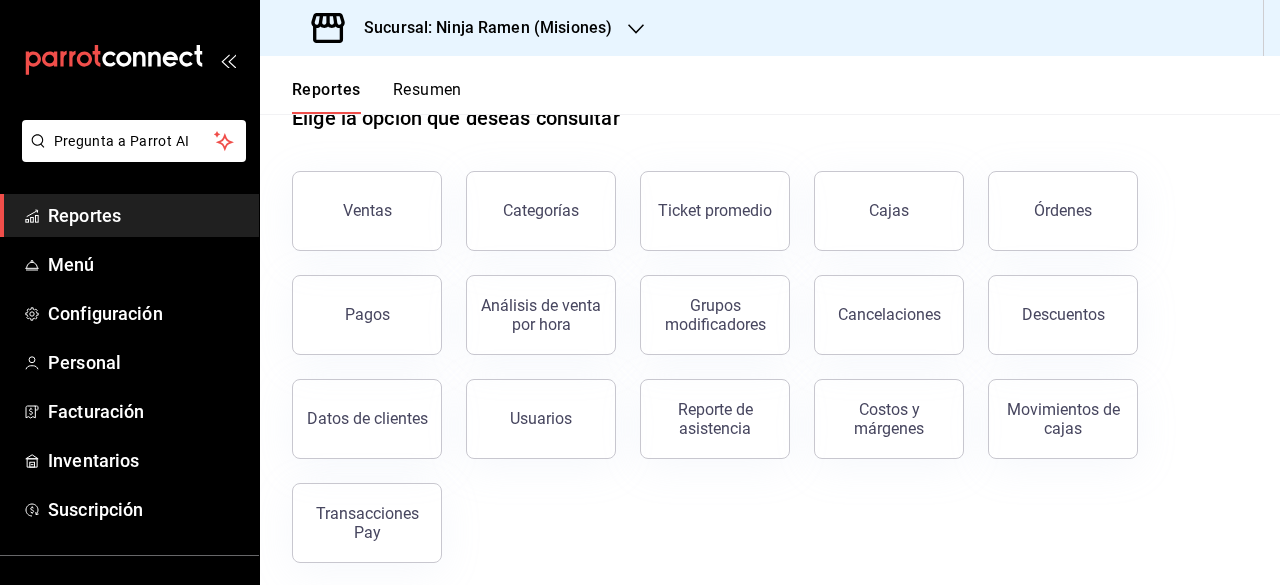 scroll, scrollTop: 65, scrollLeft: 0, axis: vertical 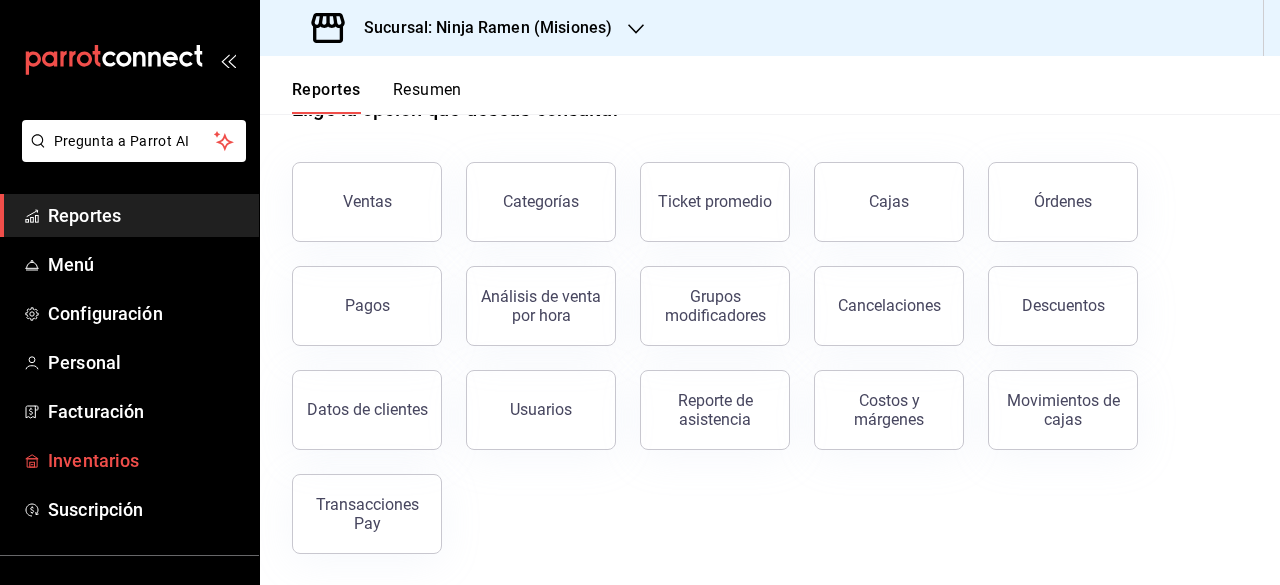 click on "Inventarios" at bounding box center (145, 460) 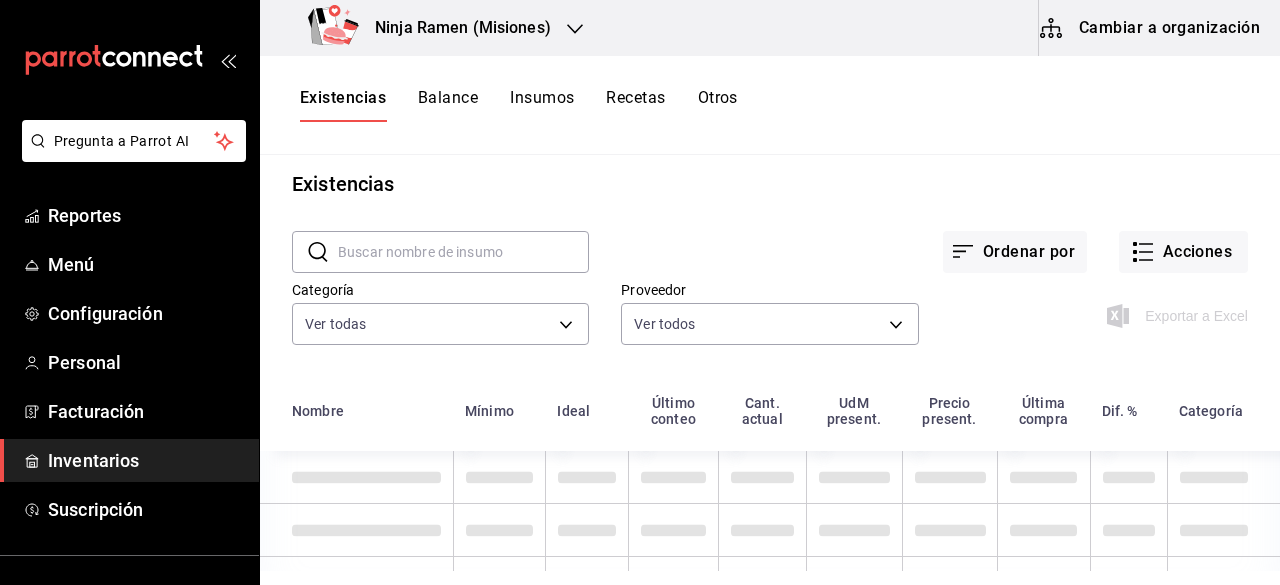 scroll, scrollTop: 0, scrollLeft: 0, axis: both 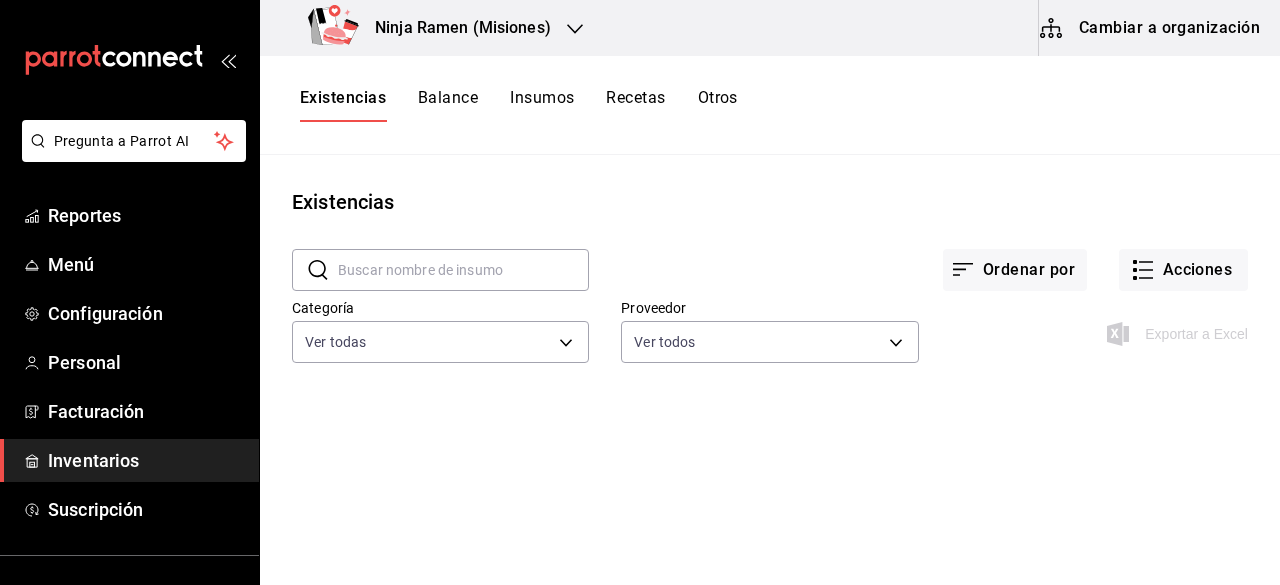 click on "Balance" at bounding box center (448, 105) 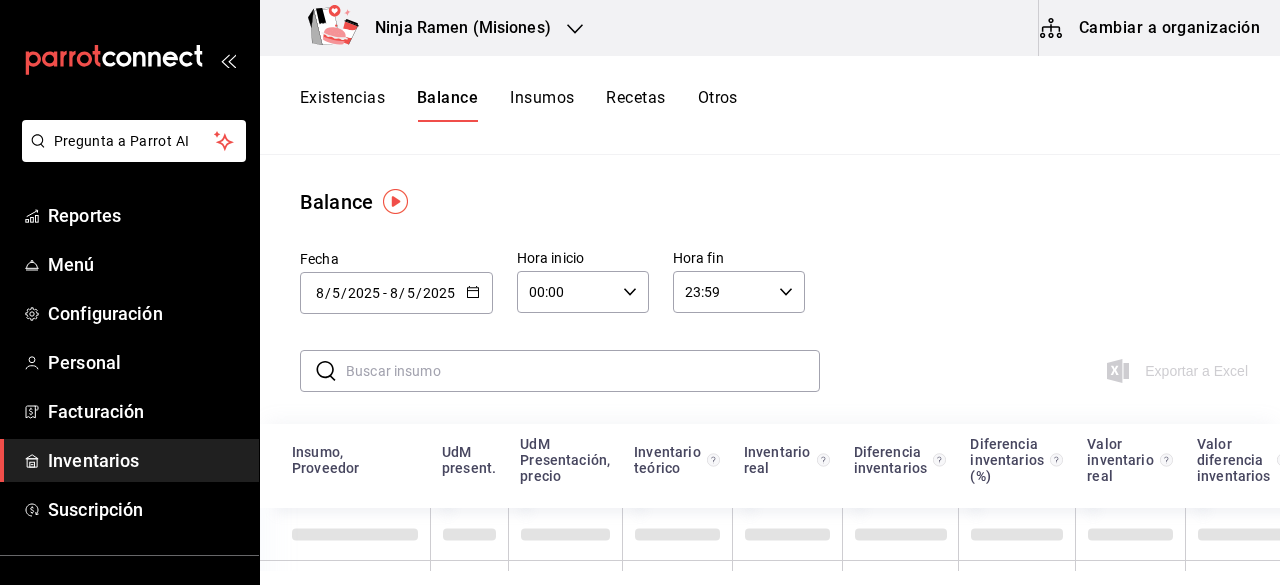 click on "Insumos" at bounding box center [542, 105] 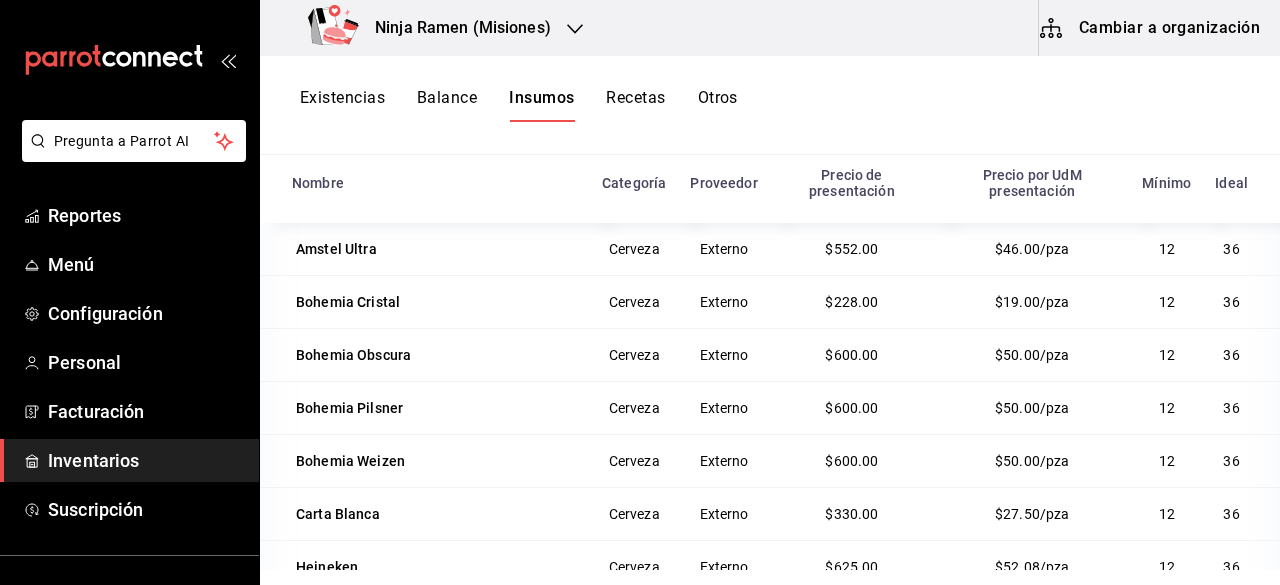 scroll, scrollTop: 0, scrollLeft: 0, axis: both 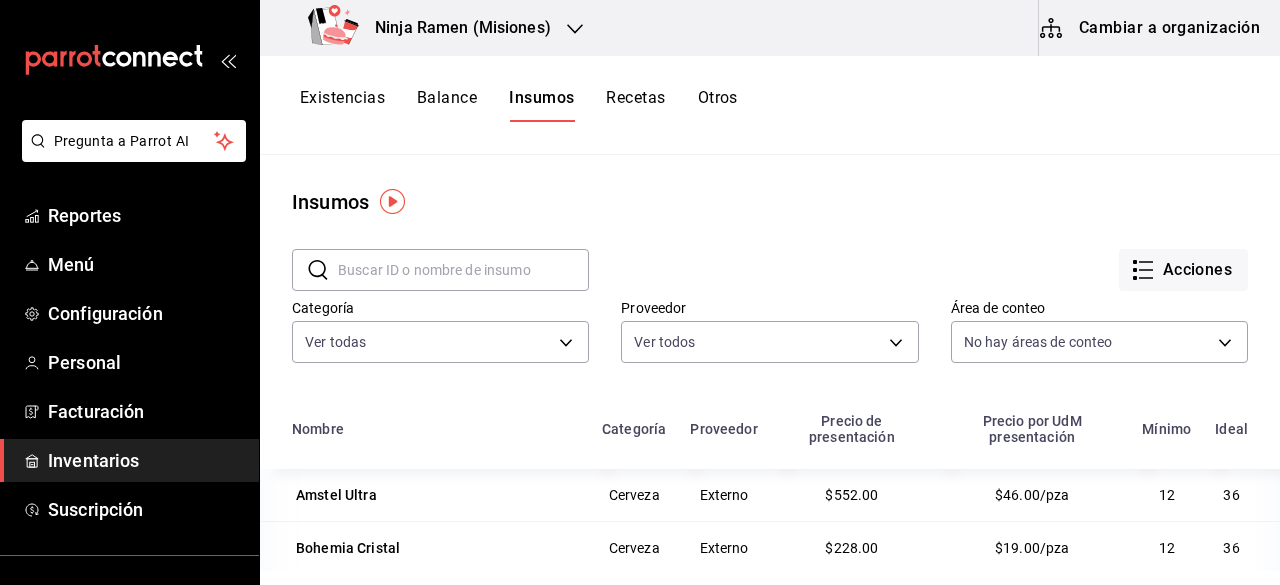 click on "Recetas" at bounding box center (635, 105) 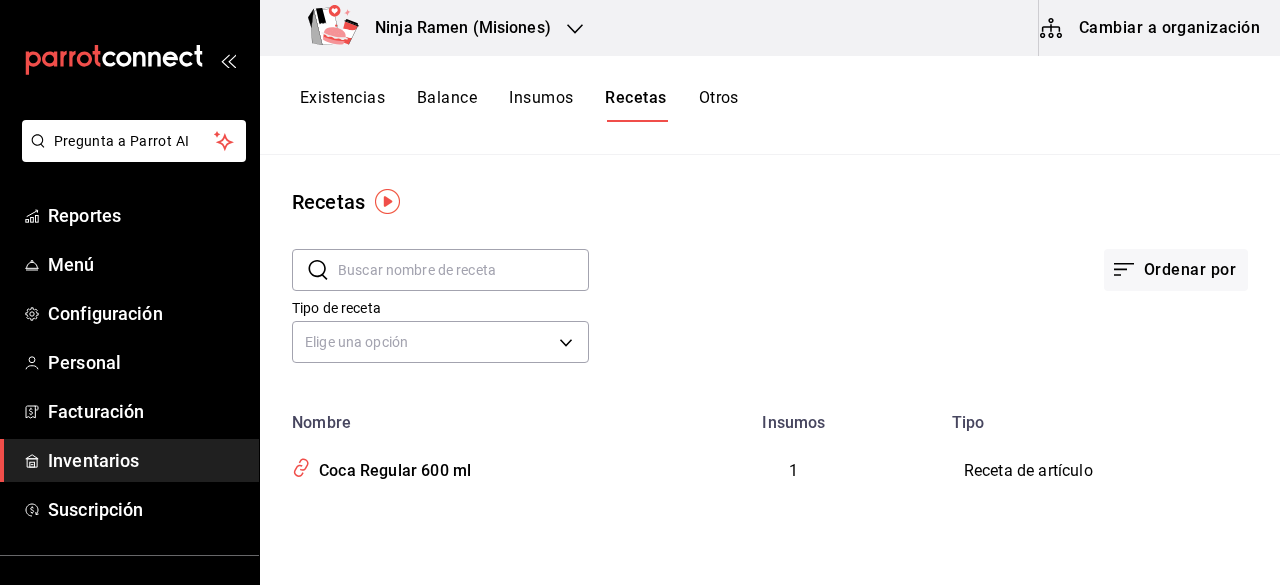 click on "Otros" at bounding box center [719, 105] 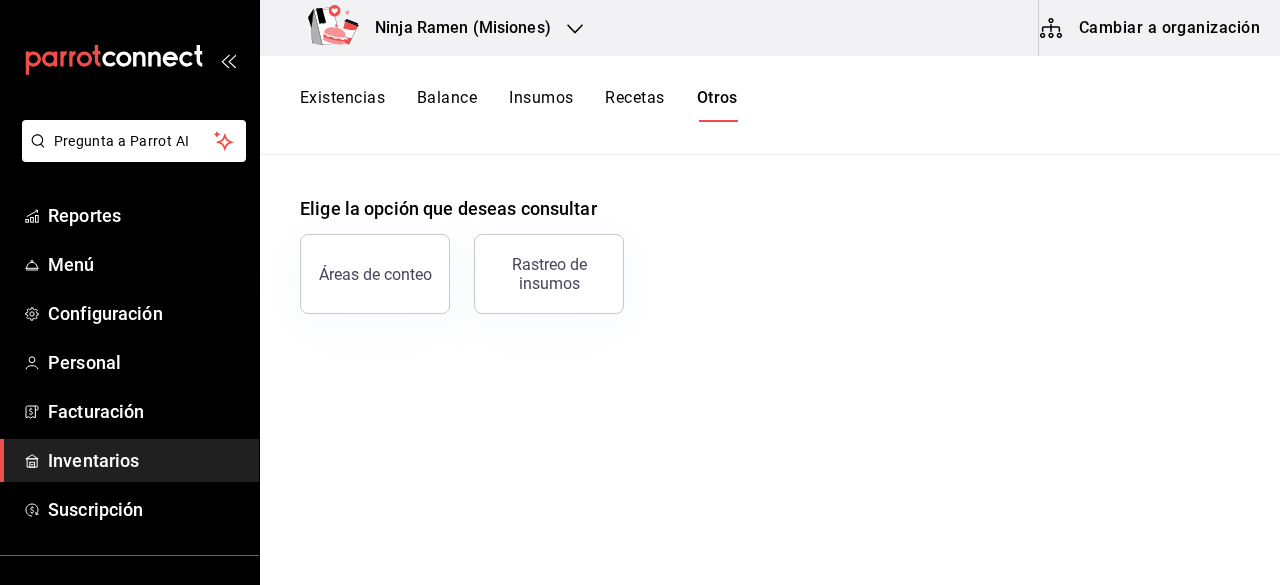 click on "Existencias" at bounding box center [342, 105] 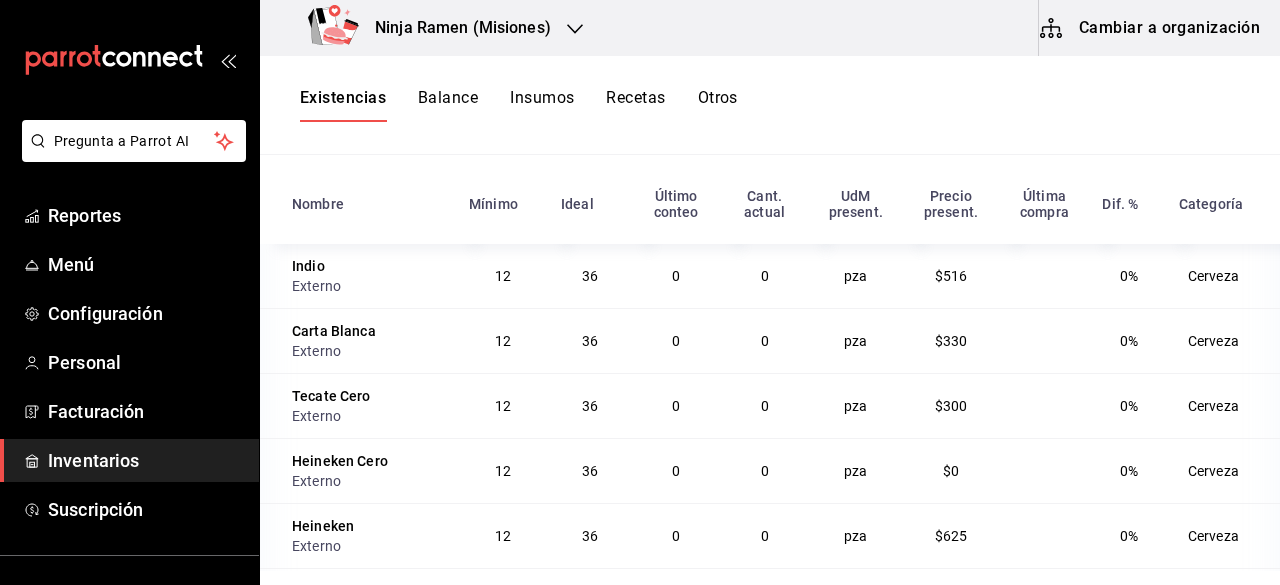 scroll, scrollTop: 244, scrollLeft: 0, axis: vertical 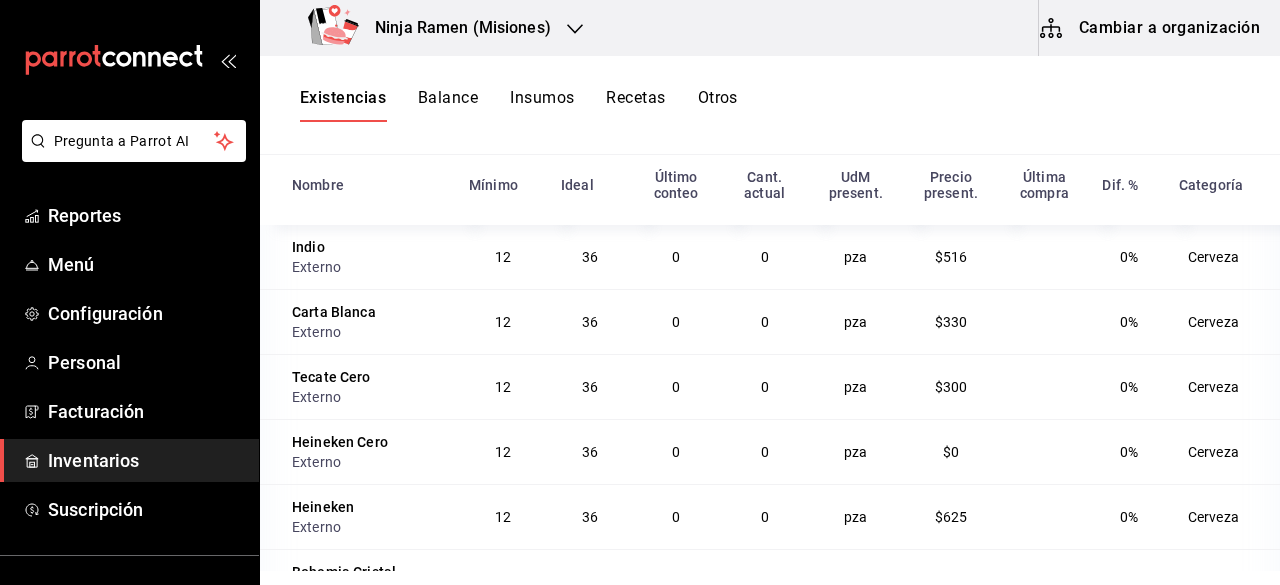 click on "Cambiar a organización" at bounding box center [1151, 28] 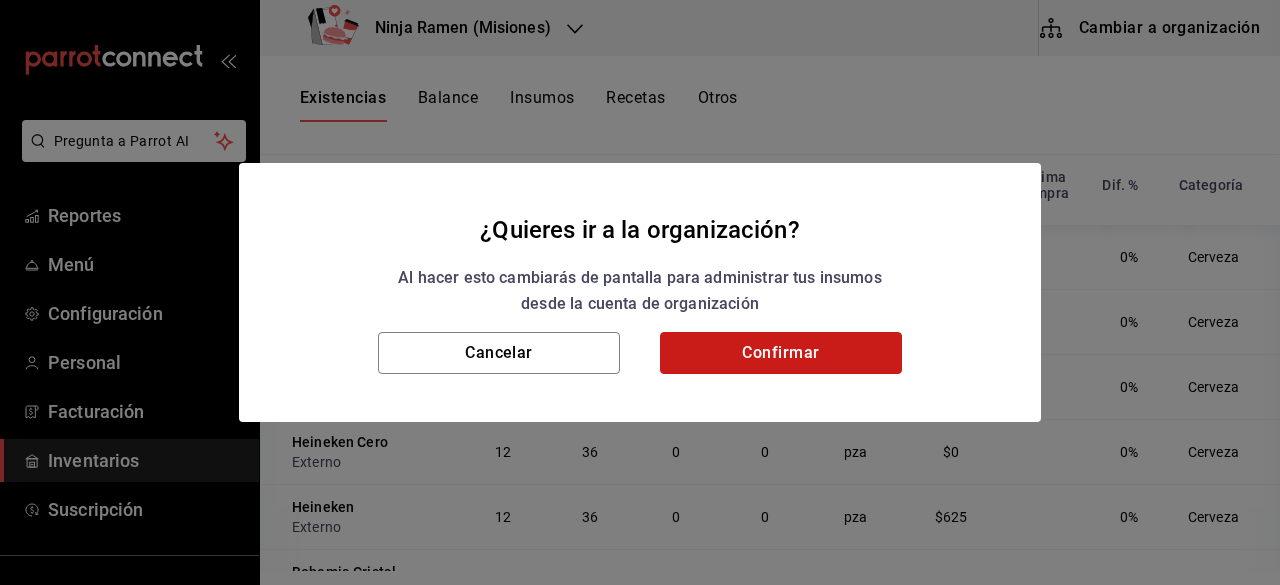 click on "Confirmar" at bounding box center [781, 353] 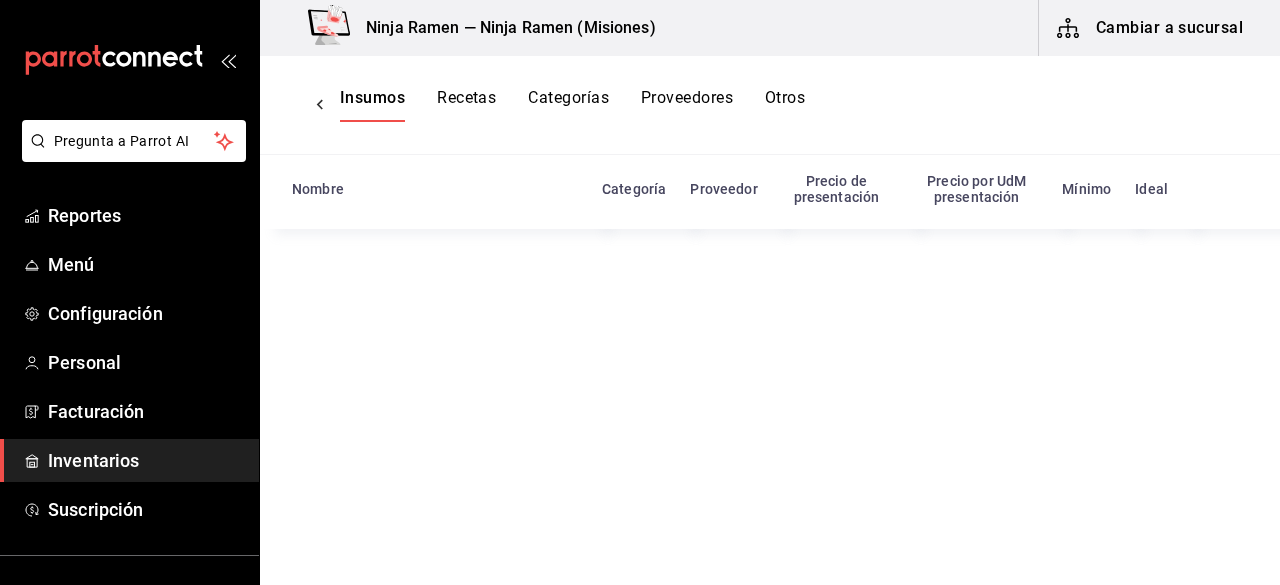 scroll, scrollTop: 0, scrollLeft: 0, axis: both 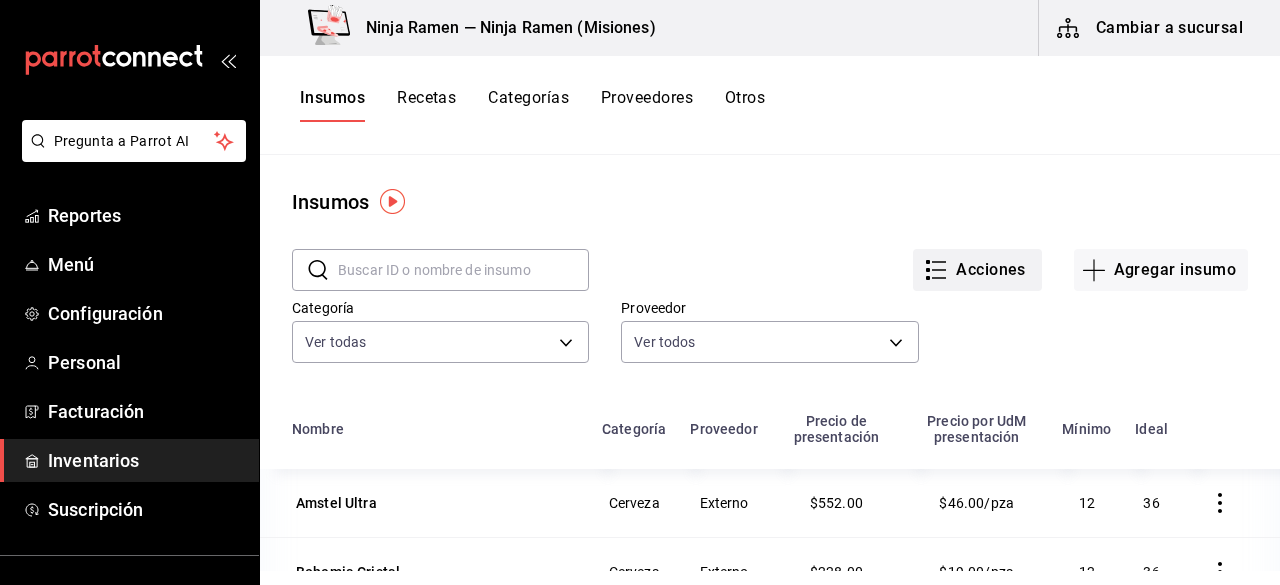 click on "Acciones" at bounding box center [977, 270] 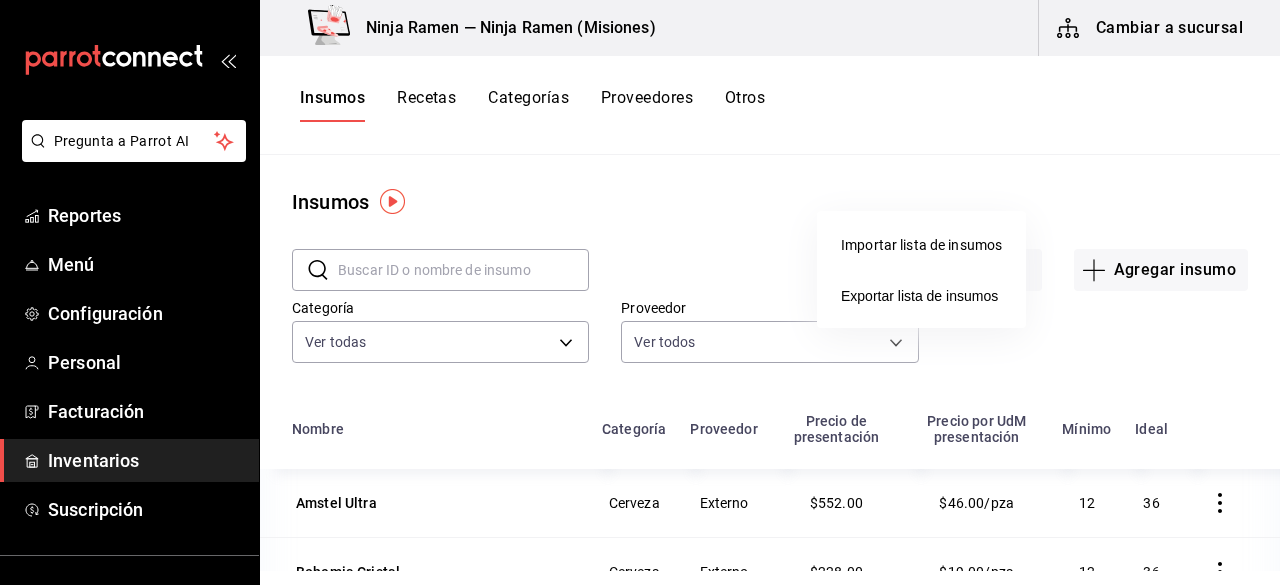 drag, startPoint x: 1275, startPoint y: 233, endPoint x: 1277, endPoint y: 285, distance: 52.03845 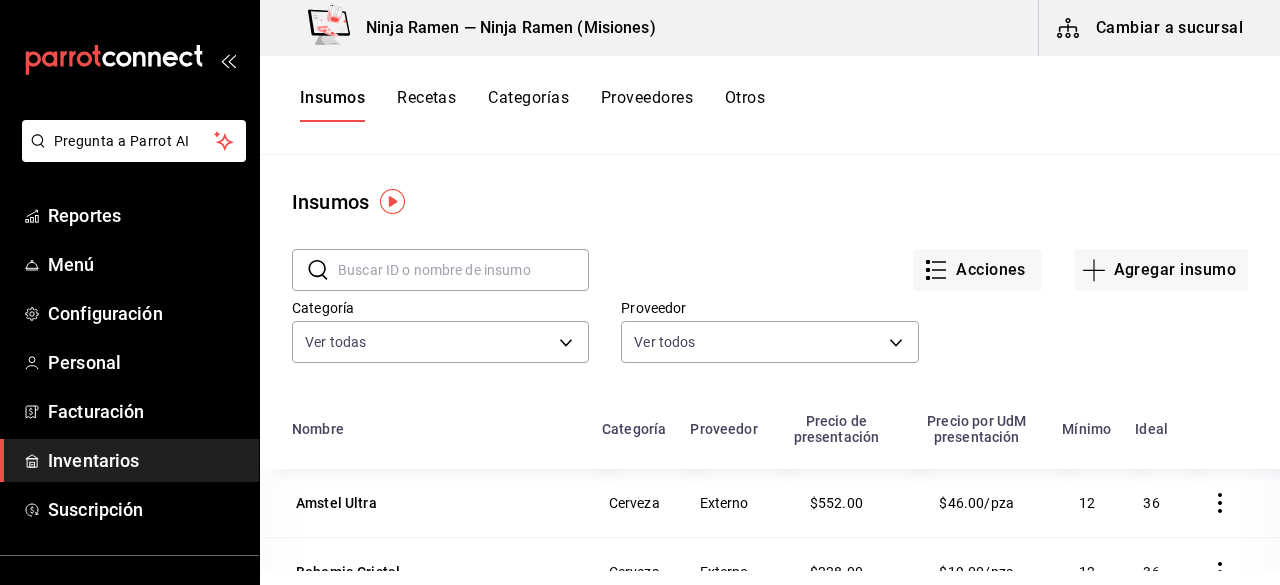 click on "Pregunta a Parrot AI Reportes Menú Configuración Personal Facturación Inventarios Suscripción Ayuda Recomienda Parrot - - Sugerir nueva función Ninja Ramen — Ninja Ramen (Misiones) Cambiar a sucursal Insumos Recetas Categorías Proveedores Otros Insumos ​ ​ Acciones Agregar insumo Categoría Ver todas ,,, Proveedor Ver todos ,,,, Nombre Categoría Proveedor Precio de presentación Precio por UdM presentación Mínimo Ideal Amstel Ultra Cerveza Externo $552.00 $46.00/pza 12 36 Bohemia Cristal Cerveza Externo $228.00 $19.00/pza 12 36 Bohemia Obscura Cerveza Externo $600.00 $50.00/pza 12 36 Bohemia Pilsner Cerveza Externo $600.00 $50.00/pza 12 36 Bohemia Weizen Cerveza Externo $600.00 $50.00/pza 12 36 Carta Blanca Cerveza Externo $330.00 $27.50/pza 12 36 Heineken Cerveza Externo 12" at bounding box center (640, 285) 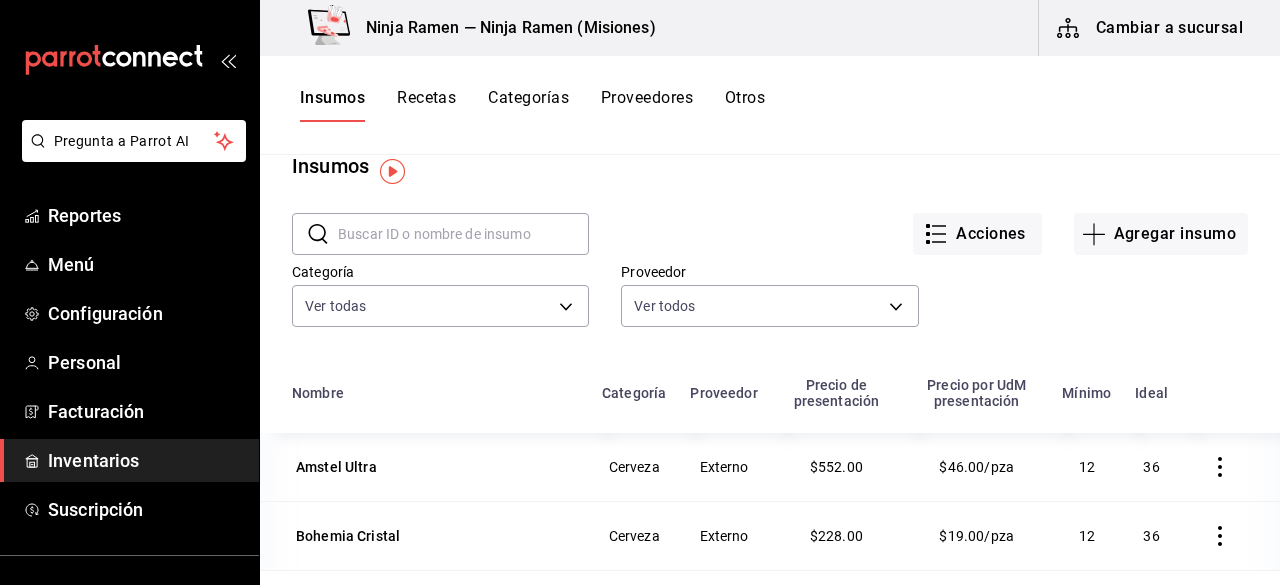 scroll, scrollTop: 0, scrollLeft: 0, axis: both 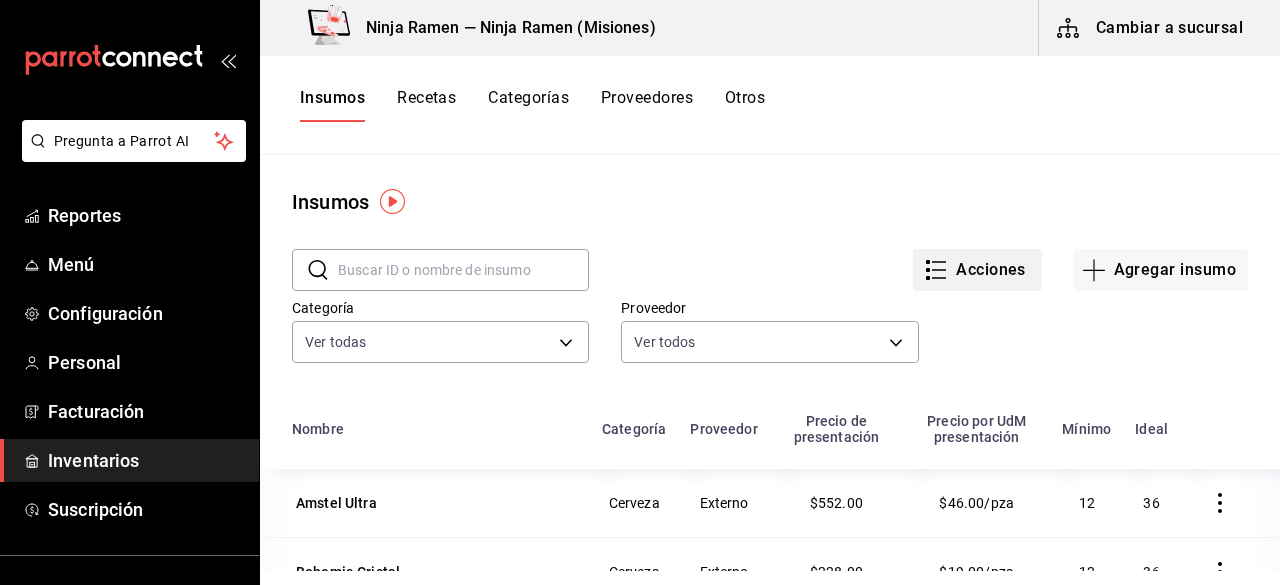 click 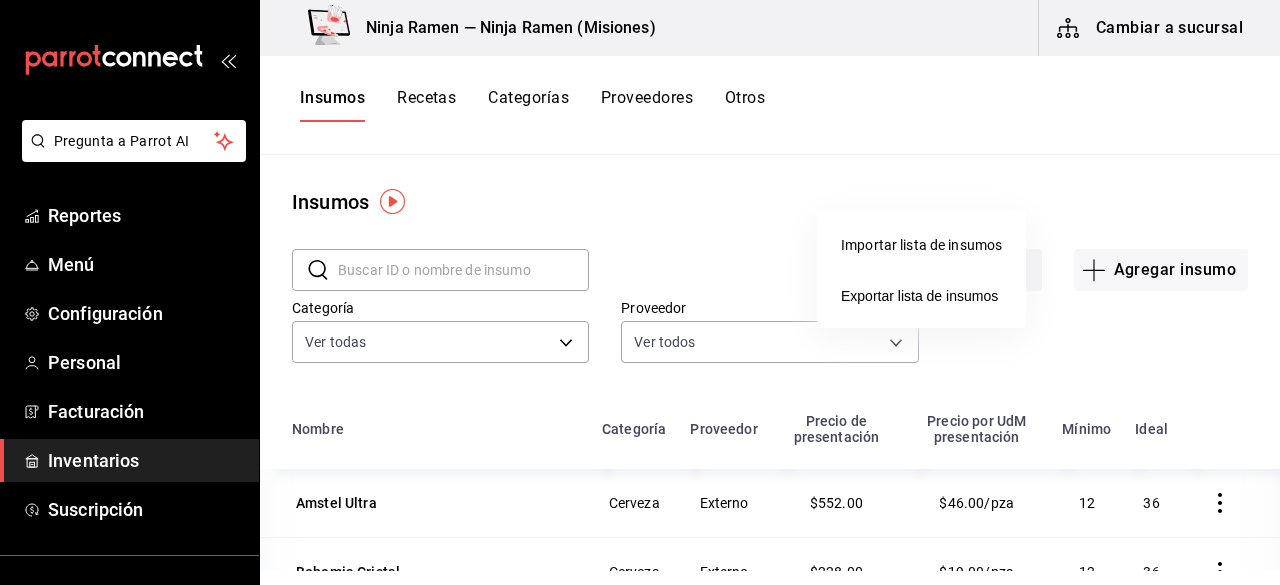 click on "Importar lista de insumos" at bounding box center (921, 245) 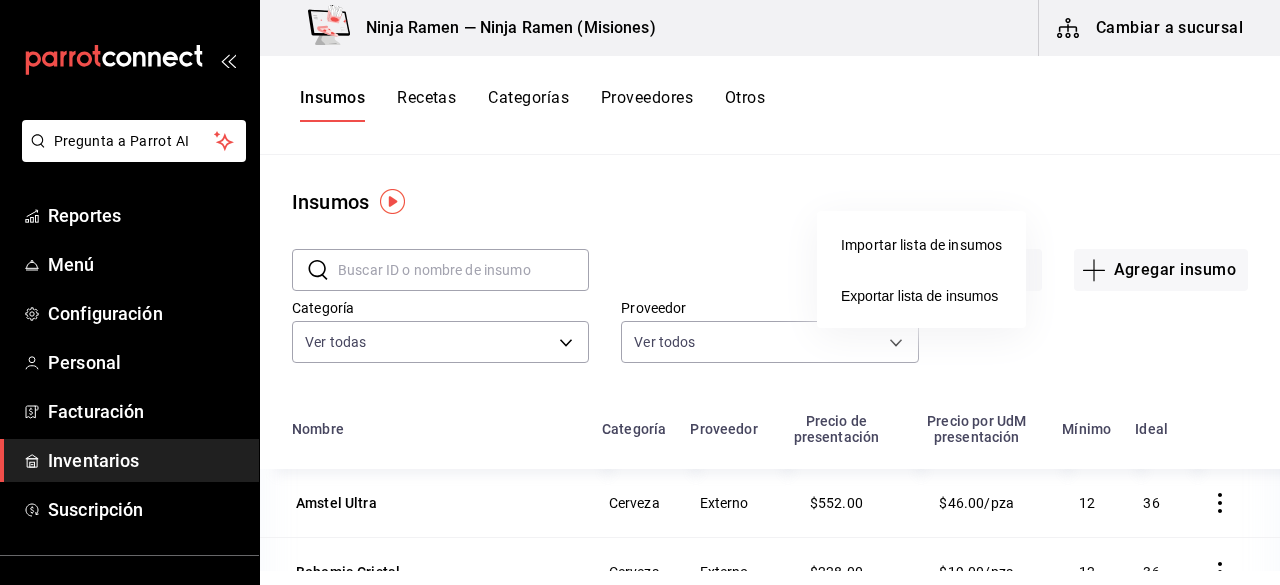 click on "Importar lista de insumos" at bounding box center [921, 245] 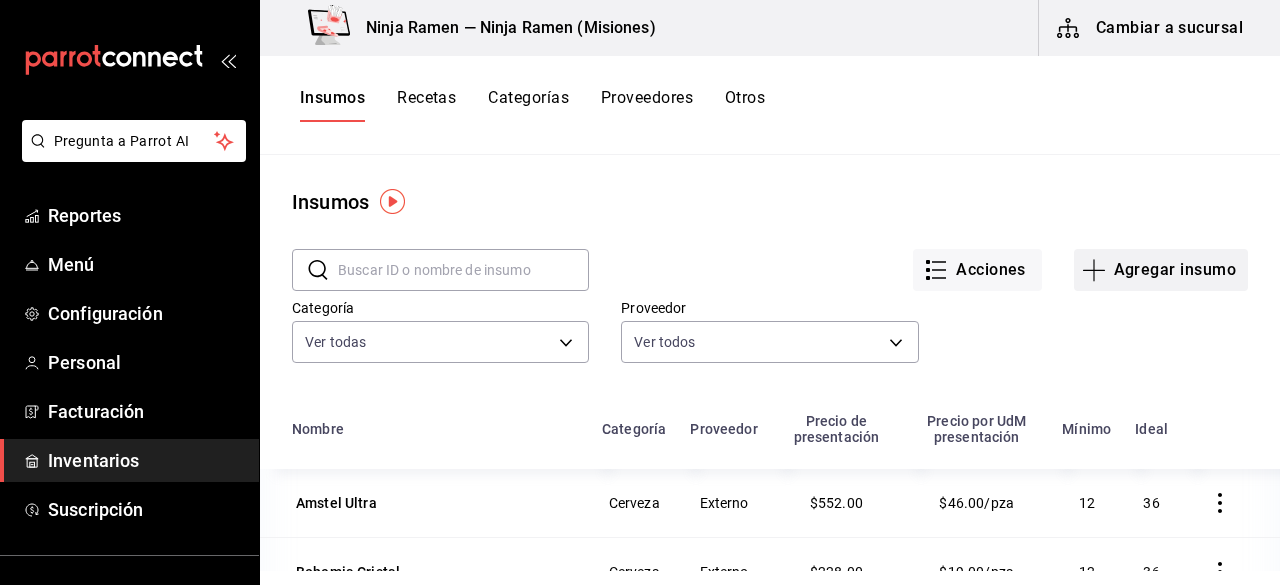click 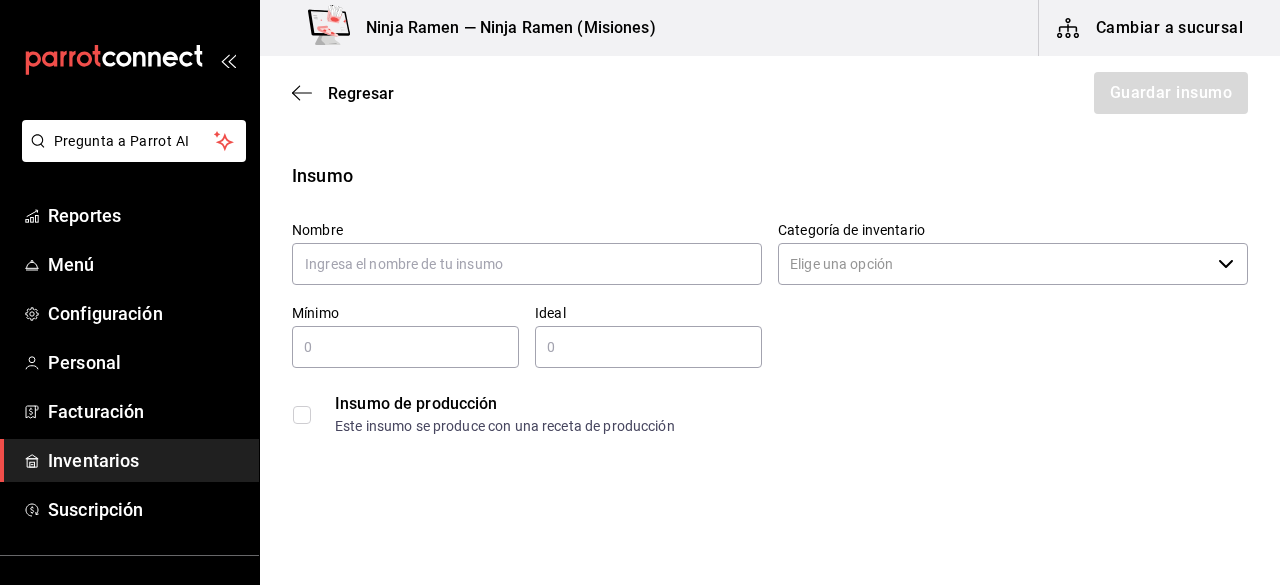 click on "Regresar Guardar insumo" at bounding box center (770, 93) 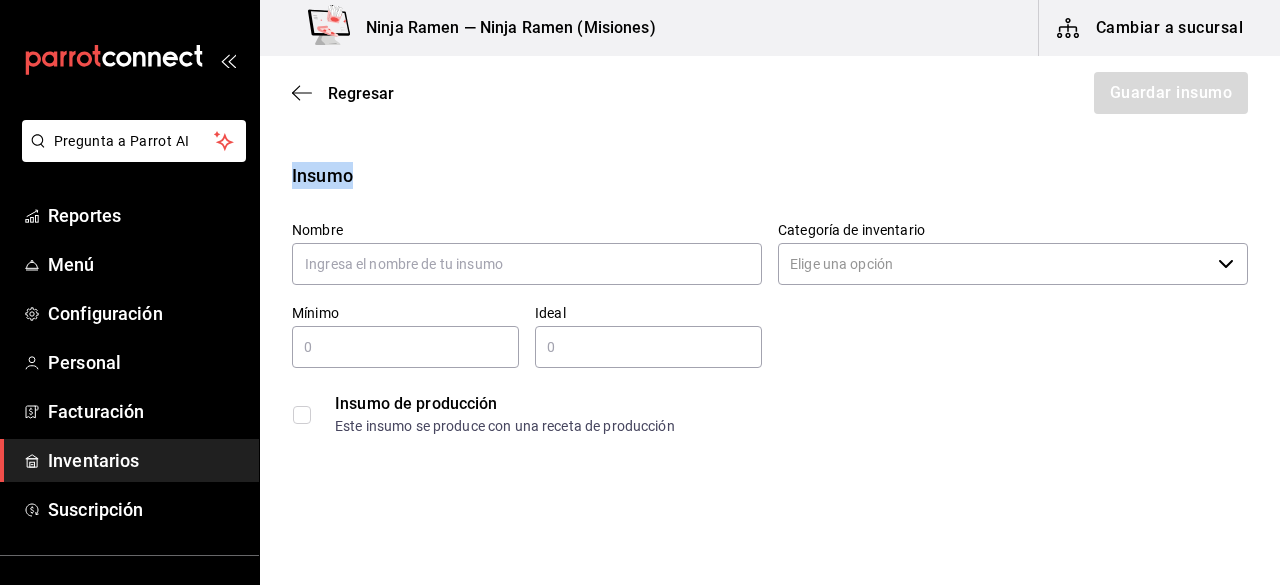 click on "Regresar Guardar insumo" at bounding box center (770, 93) 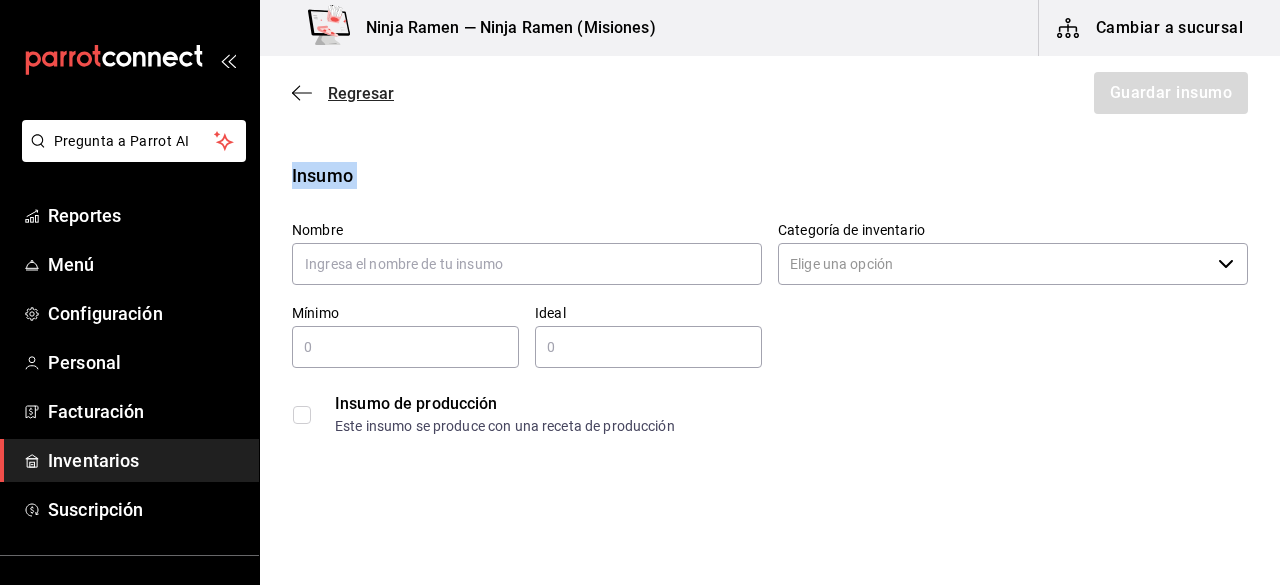 drag, startPoint x: 298, startPoint y: 81, endPoint x: 299, endPoint y: 91, distance: 10.049875 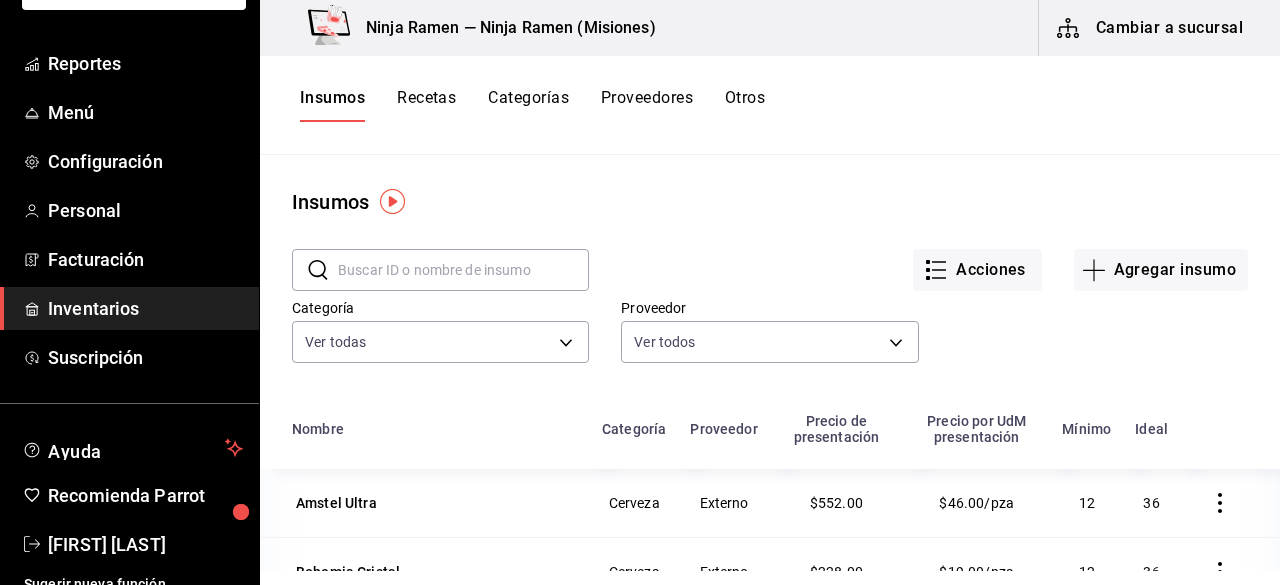 scroll, scrollTop: 169, scrollLeft: 0, axis: vertical 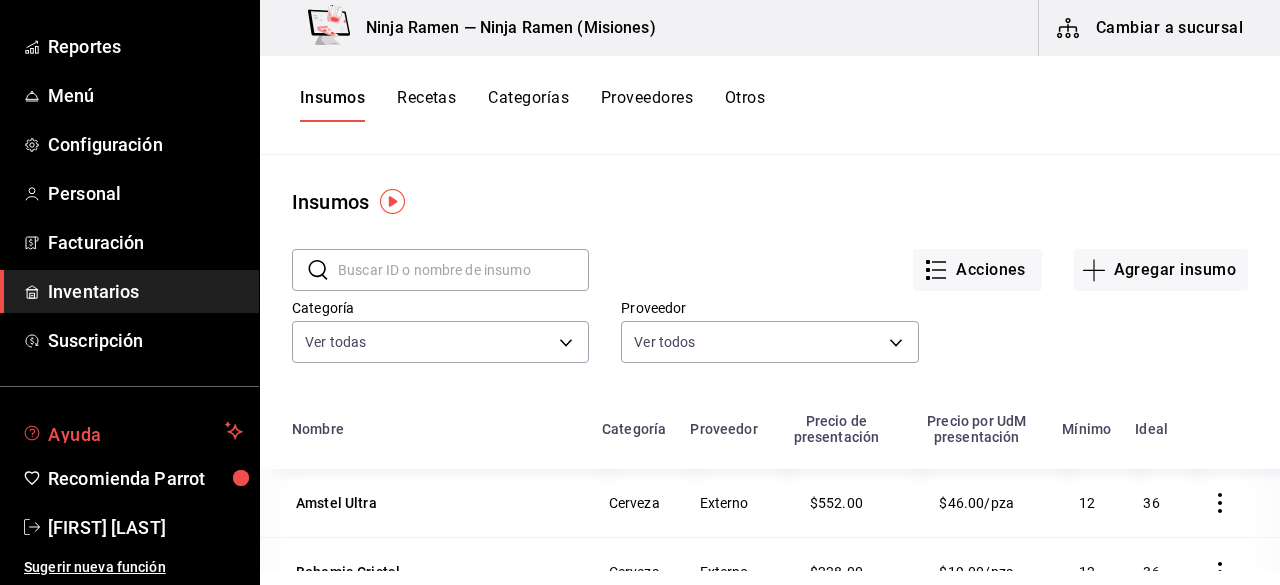 click on "Ayuda" at bounding box center [132, 431] 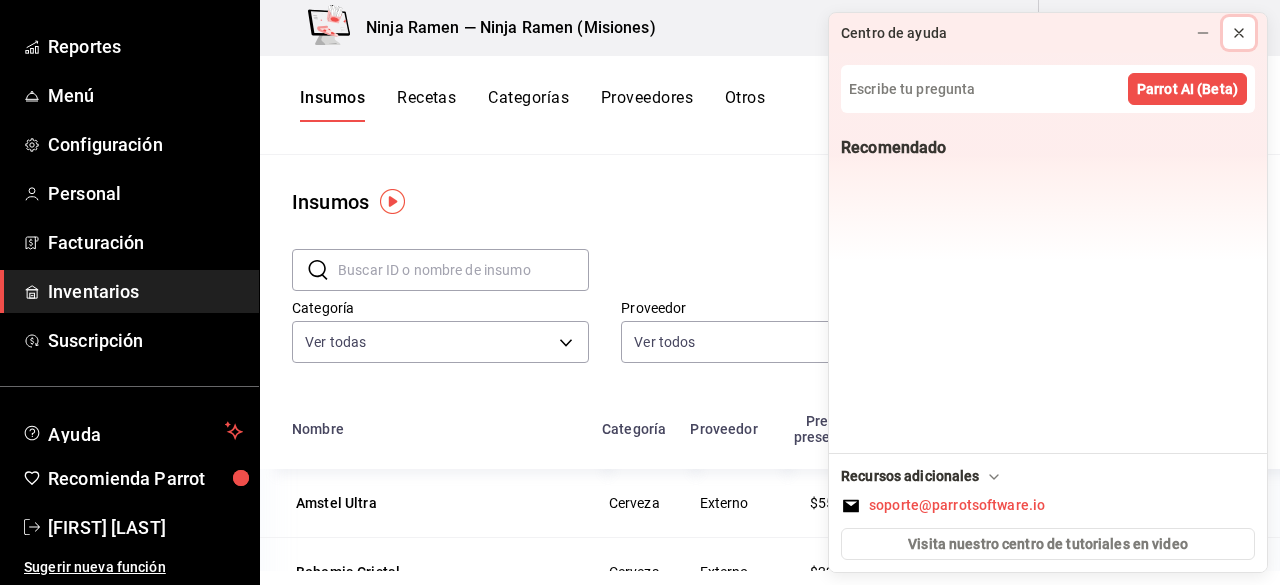 click at bounding box center [1239, 33] 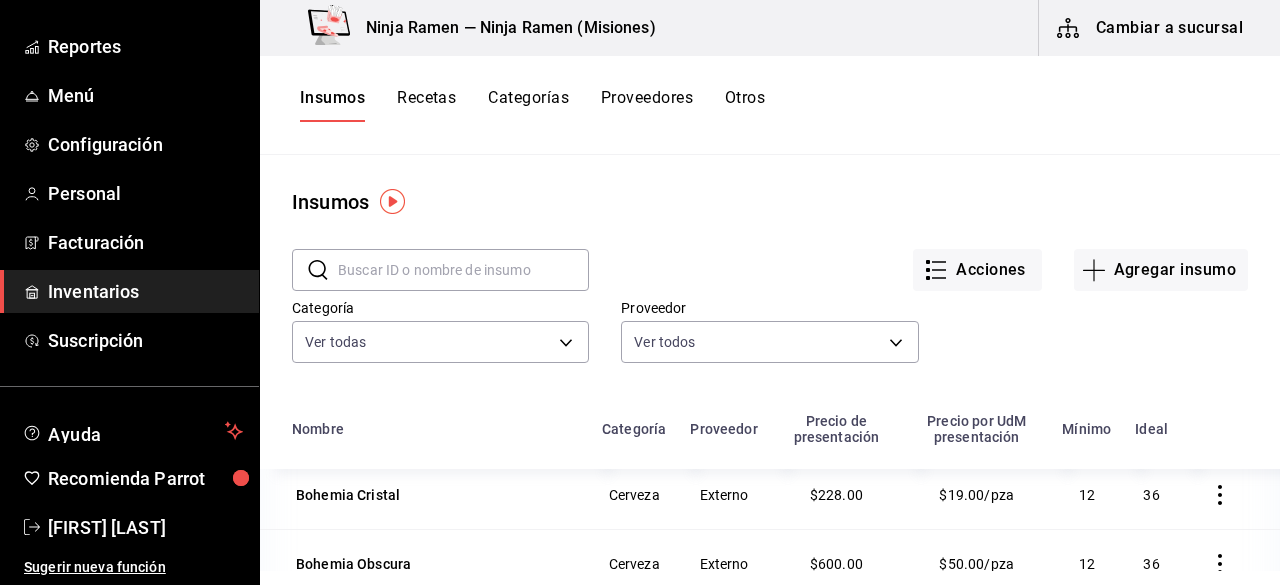 scroll, scrollTop: 118, scrollLeft: 0, axis: vertical 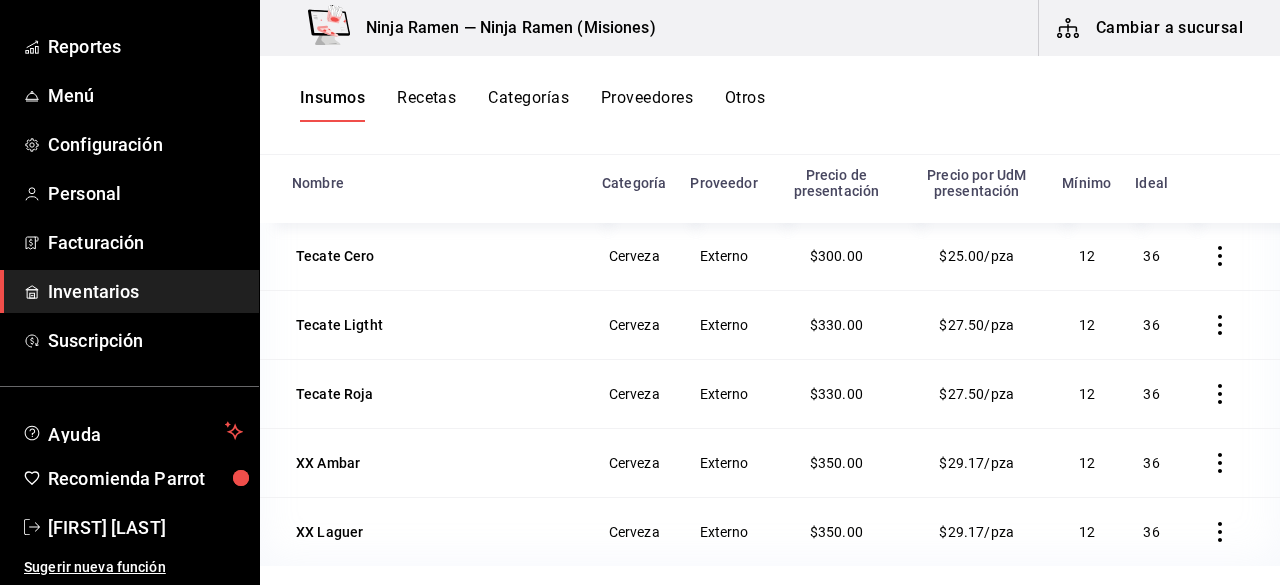 click on "Recetas" at bounding box center (426, 105) 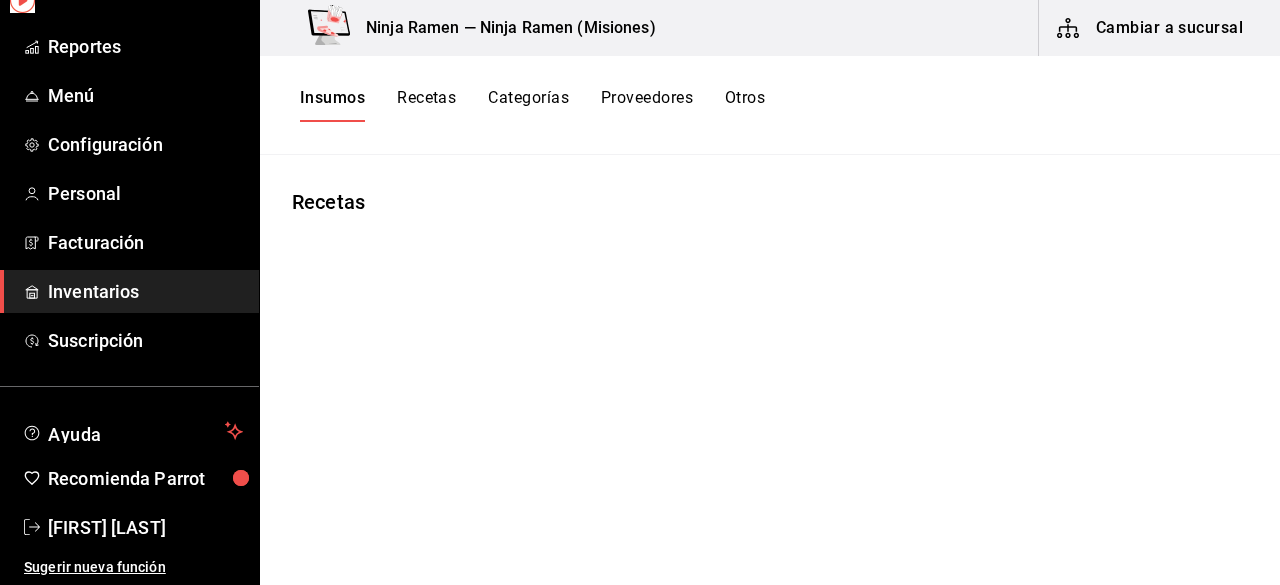 scroll, scrollTop: 0, scrollLeft: 0, axis: both 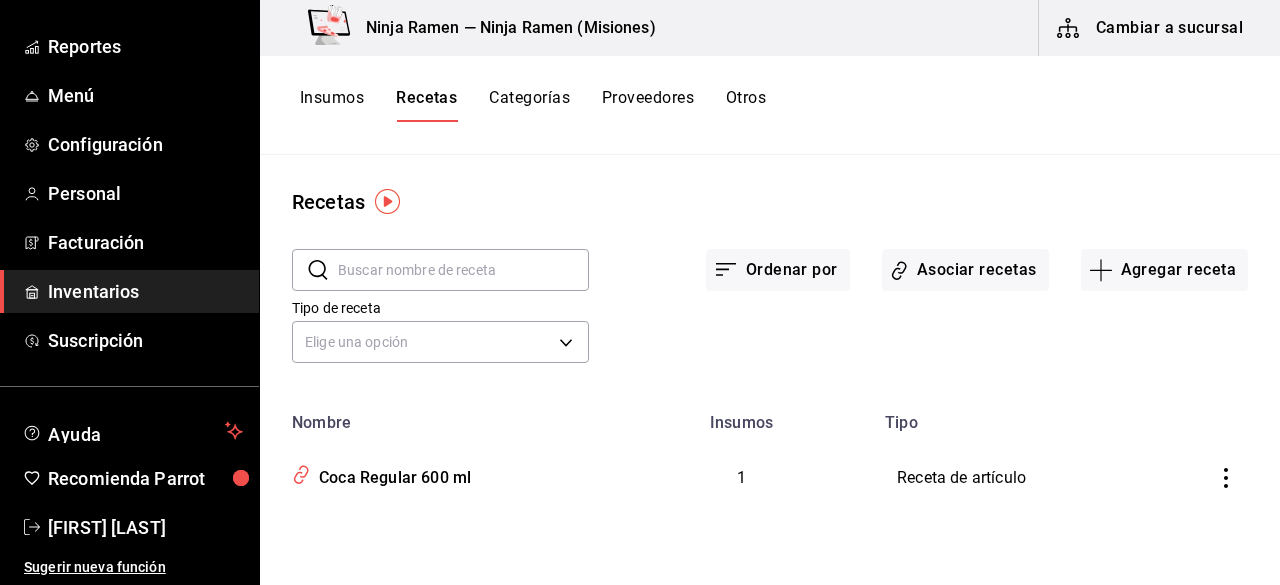 click on "Categorías" at bounding box center [529, 105] 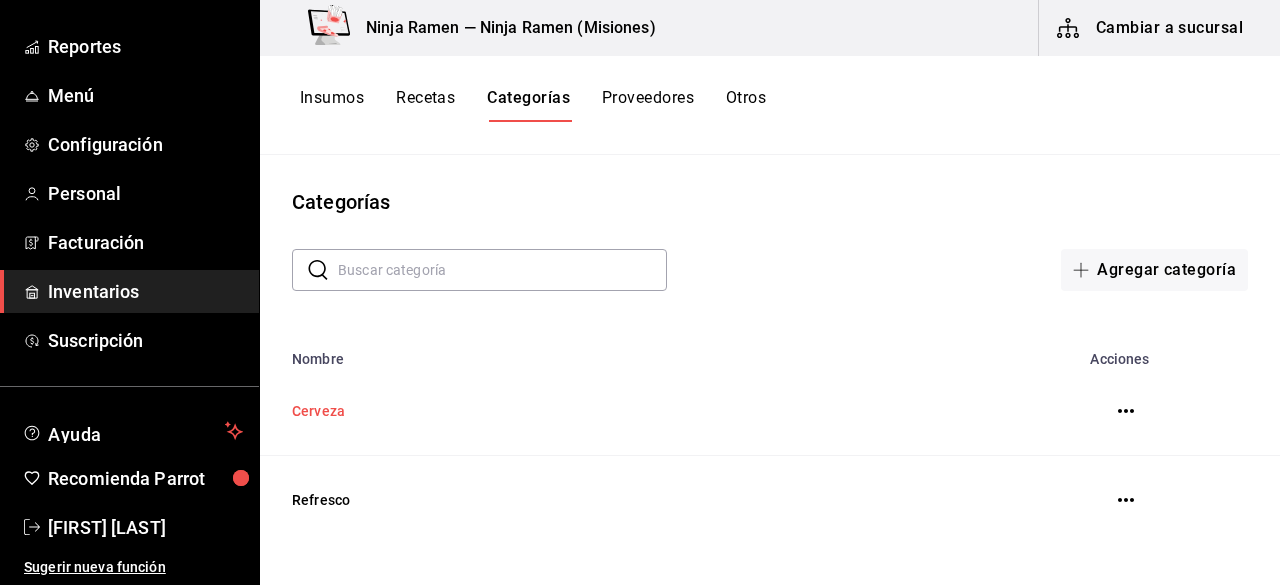 click on "Cerveza" at bounding box center [620, 411] 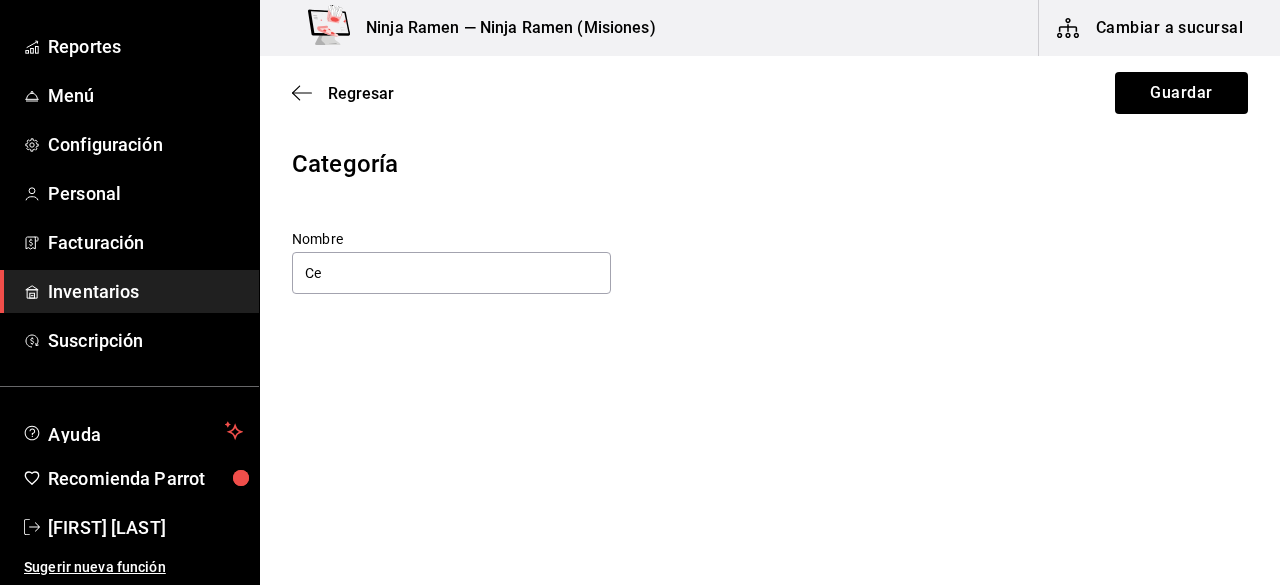 type on "C" 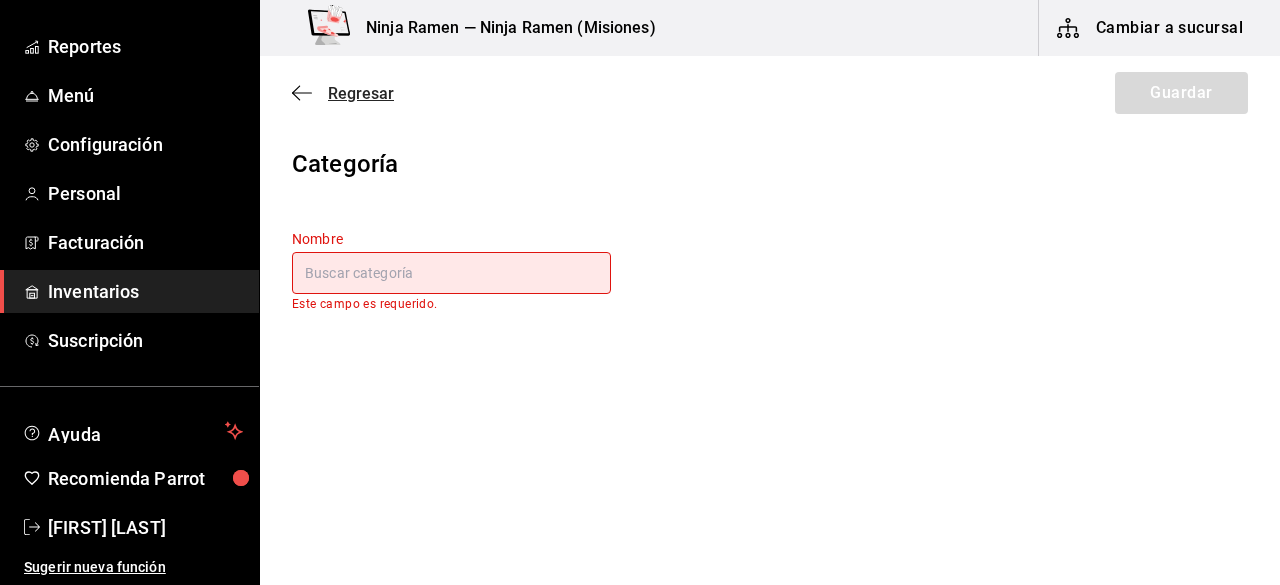 type 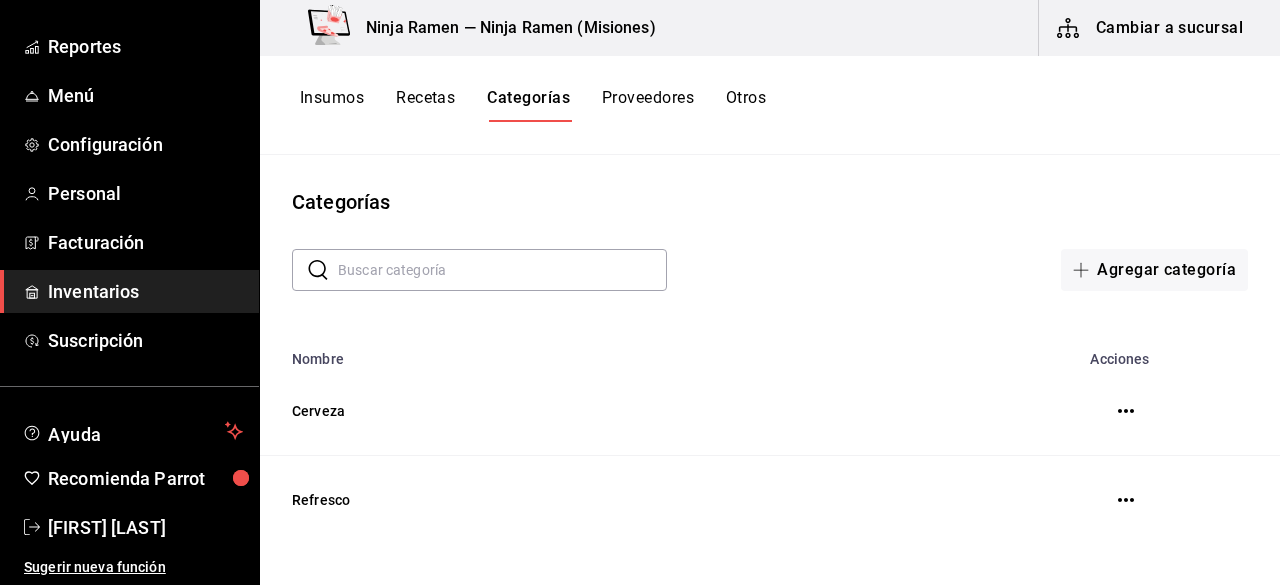 click on "Insumos" at bounding box center [332, 105] 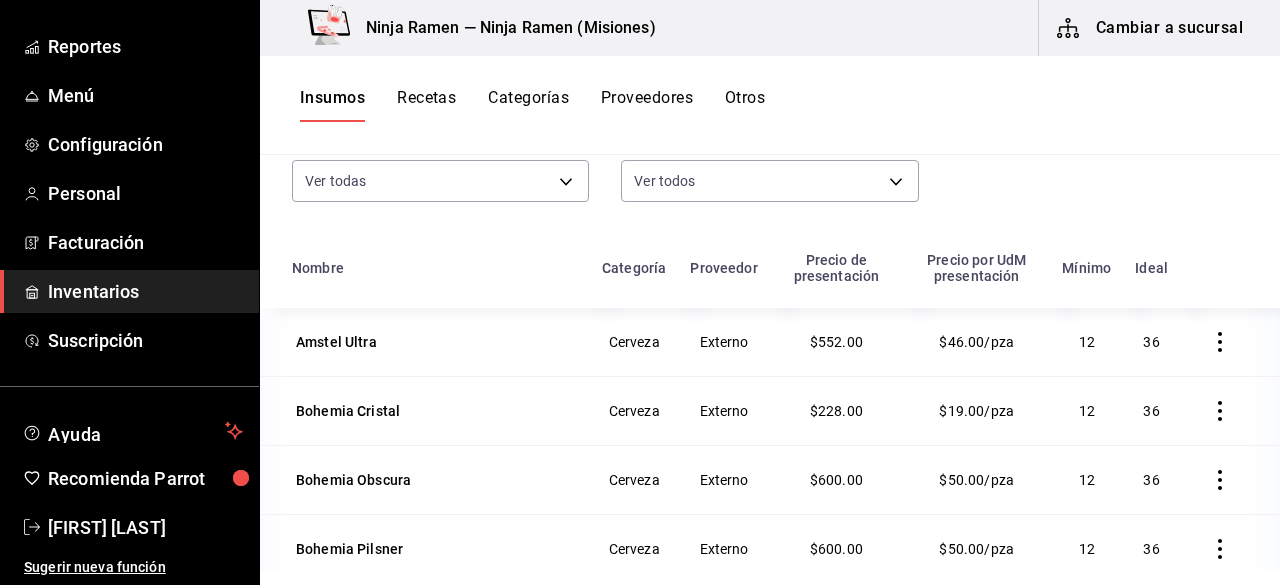 scroll, scrollTop: 246, scrollLeft: 0, axis: vertical 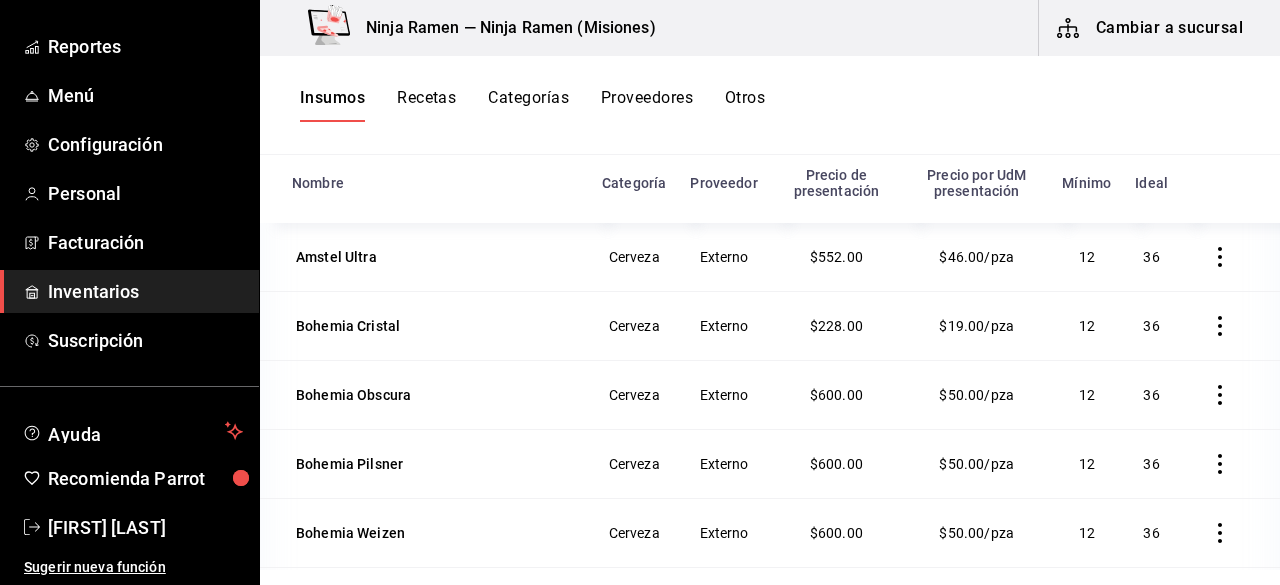 click 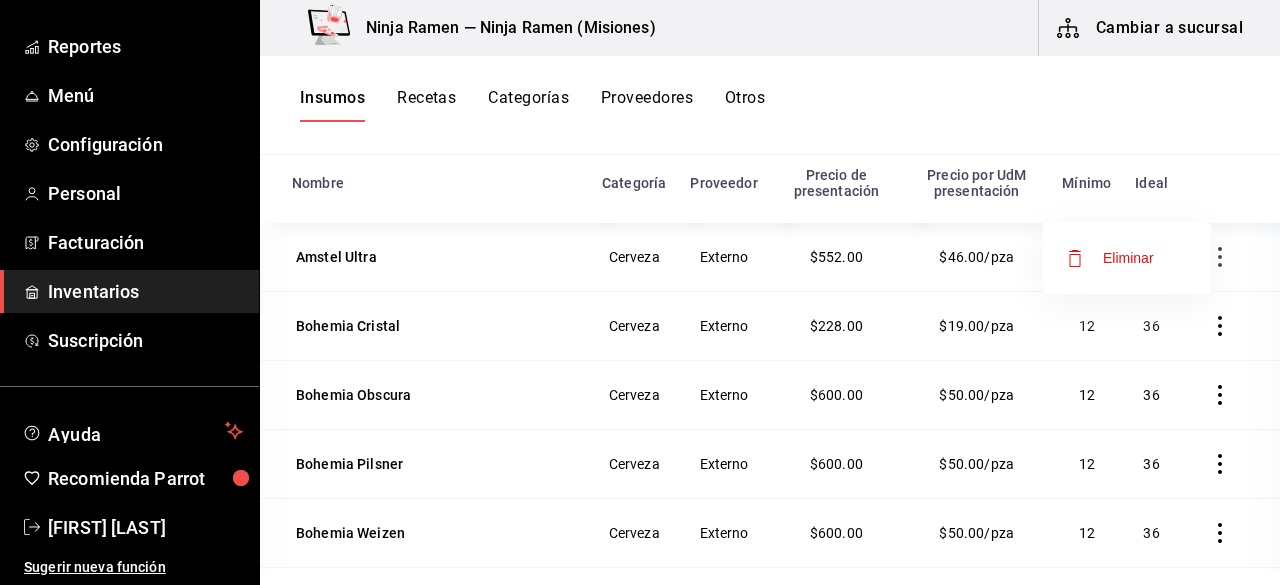 click at bounding box center (640, 292) 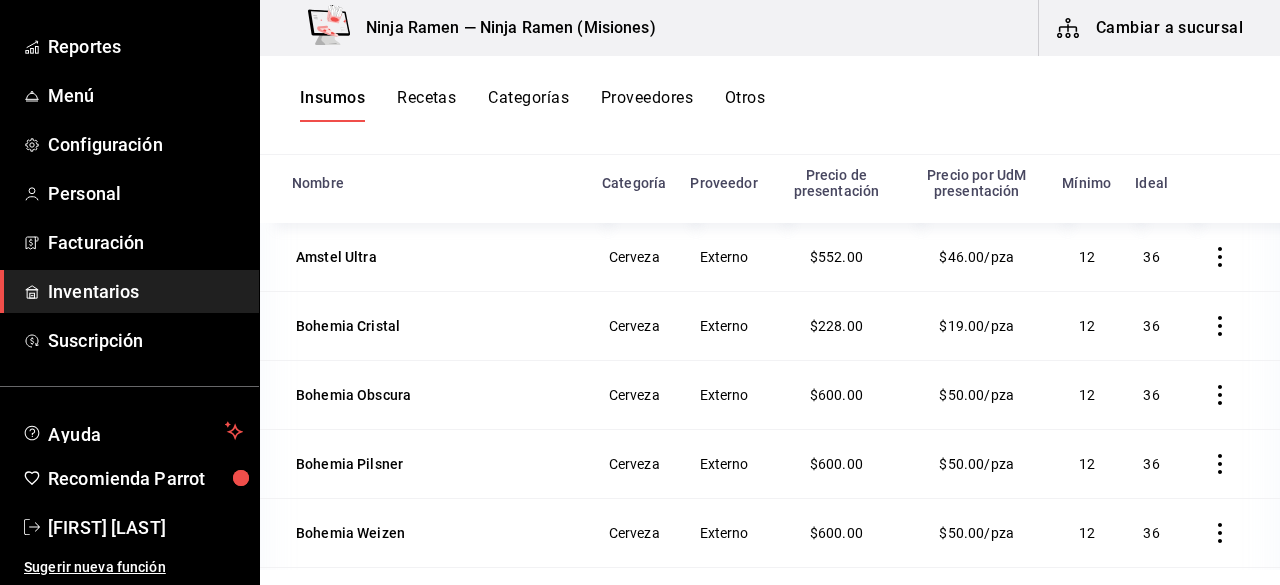 type 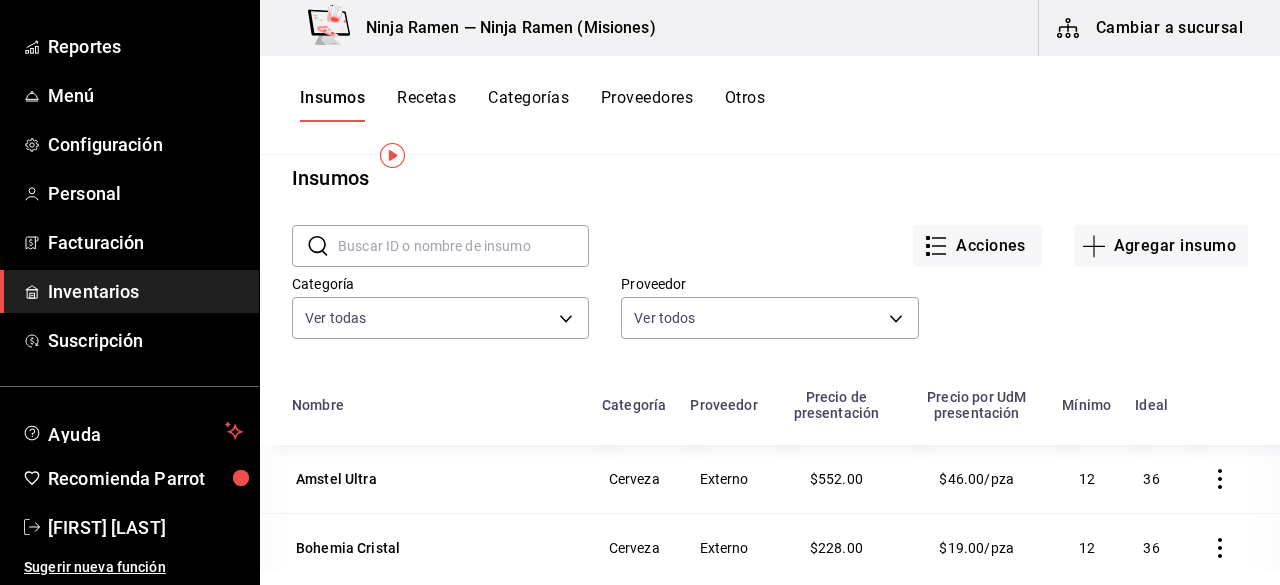 scroll, scrollTop: 0, scrollLeft: 0, axis: both 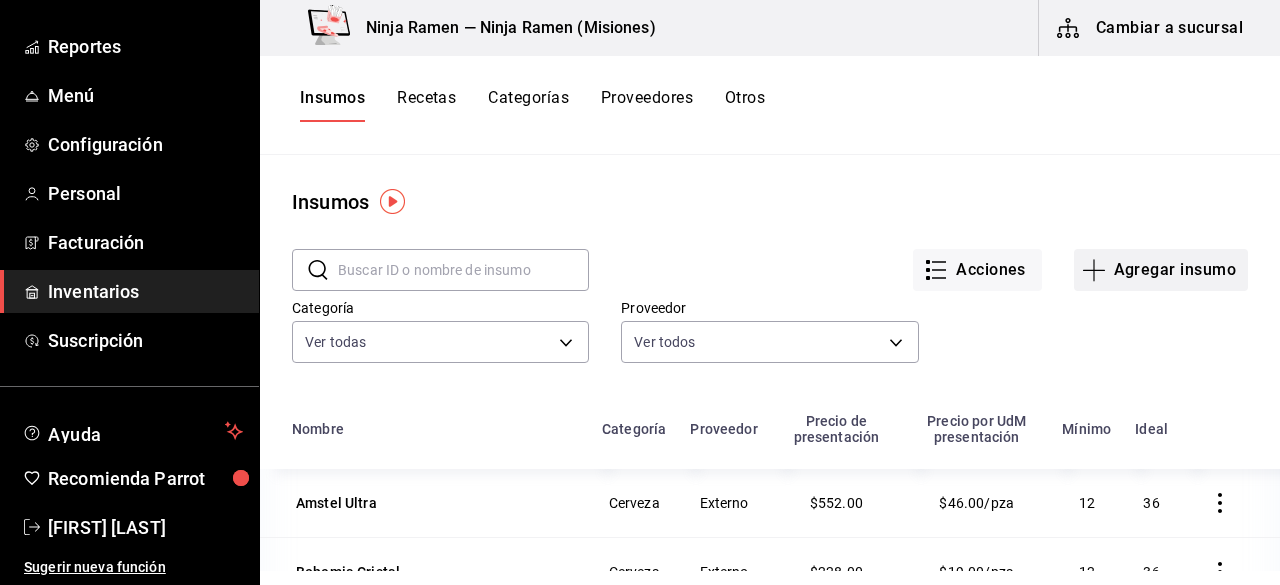 click on "Agregar insumo" at bounding box center (1161, 270) 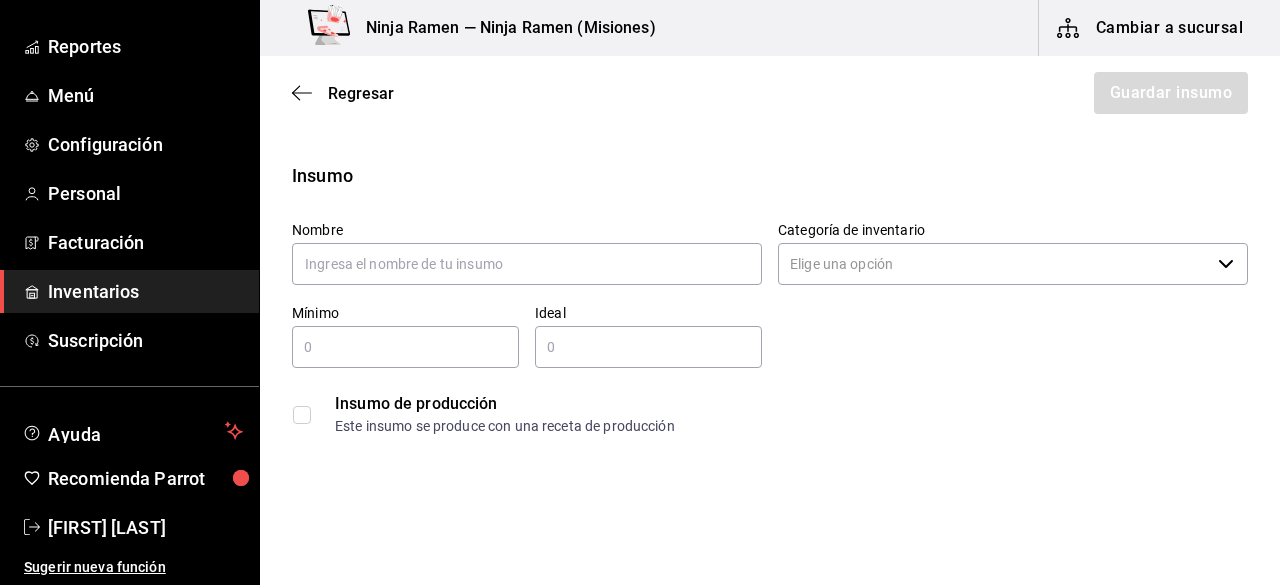 click on "Insumo Nombre Categoría de inventario ​ Mínimo ​ Ideal ​ Insumo de producción Este insumo se produce con una receta de producción" at bounding box center (770, 303) 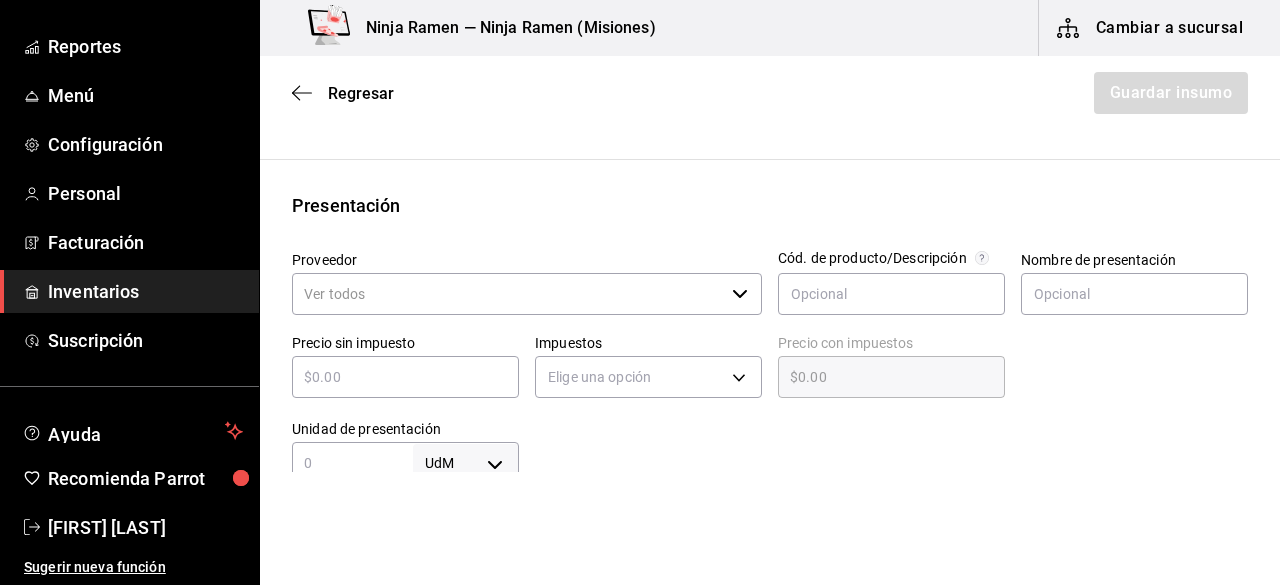 scroll, scrollTop: 322, scrollLeft: 0, axis: vertical 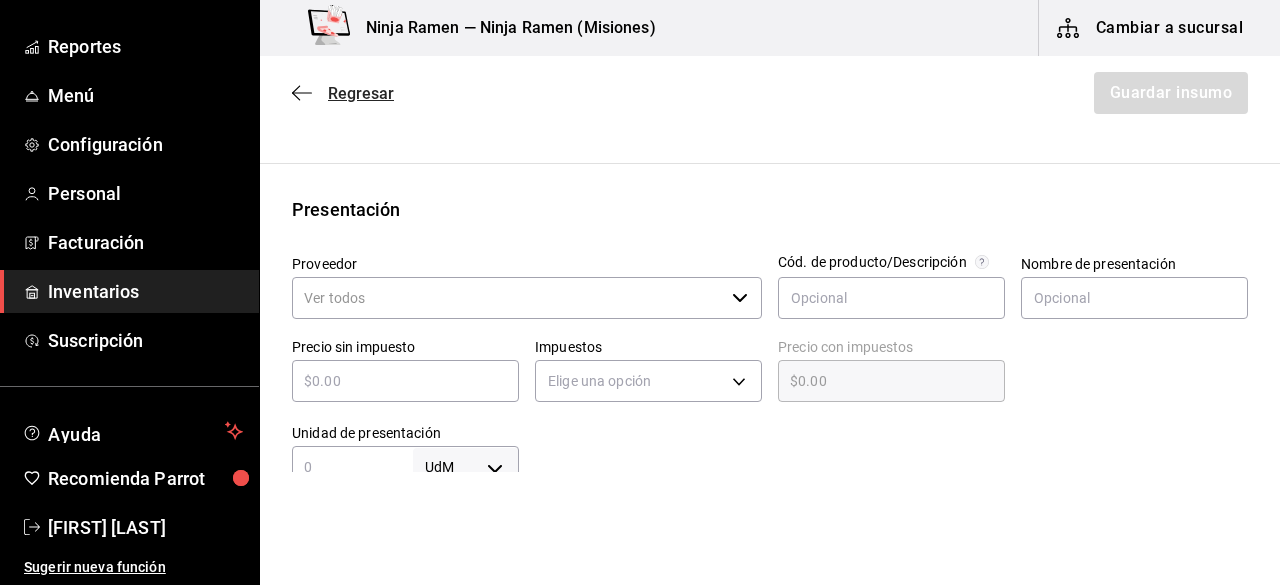 click on "Regresar" at bounding box center [361, 93] 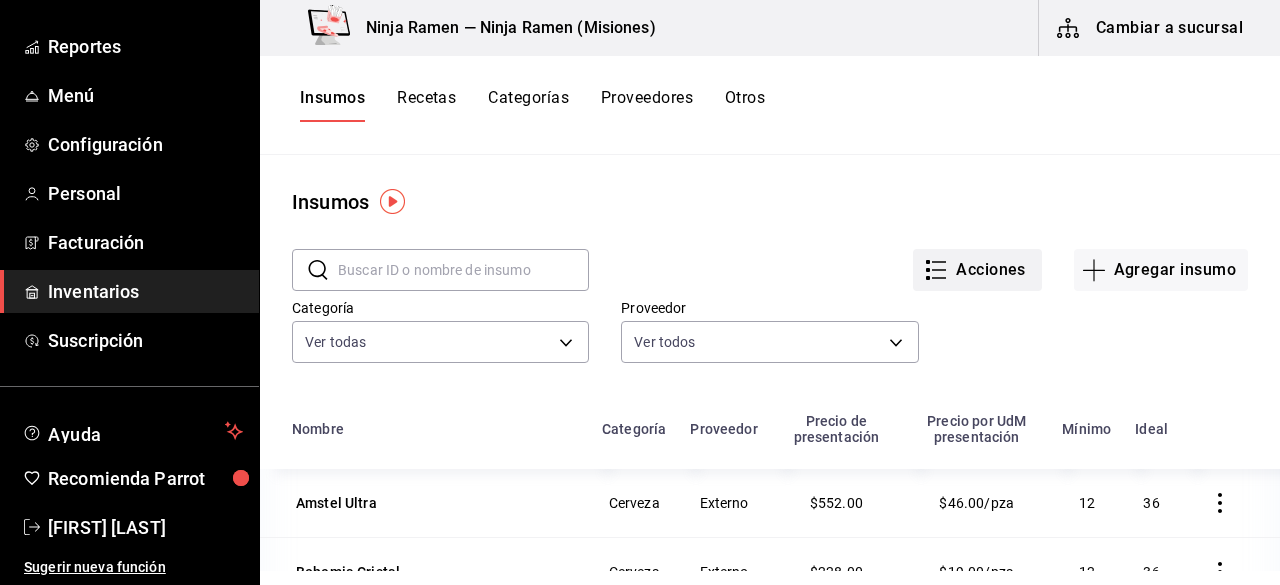 click on "Acciones" at bounding box center (977, 270) 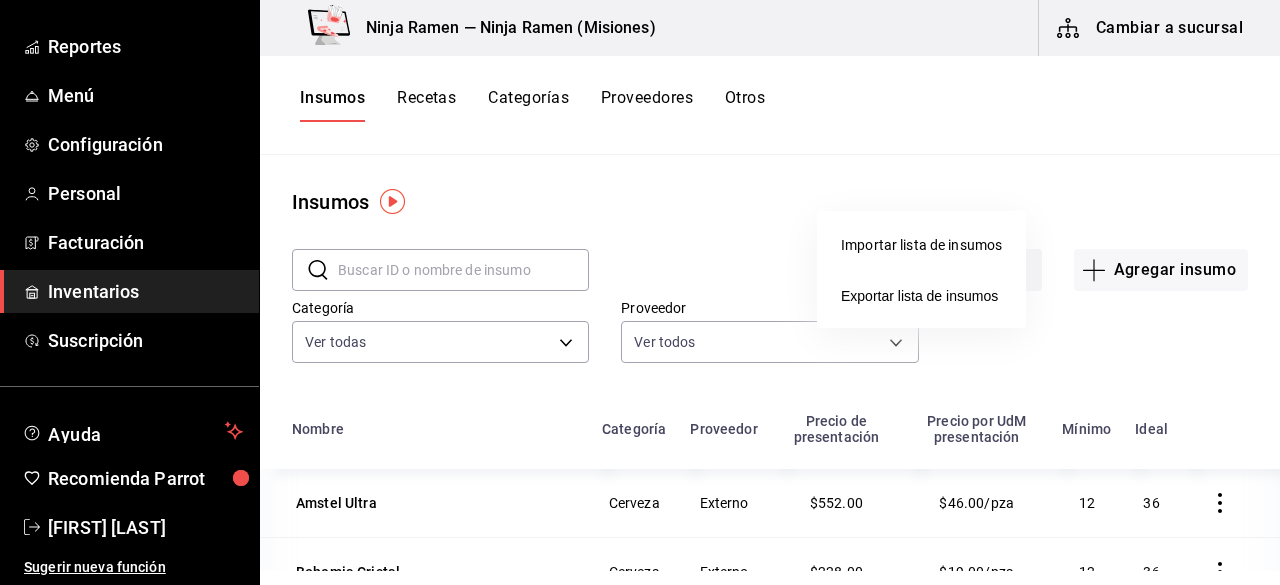 click on "Importar lista de insumos" at bounding box center [921, 245] 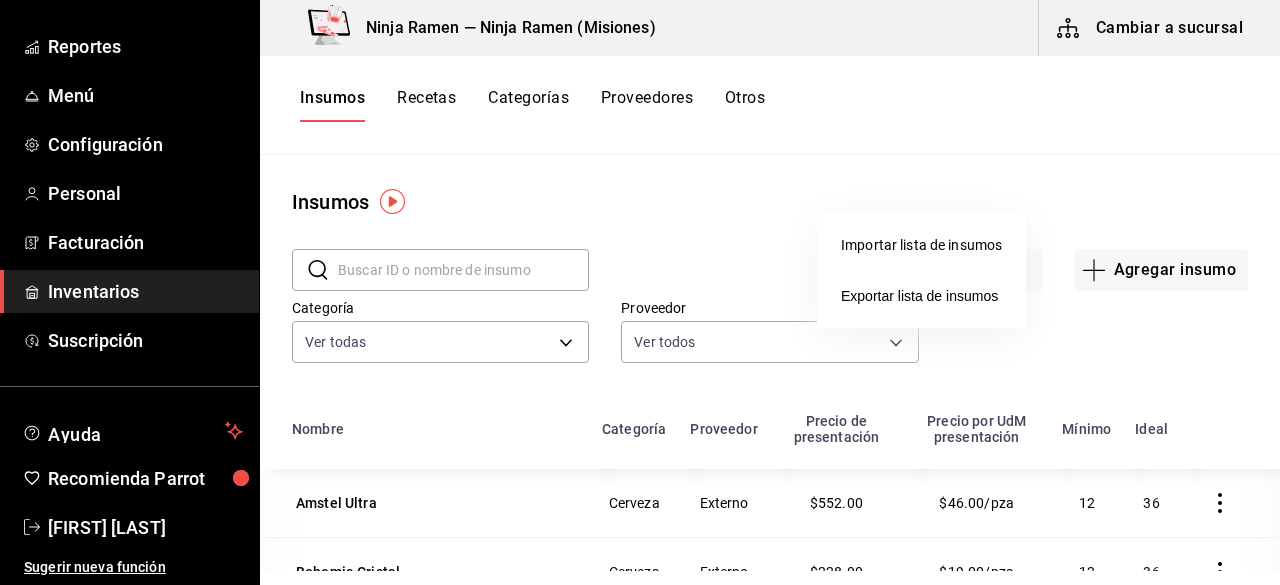 click on "Importar lista de insumos" at bounding box center (921, 245) 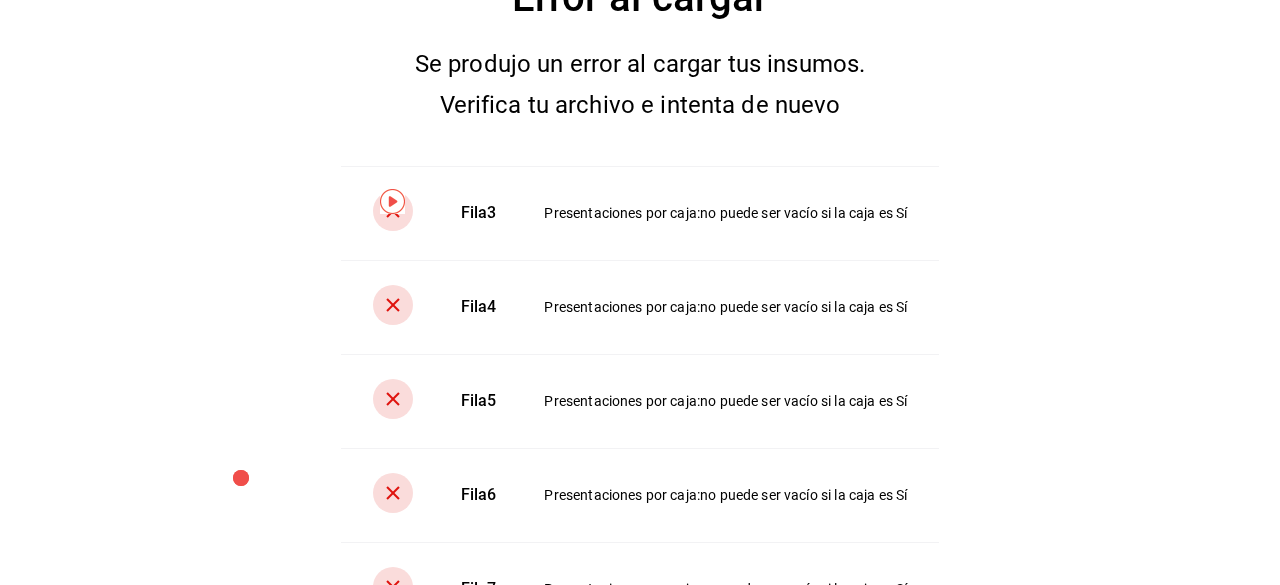 scroll, scrollTop: 122, scrollLeft: 0, axis: vertical 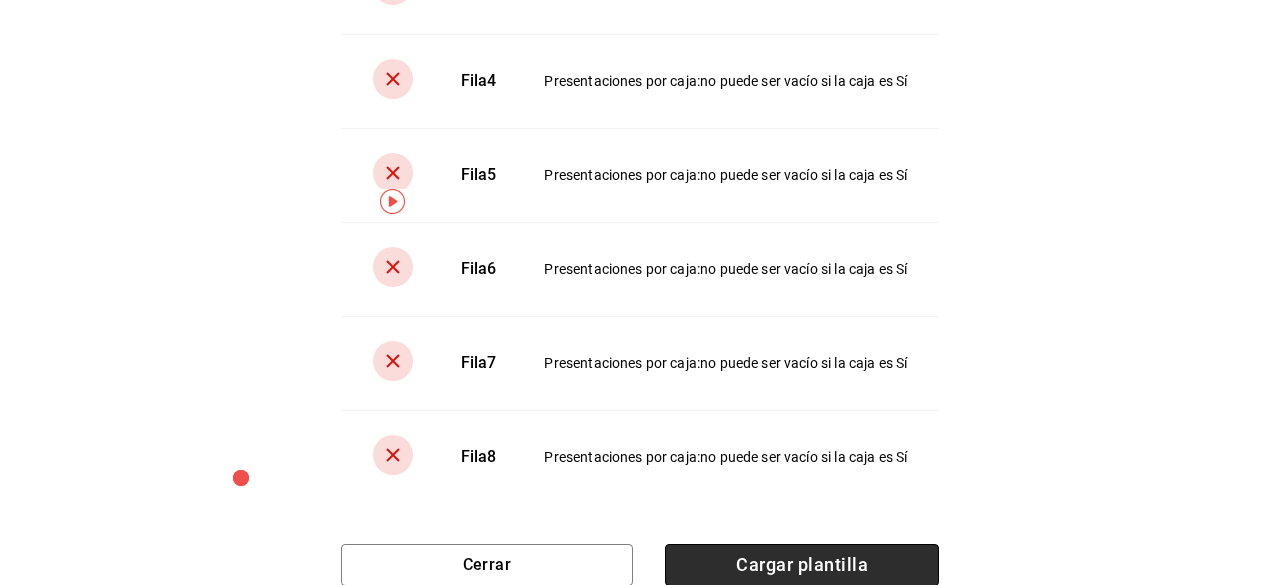 click on "Cargar plantilla" at bounding box center (802, 565) 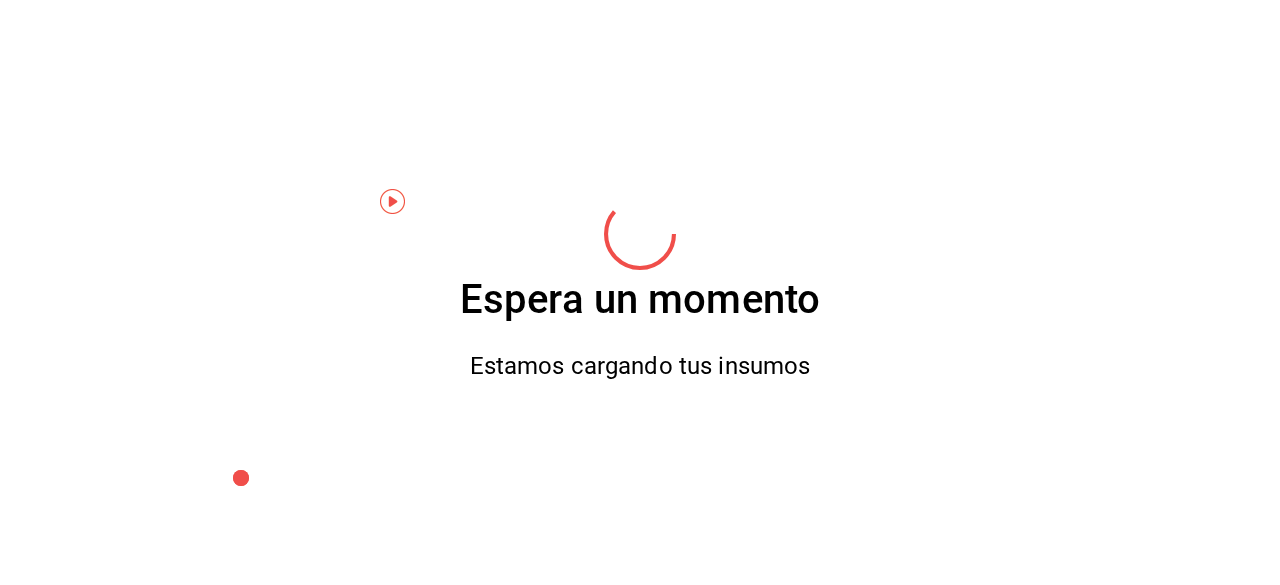 scroll, scrollTop: 0, scrollLeft: 0, axis: both 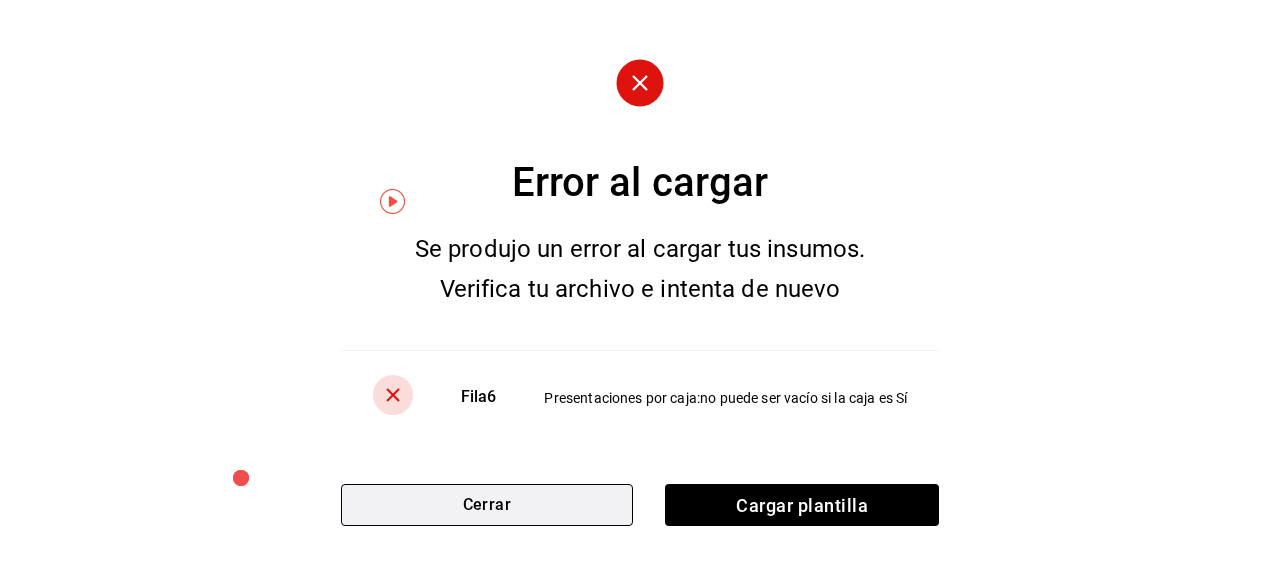 click on "Cerrar" at bounding box center (487, 505) 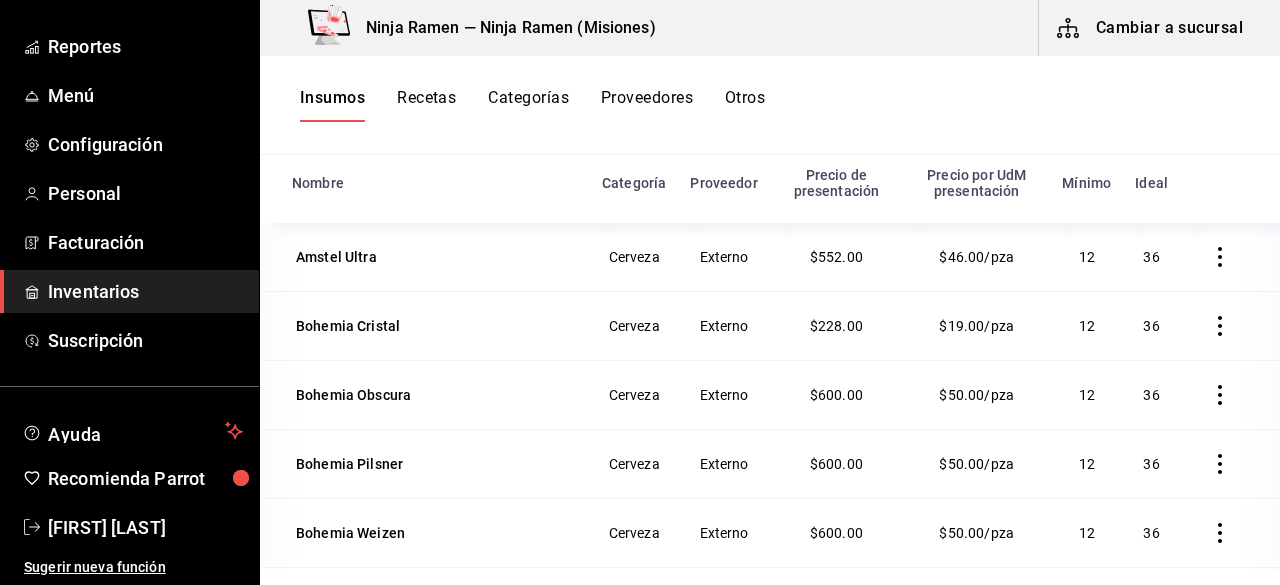 scroll, scrollTop: 0, scrollLeft: 0, axis: both 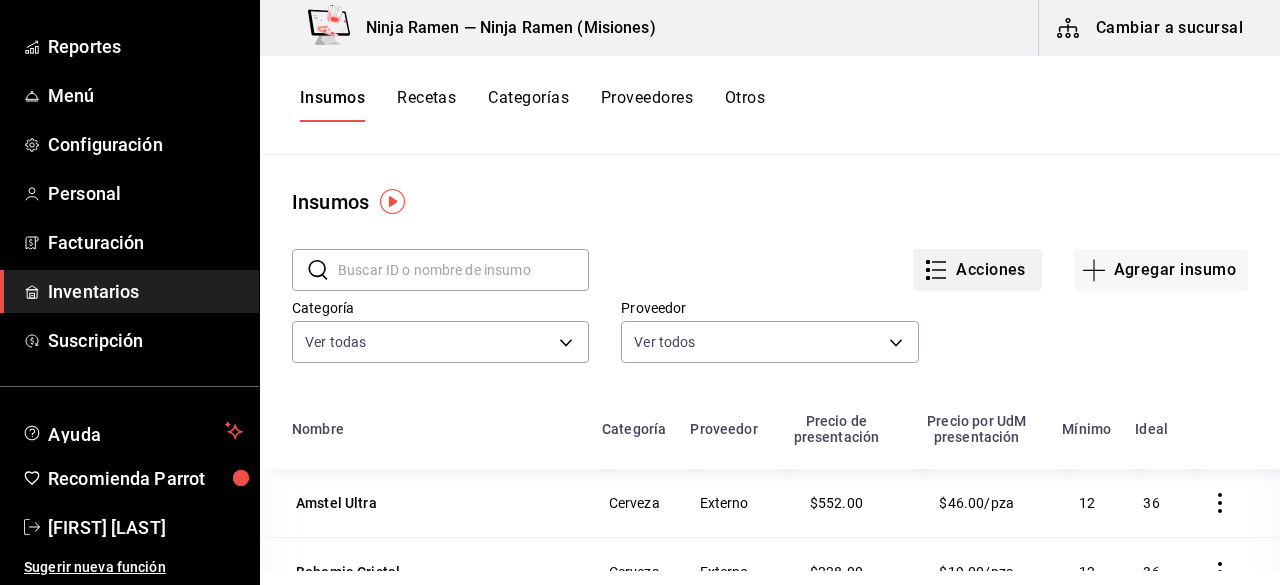 click on "Acciones" at bounding box center [977, 270] 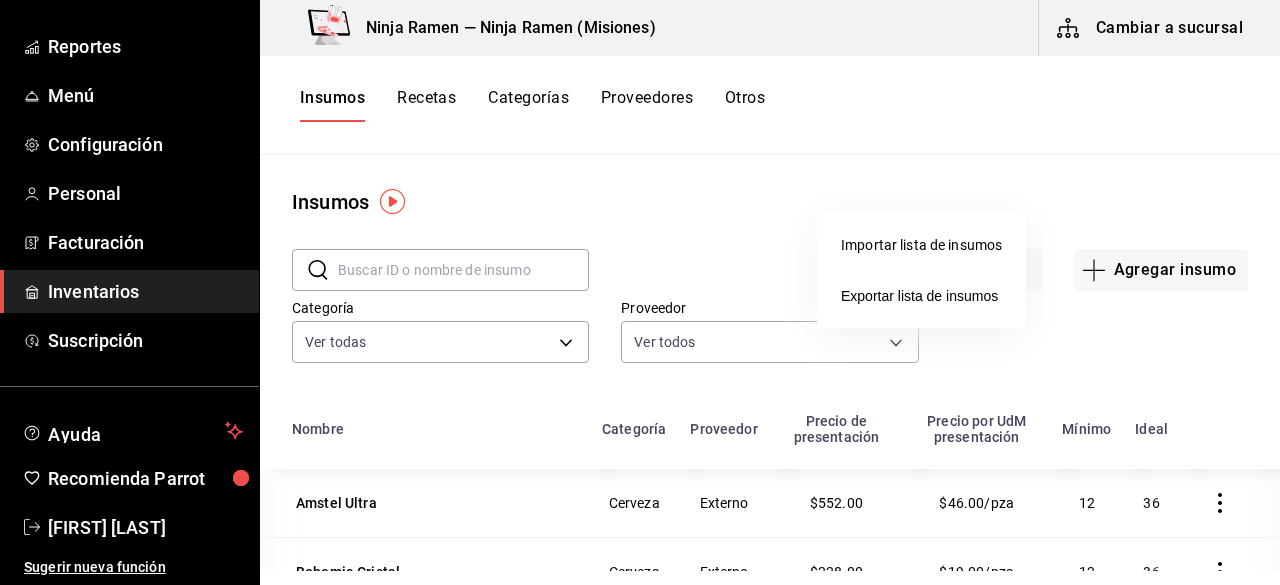 click on "Importar lista de insumos" at bounding box center [921, 245] 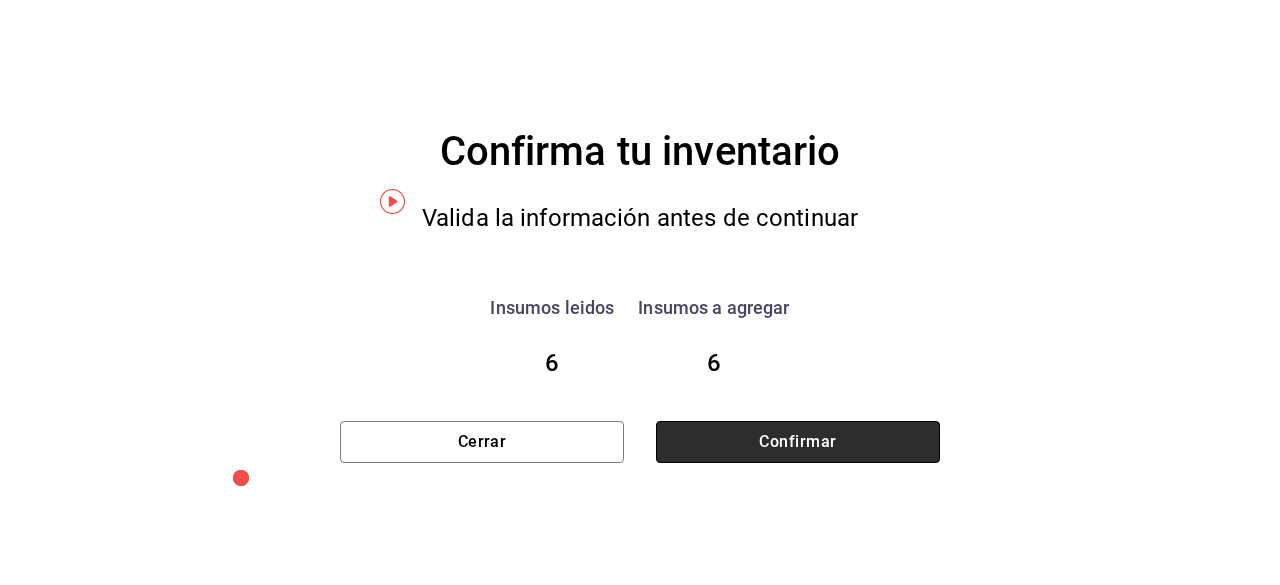 click on "Confirmar" at bounding box center (798, 442) 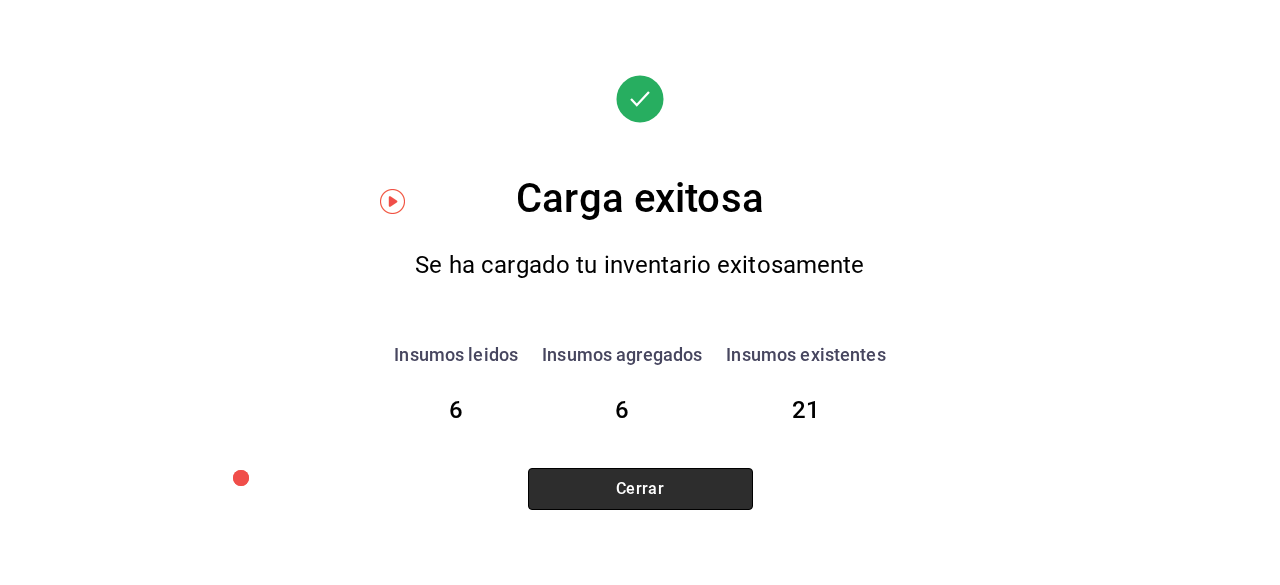 click on "Cerrar" at bounding box center [640, 489] 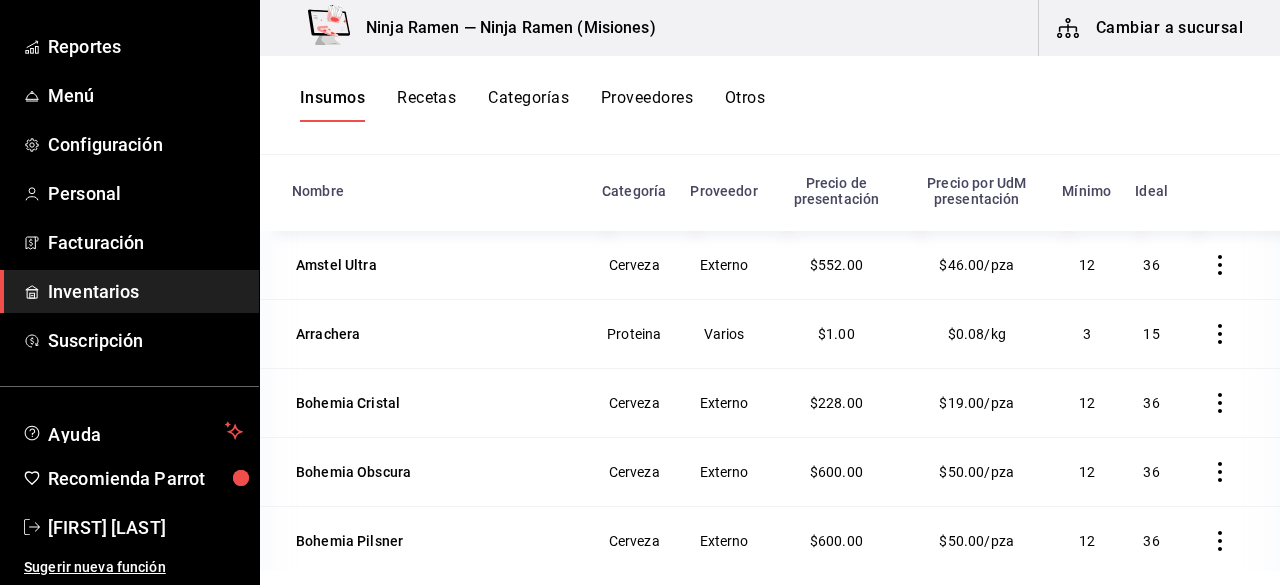 scroll, scrollTop: 246, scrollLeft: 0, axis: vertical 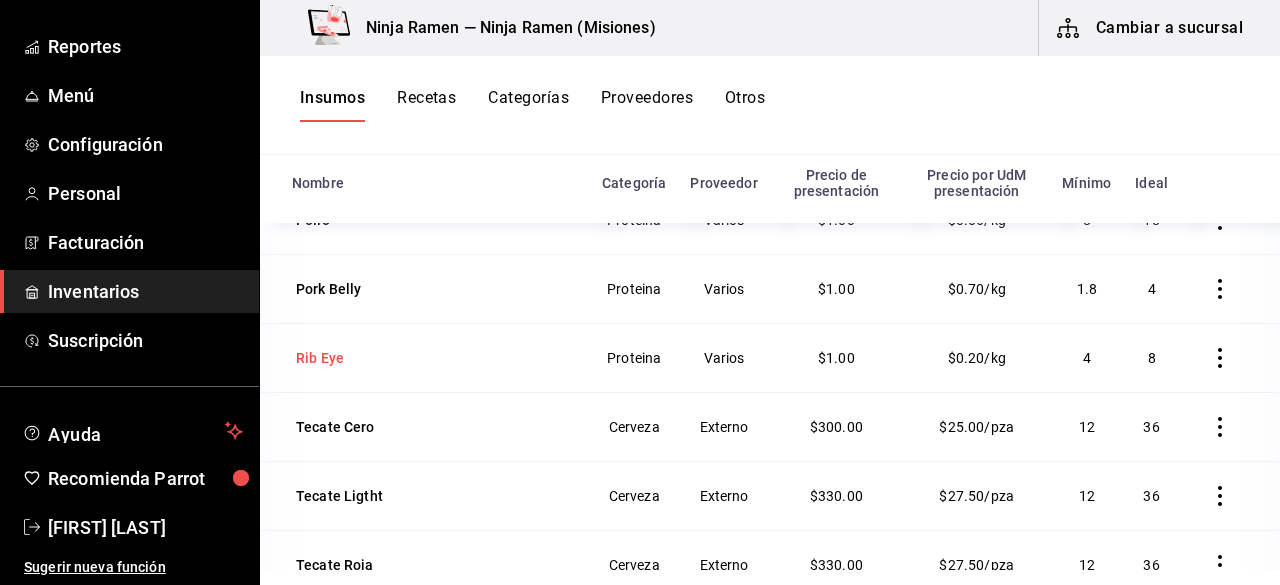 click on "Rib Eye" at bounding box center (435, 358) 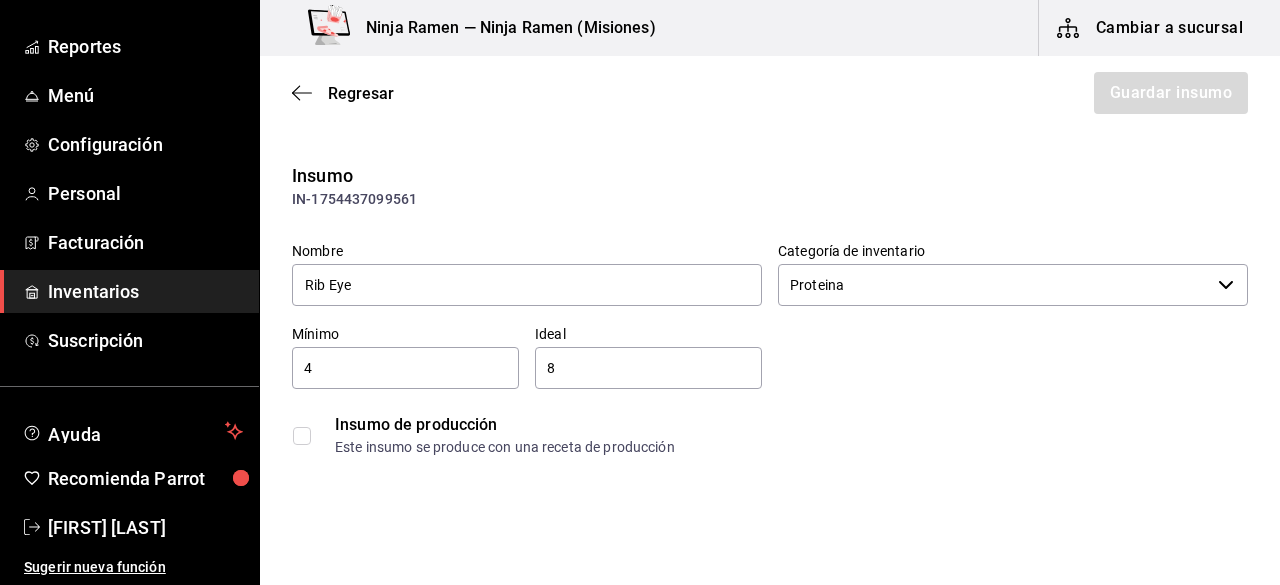 click at bounding box center (302, 436) 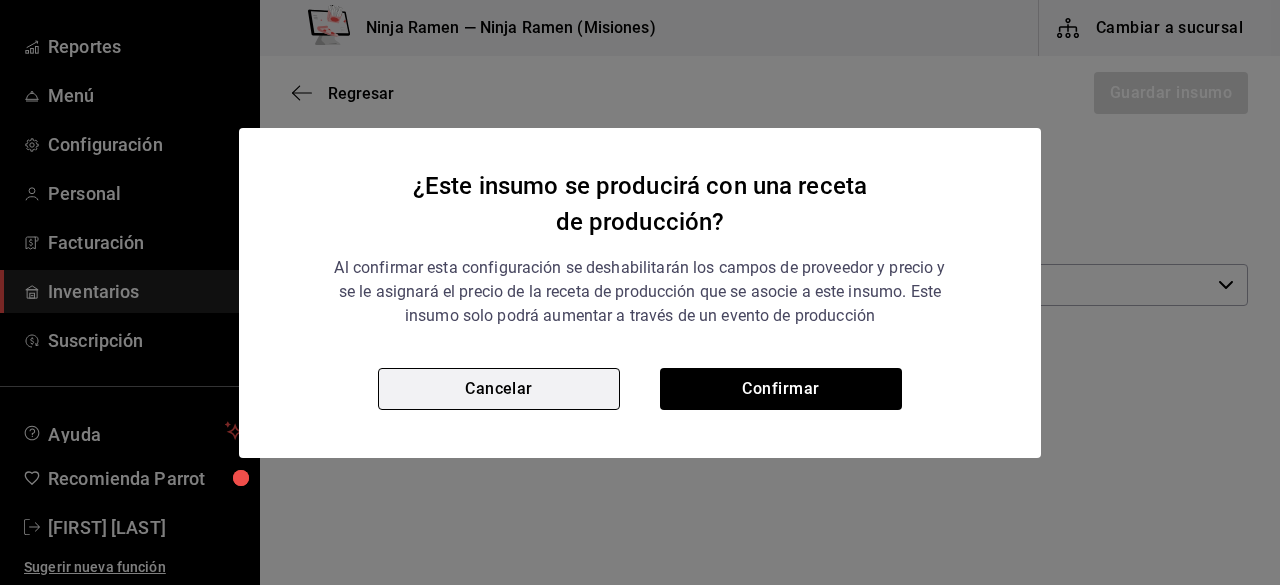 click on "Cancelar" at bounding box center [499, 389] 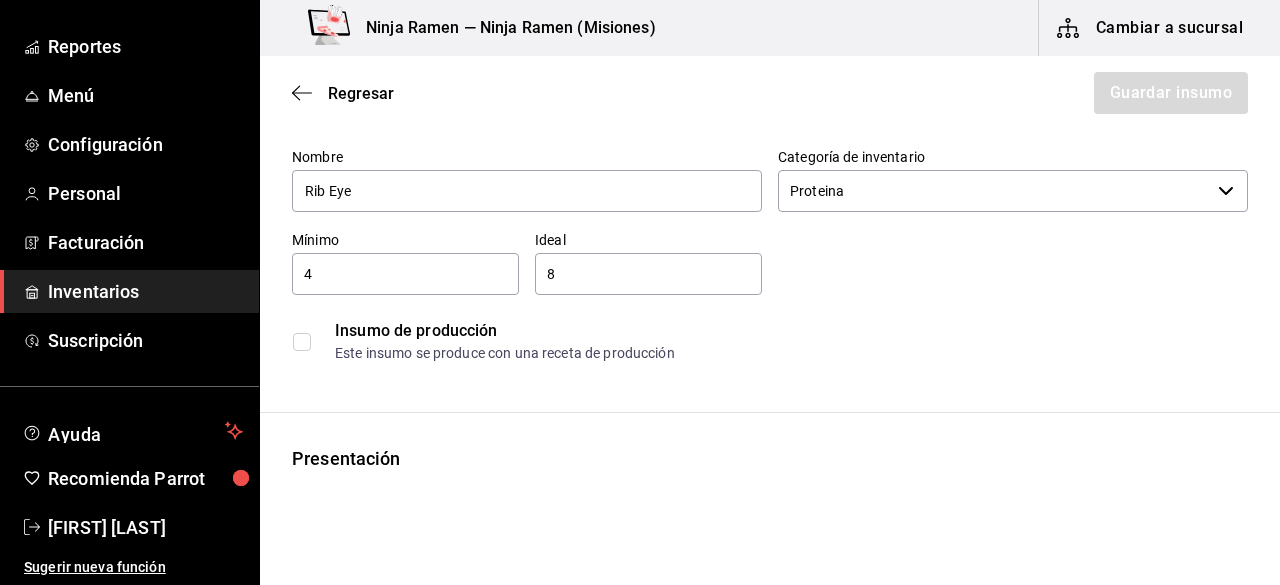 scroll, scrollTop: 0, scrollLeft: 0, axis: both 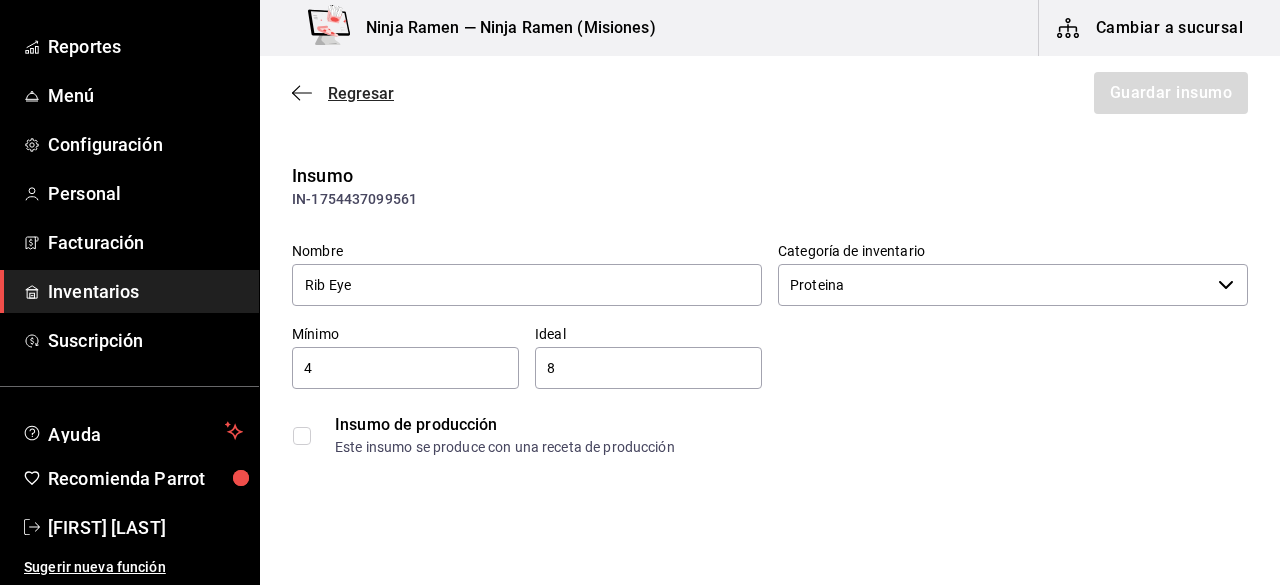 click 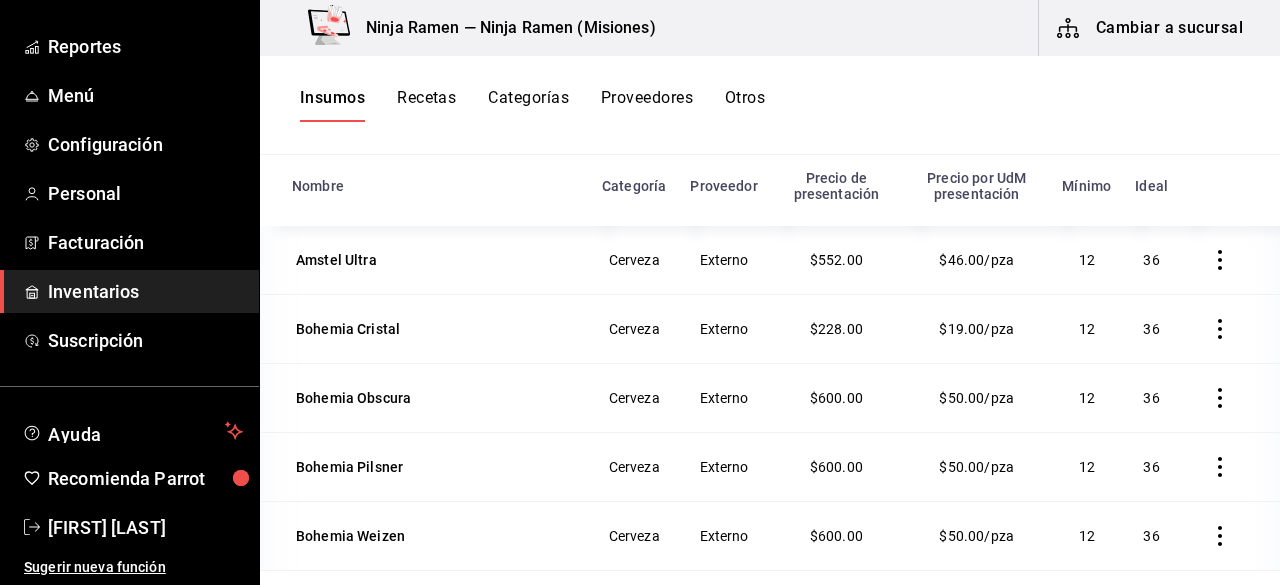 scroll, scrollTop: 244, scrollLeft: 0, axis: vertical 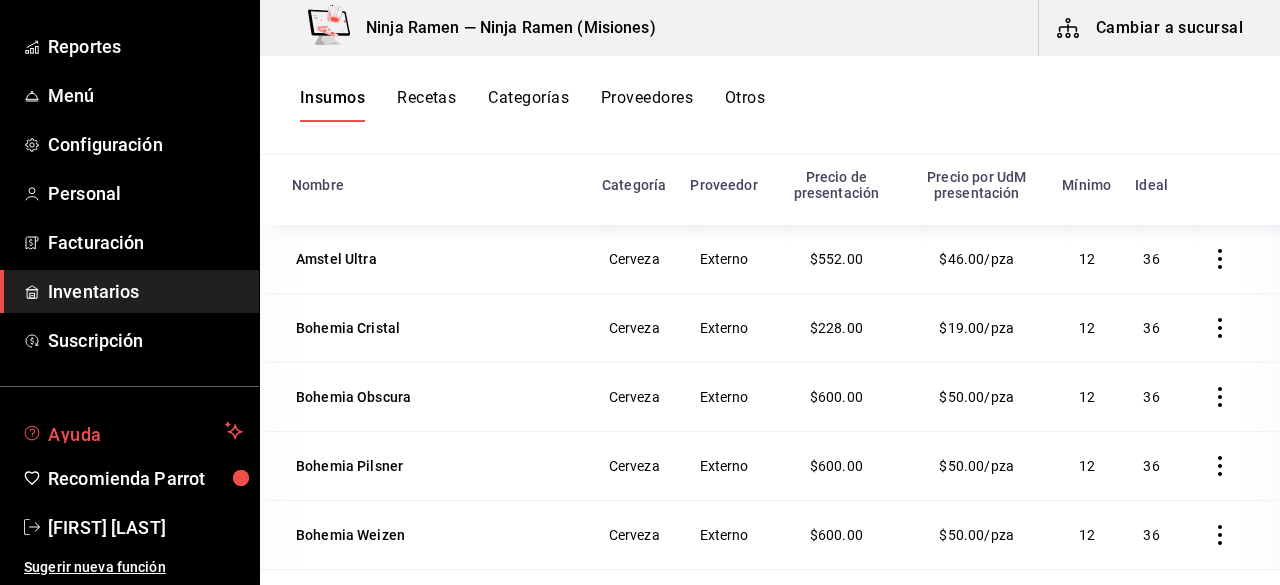 click on "Ayuda" at bounding box center [132, 431] 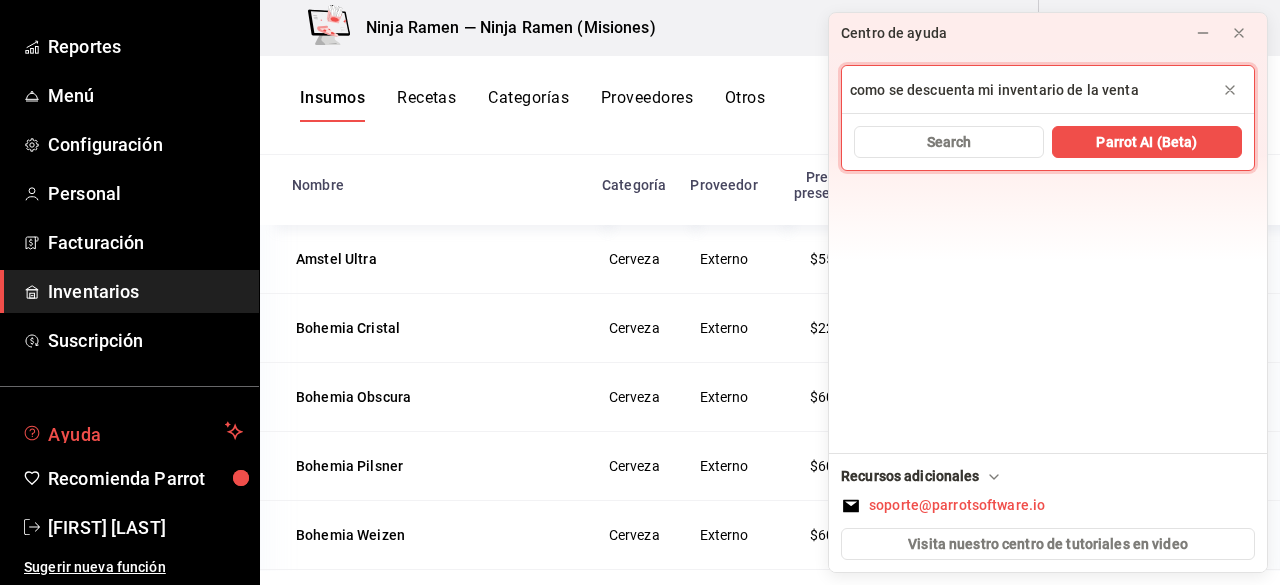 type on "como se descuenta mi inventario de la venta" 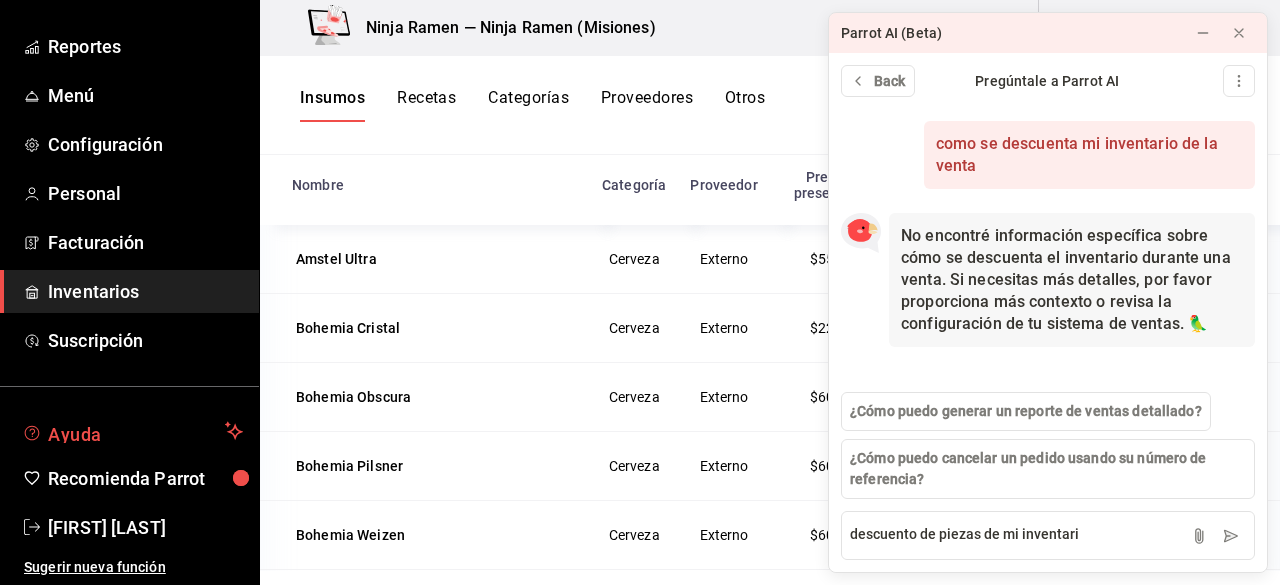 type on "descuento de piezas de mi inventario" 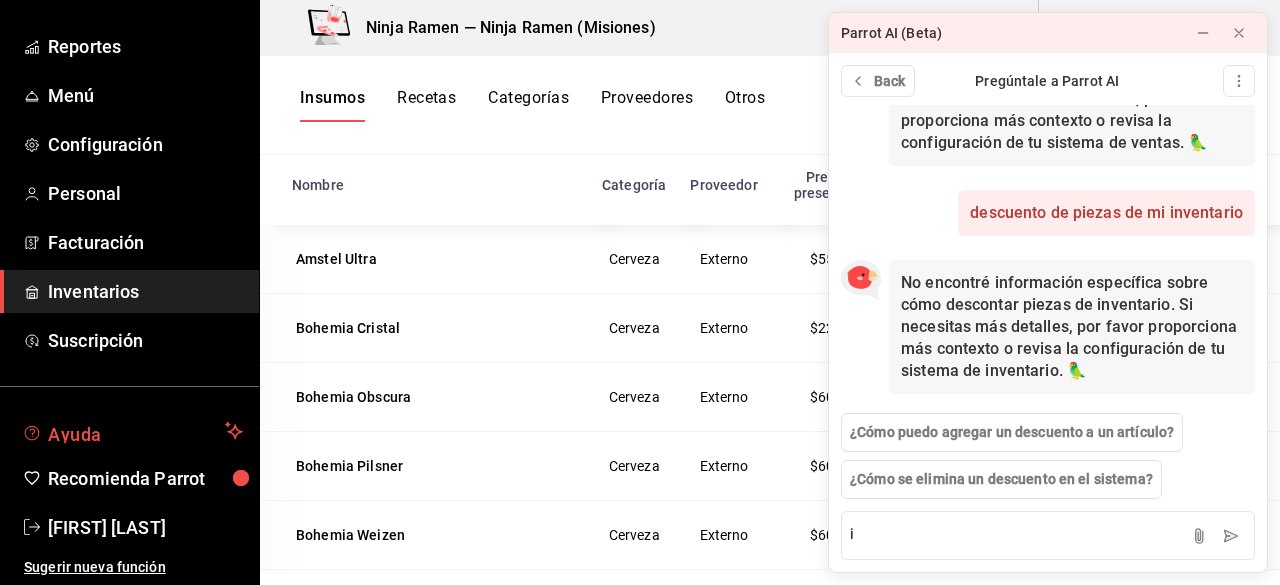 scroll, scrollTop: 200, scrollLeft: 0, axis: vertical 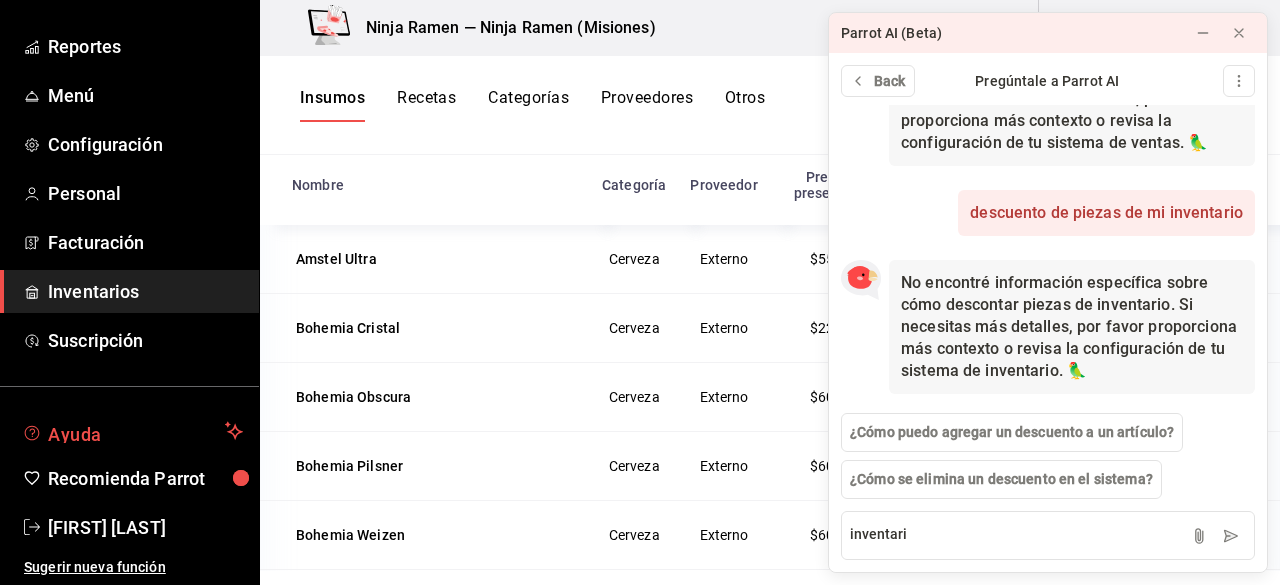 type on "inventario" 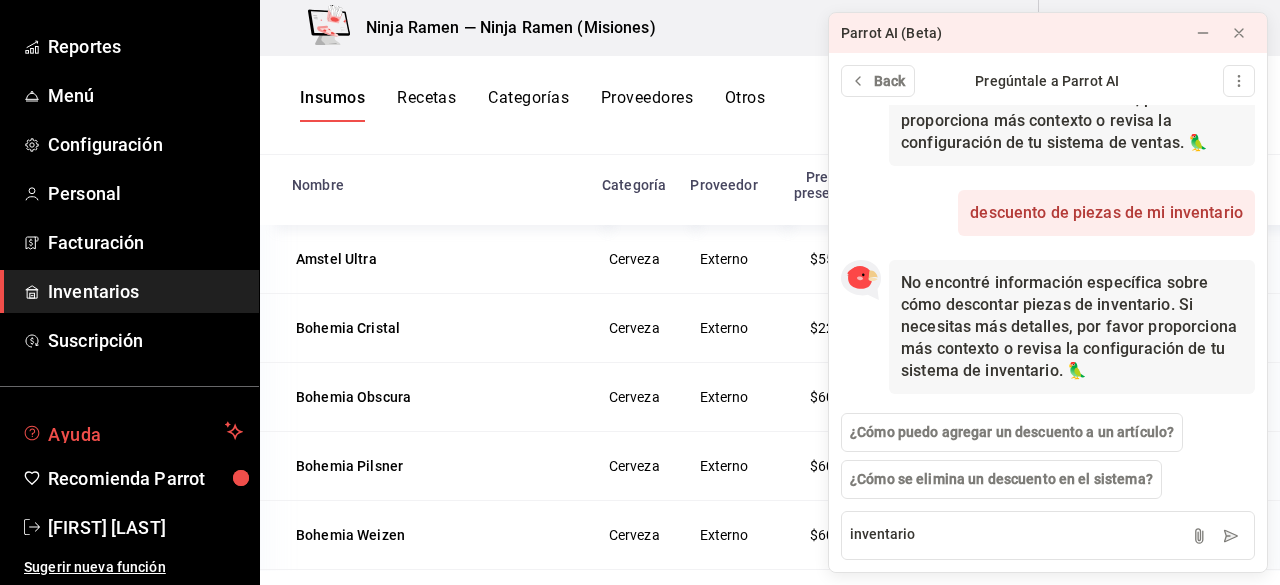 type 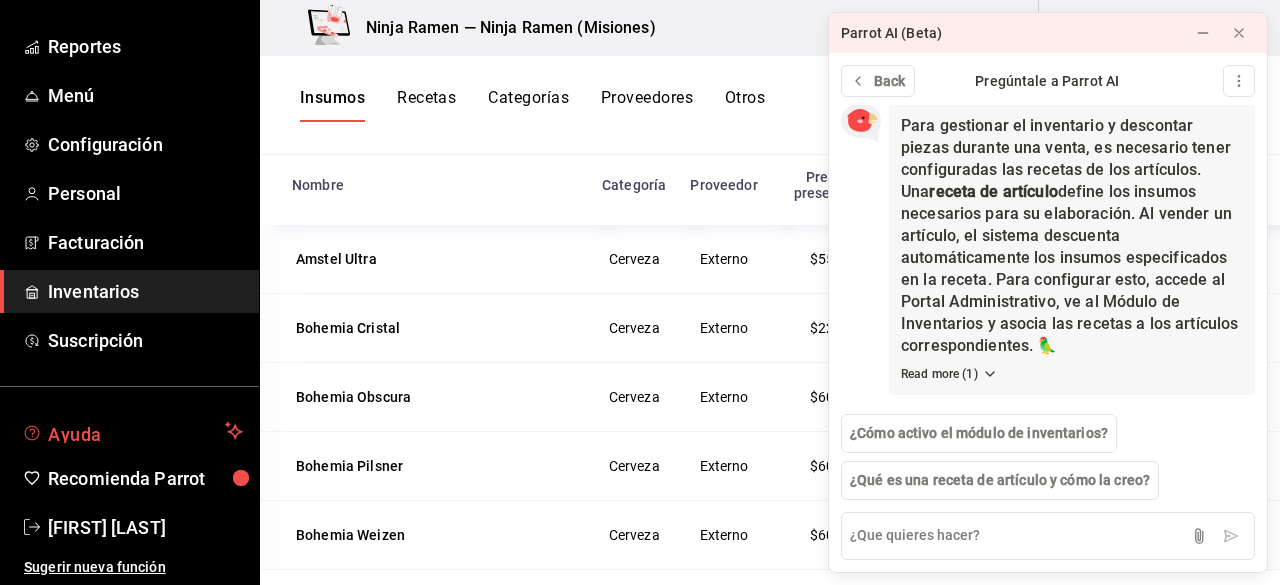 scroll, scrollTop: 586, scrollLeft: 0, axis: vertical 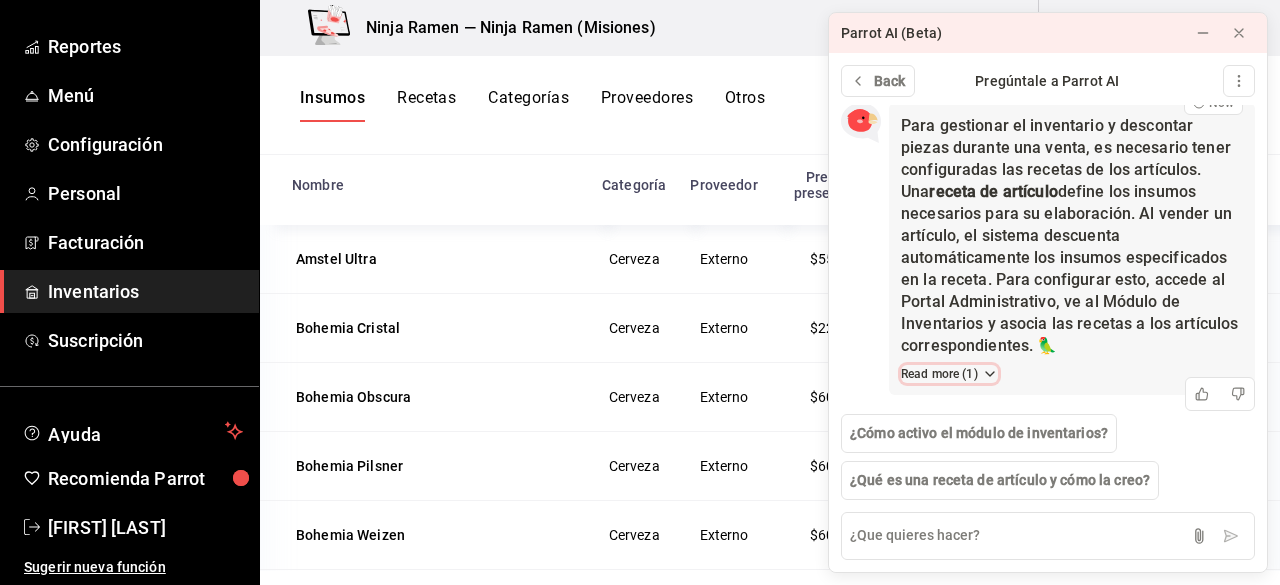 click 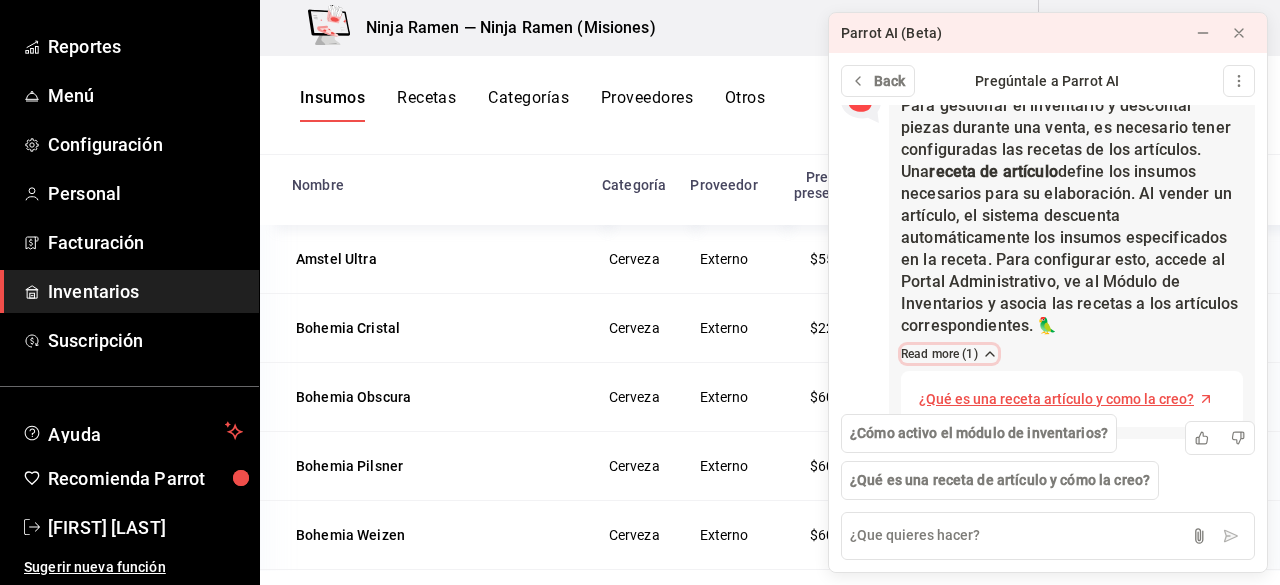 click 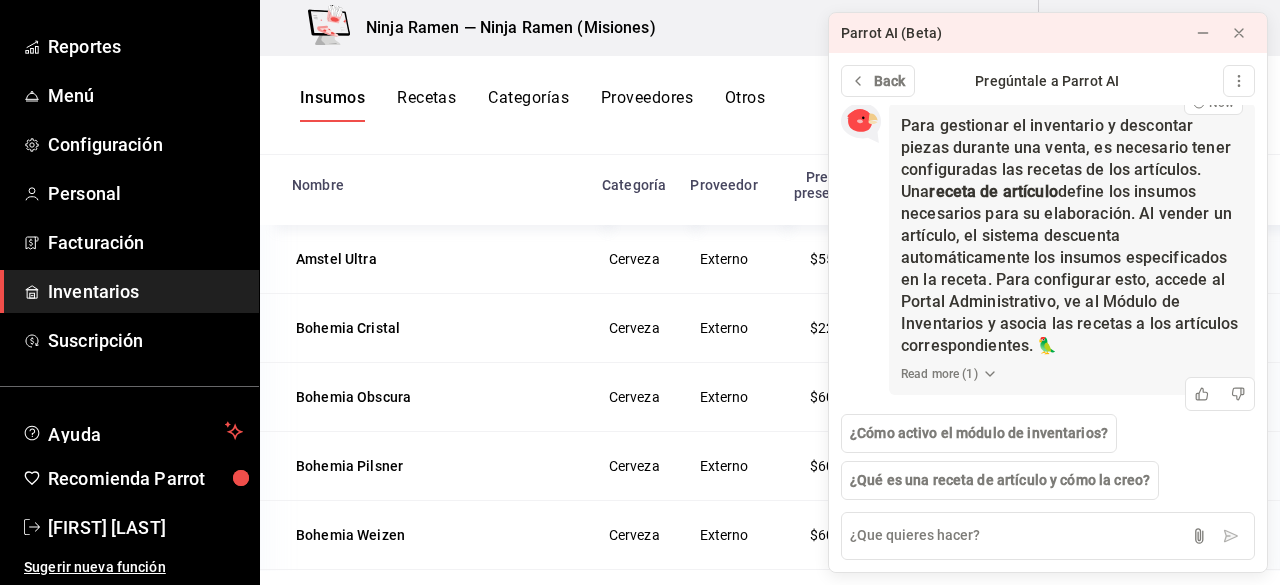 click on "Parrot AI (Beta) Back Pregúntale a Parrot AI como se descuenta mi inventario de la venta Now No encontré información específica sobre cómo se descuenta el inventario durante una venta. Si necesitas más detalles, por favor proporciona más contexto o revisa la configuración de tu sistema de ventas. 🦜 Now descuento de piezas de mi inventario Now No encontré información específica sobre cómo descontar piezas de inventario. Si necesitas más detalles, por favor proporciona más contexto o revisa la configuración de tu sistema de inventario. 🦜 Now inventario Now Para gestionar el inventario y descontar piezas durante una venta, es necesario tener configuradas las recetas de los artículos. Una receta de artículo Read more ( 1 ) Now ¿Cómo activo el módulo de inventarios? ¿Qué es una receta de artículo y cómo la creo? ¿Cómo activo el módulo de inventarios? ¿Qué es una receta de artículo y cómo la creo? como se descuenta mi inventario de la venta Parrot AI (Beta) Recomendado" at bounding box center (1048, 292) 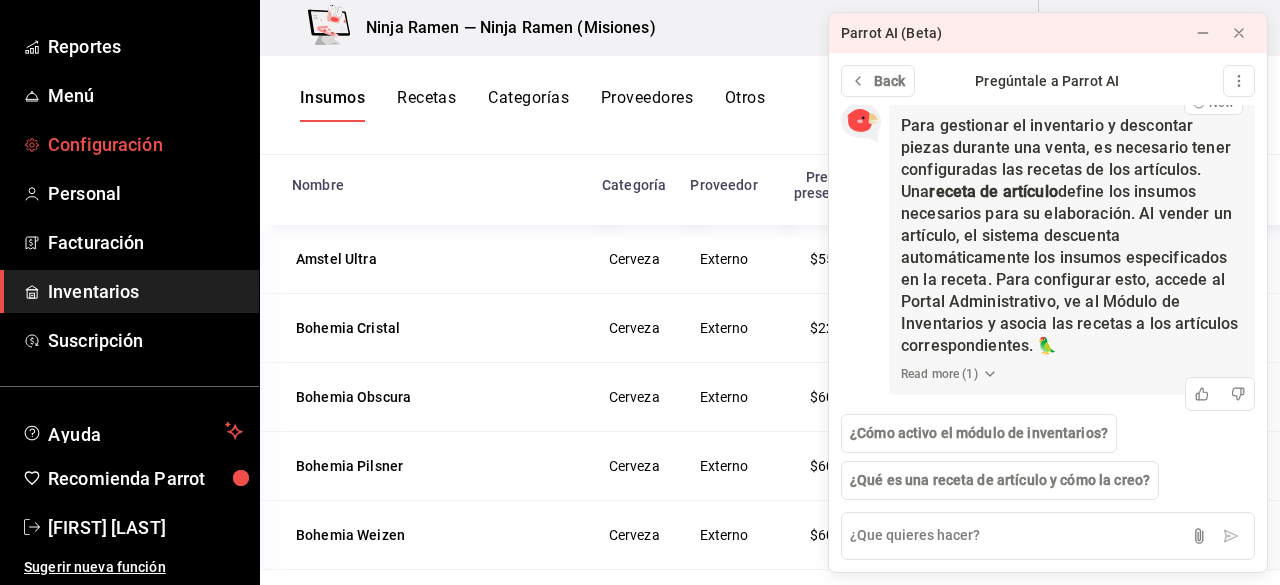 click on "Configuración" at bounding box center (129, 144) 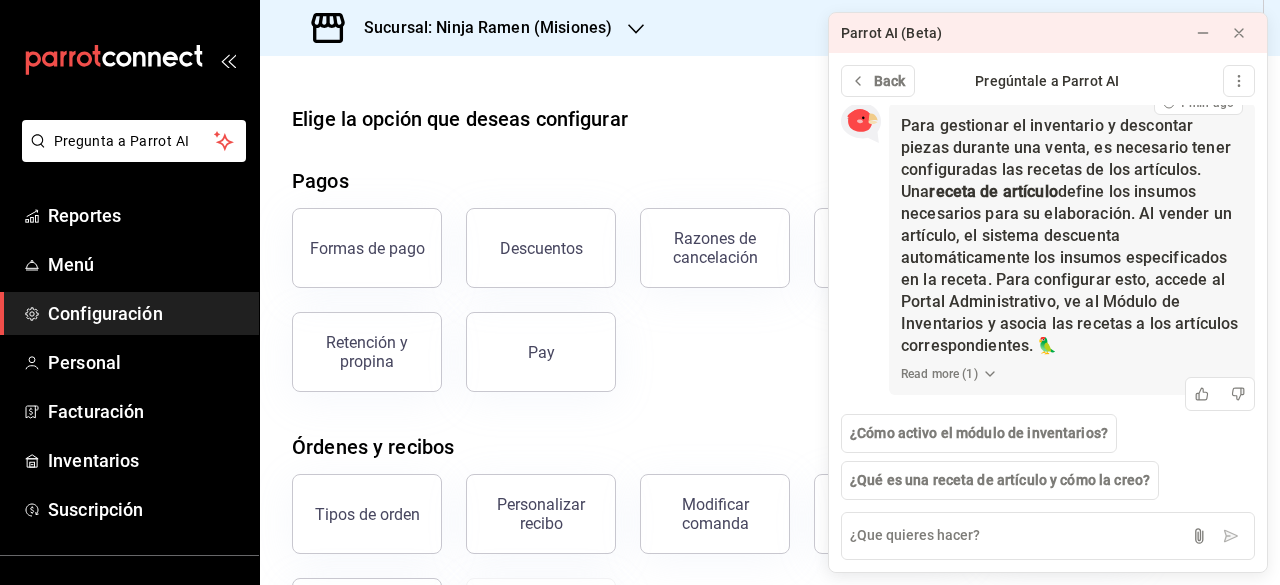 click on "Formas de pago Descuentos Razones de cancelación Cargos por servicio Comisiones de integraciones Retención y propina Pay" at bounding box center [758, 288] 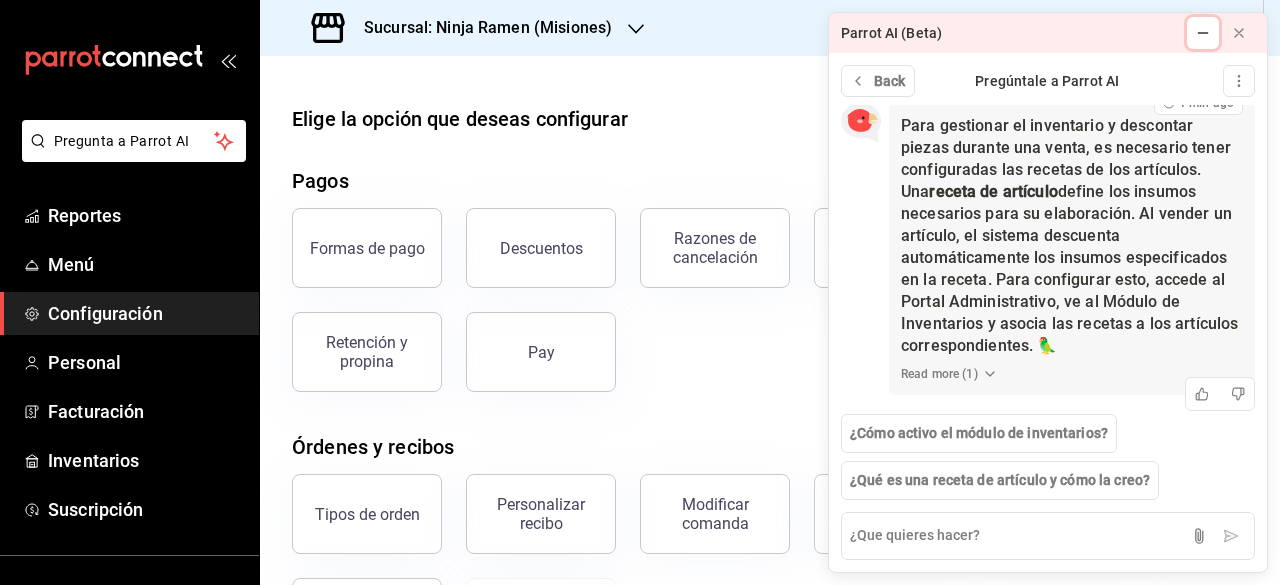 click at bounding box center [1203, 33] 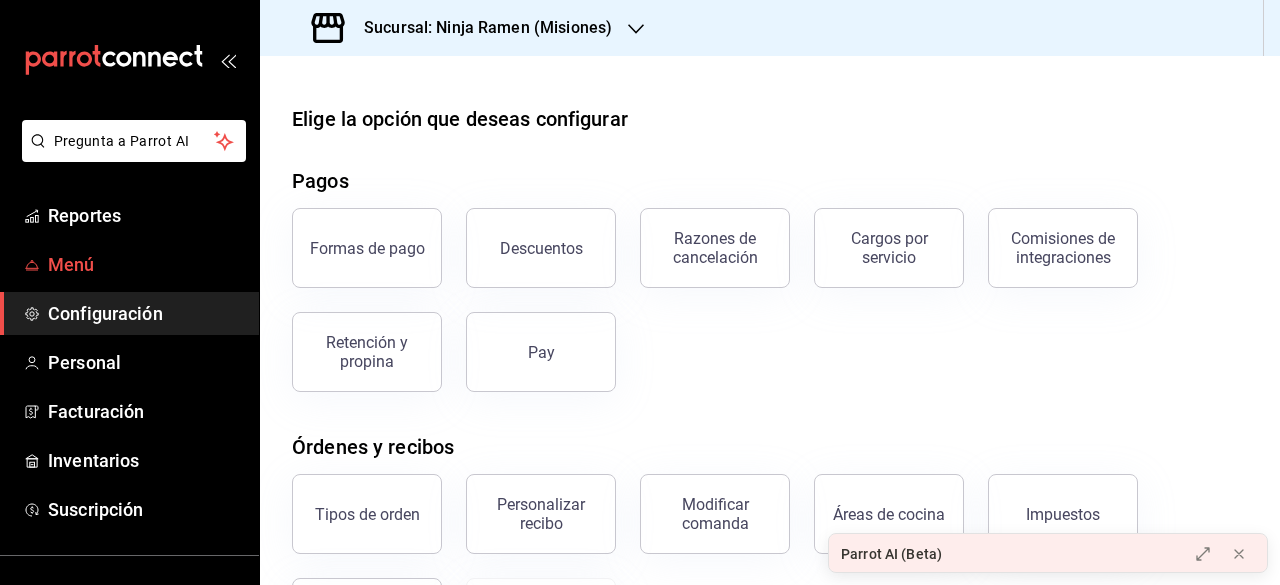 click on "Menú" at bounding box center [145, 264] 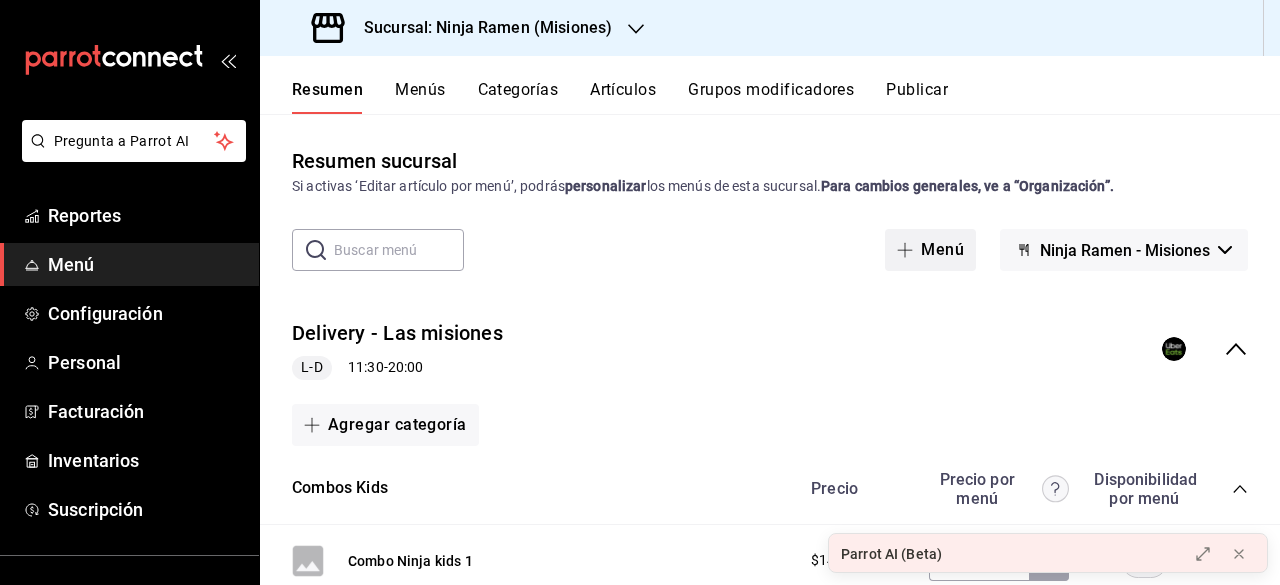 click on "Menú" at bounding box center (930, 250) 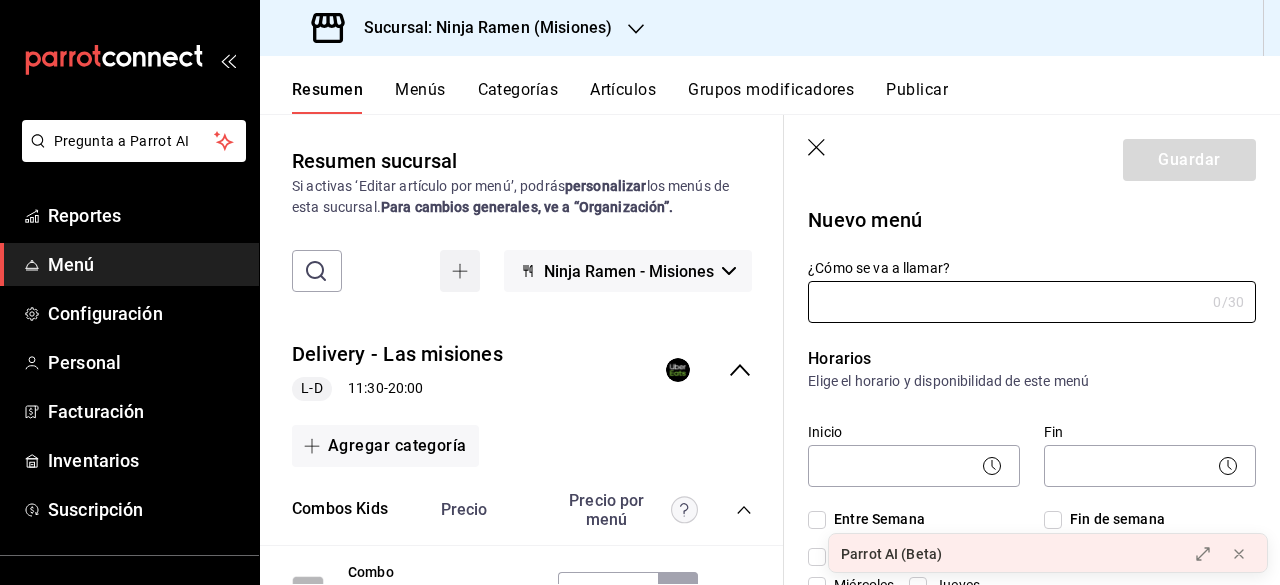 type on "1754437390282" 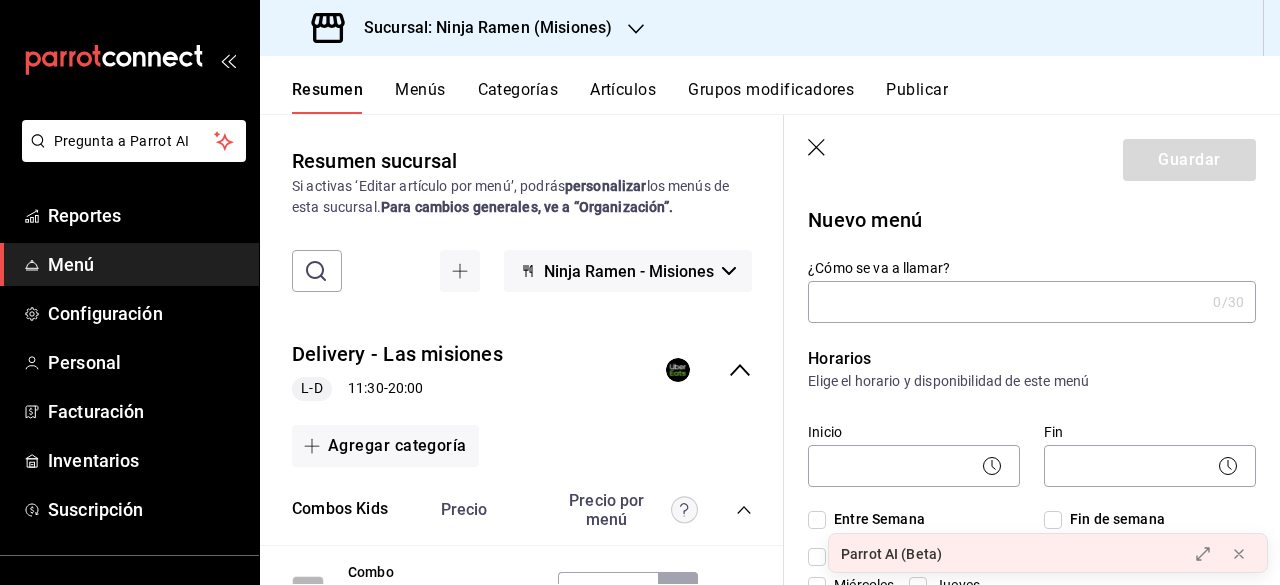 click 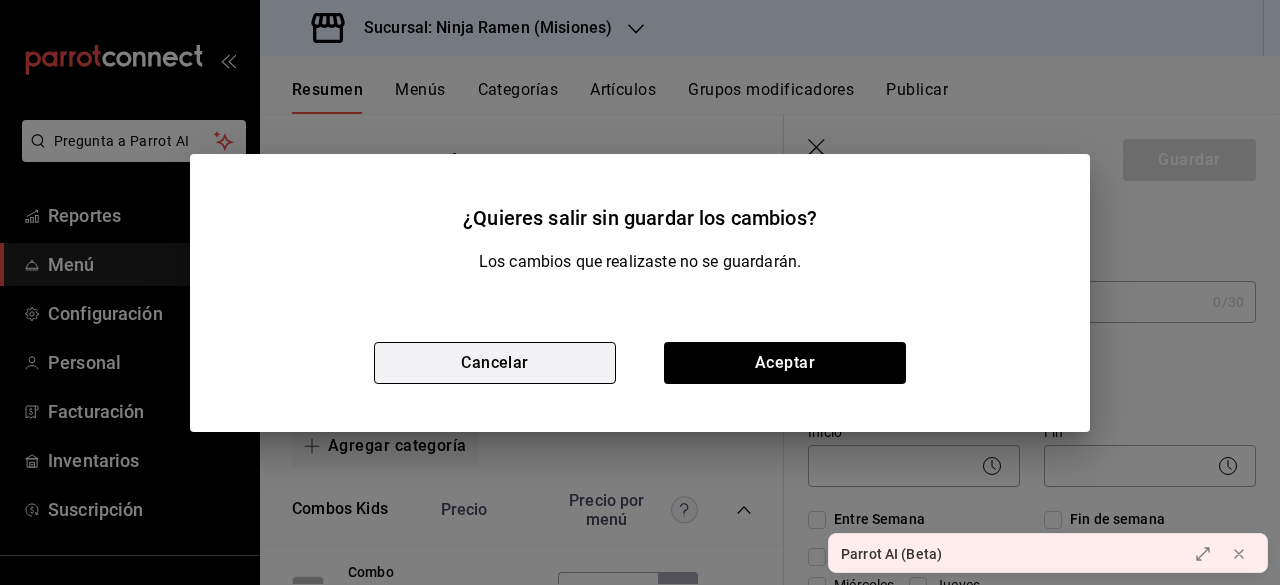 click on "Cancelar" at bounding box center (495, 363) 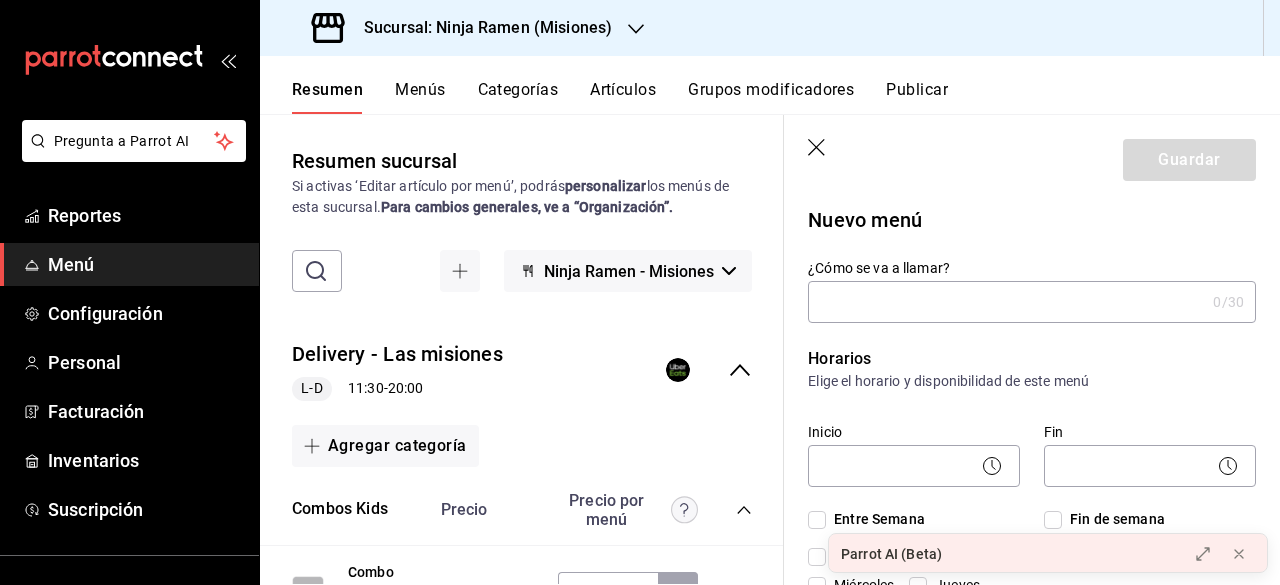 click on "Artículos" at bounding box center (623, 97) 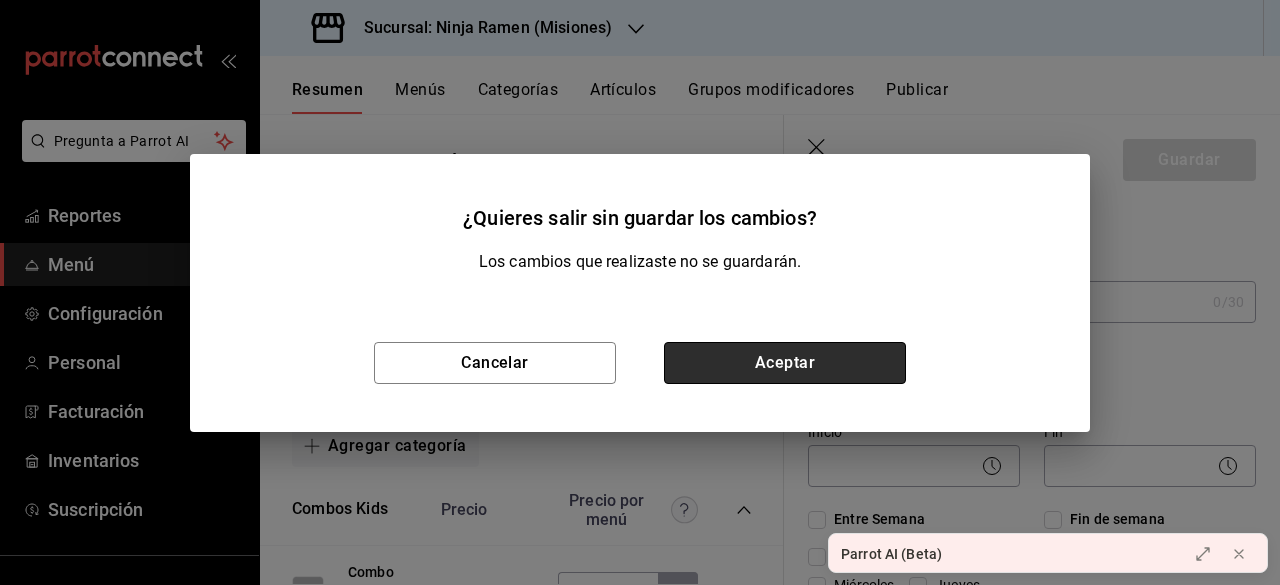 click on "Aceptar" at bounding box center [785, 363] 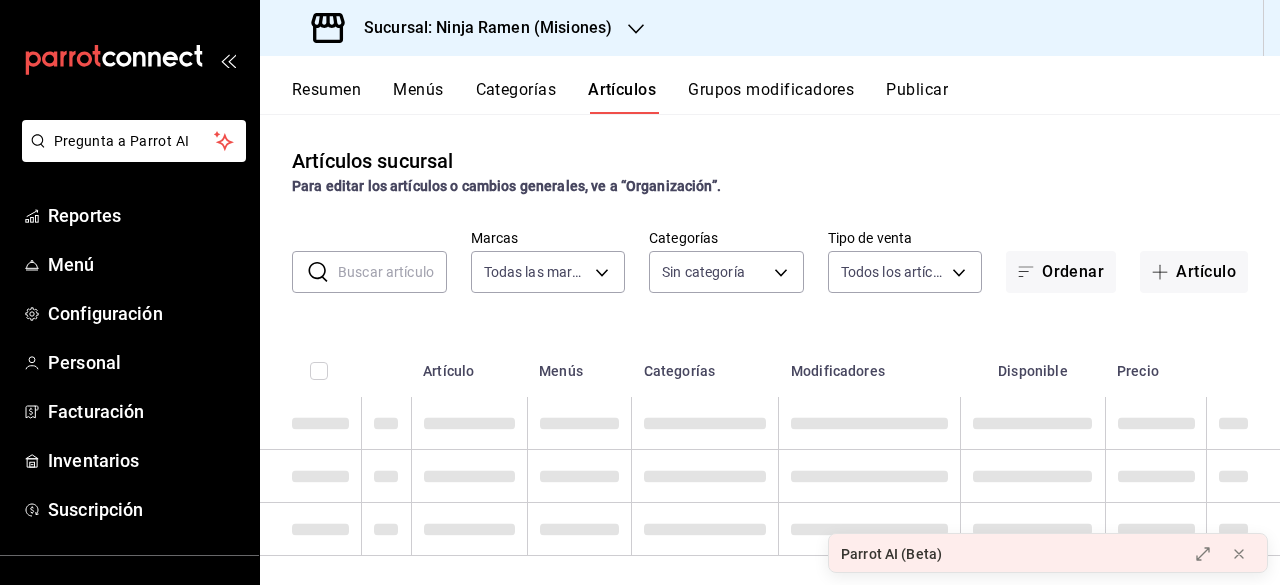 type on "1e644c87-4f3e-41ce-b4a6-2ff1556381ec" 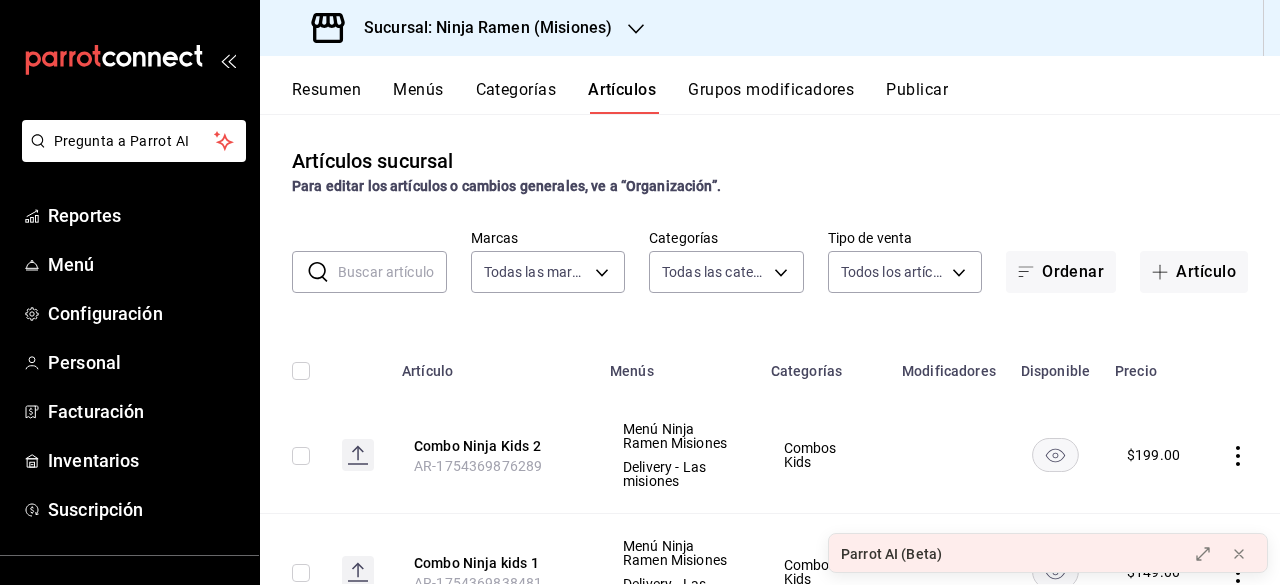 type on "3b15d461-965b-48cf-8e4b-a02dd30a9a01,84f9ac52-40c5-4d88-b5cf-dfb026d8b3df,982721ee-eed8-4e96-a65d-23be66302445,562c660b-a654-4e99-85df-623cf617973b,d3c73a20-4cba-45cf-80be-c2bc764ce366,3ad05f45-9522-4852-8dd5-45dc0b4eca2b,b6888b81-7c17-4297-8631-1449198e9949,8bf14a74-19d9-4fd6-a981-67a2f709e0cf,67188f39-b32c-4343-b6f1-03ef8abd40ed,040441a7-09b9-40e4-a9f0-347eda9cbedd,5b807097-f01b-4922-ae41-3feb8f1184e2,56c3e575-92c8-427a-aaf0-f0a7090bf308" 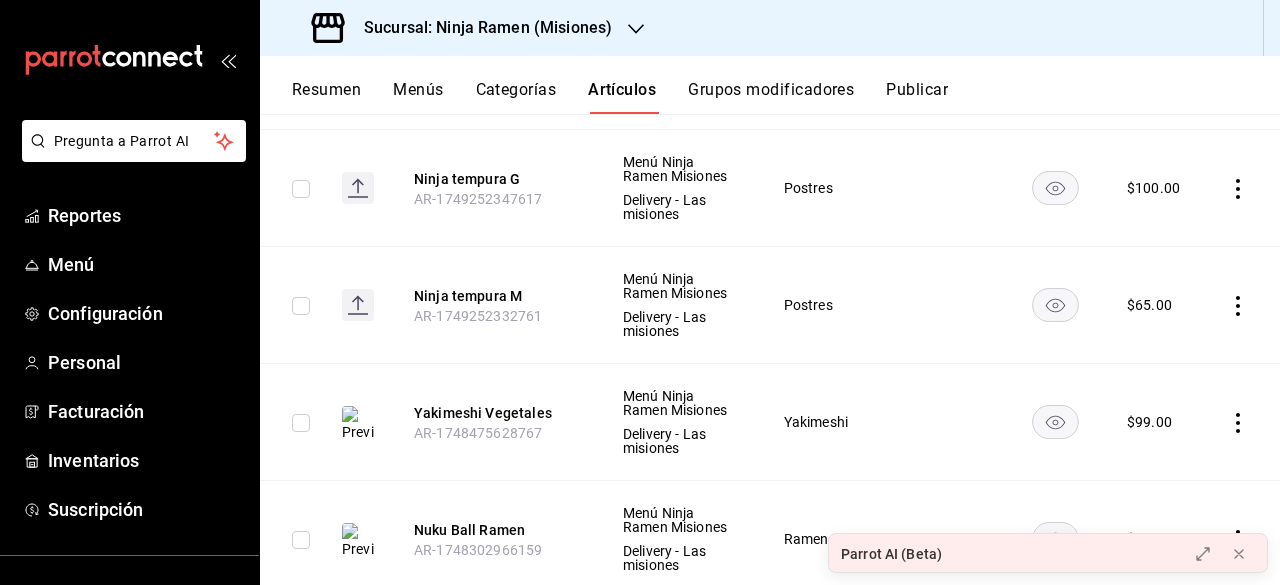 scroll, scrollTop: 1965, scrollLeft: 0, axis: vertical 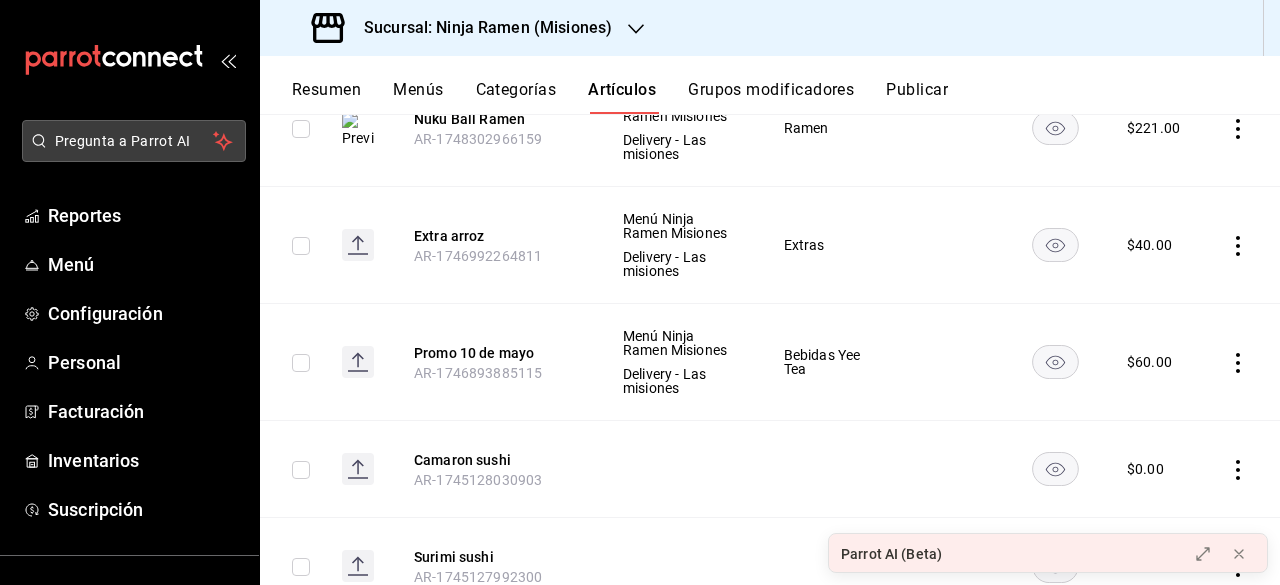 click on "Pregunta a Parrot AI" at bounding box center (134, 141) 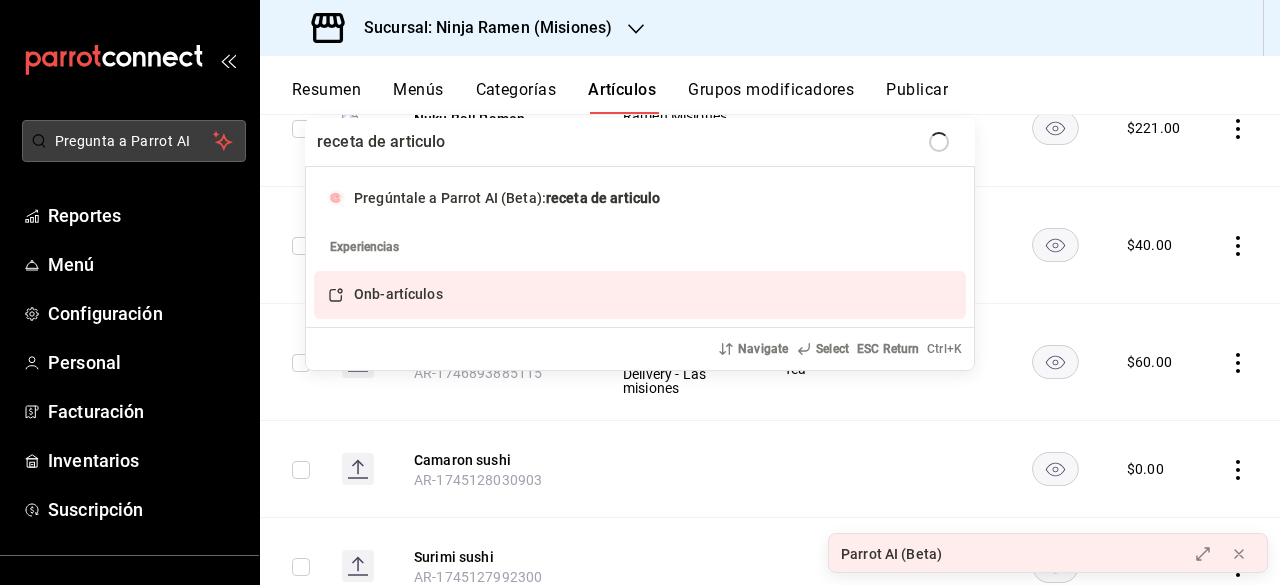 type on "receta de articulos" 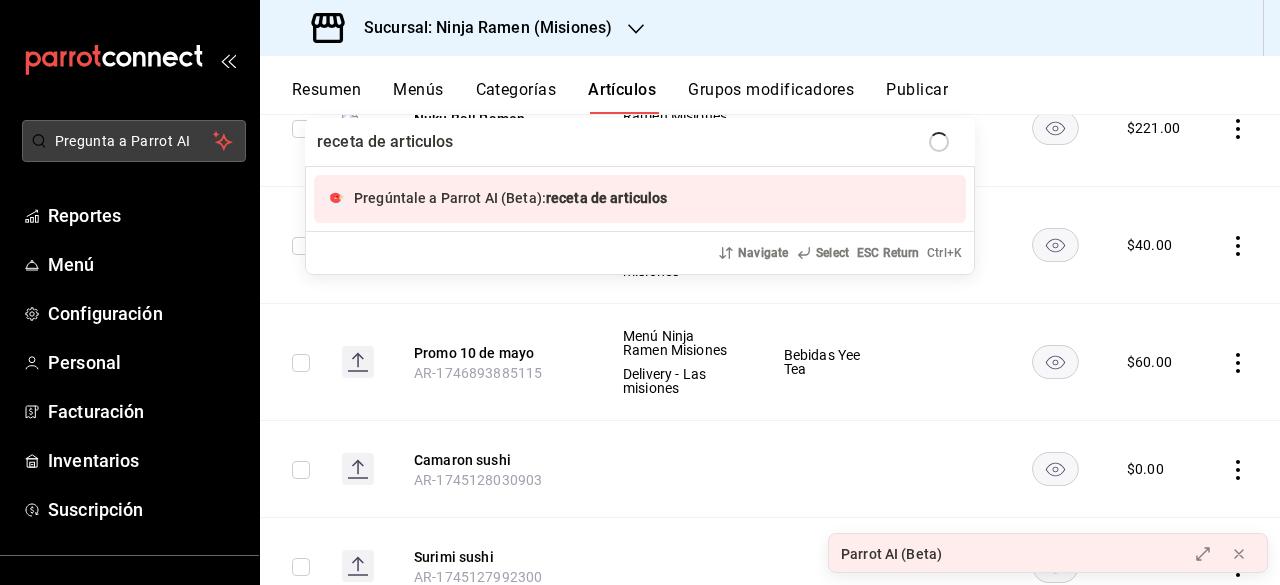 type 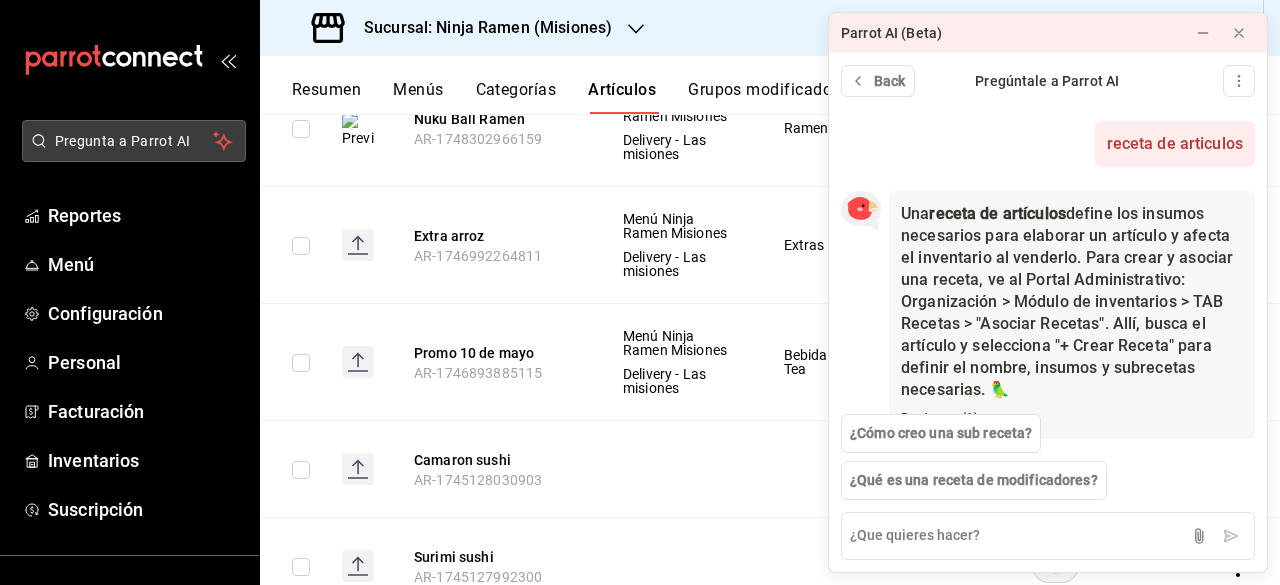 scroll, scrollTop: 42, scrollLeft: 0, axis: vertical 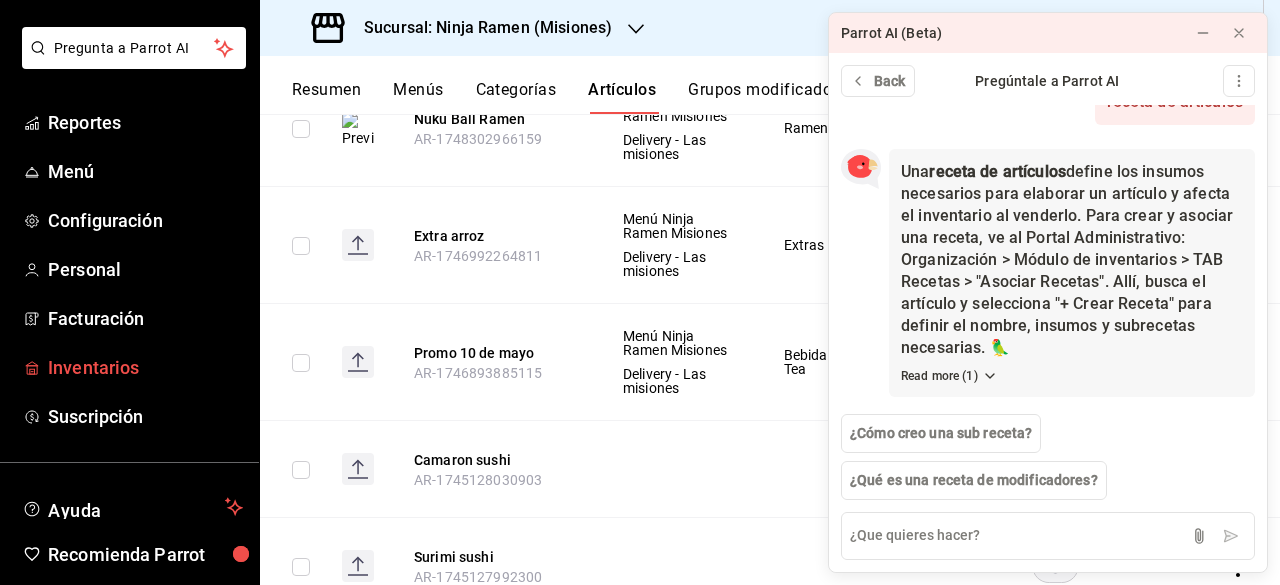 click on "Inventarios" at bounding box center (145, 367) 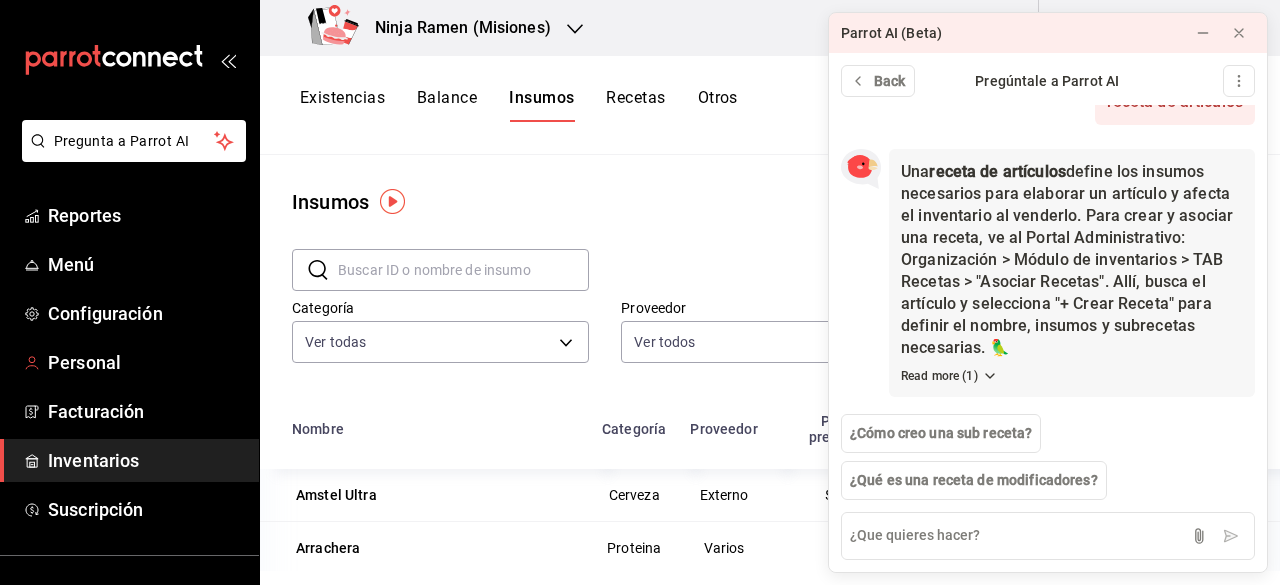 type 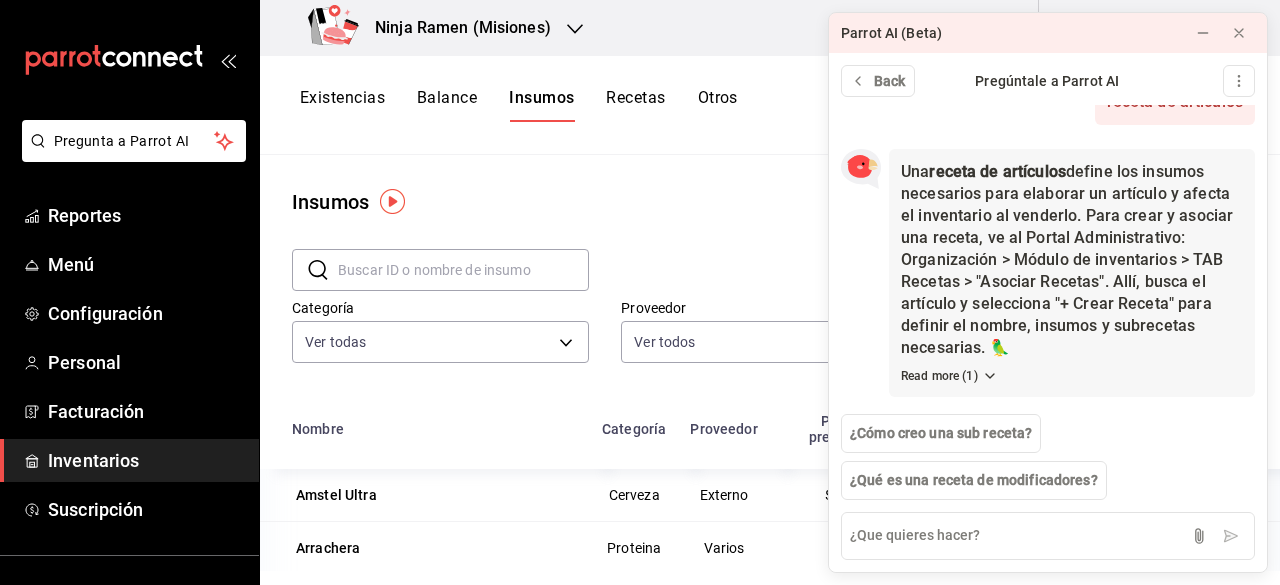 click on "Recetas" at bounding box center [635, 105] 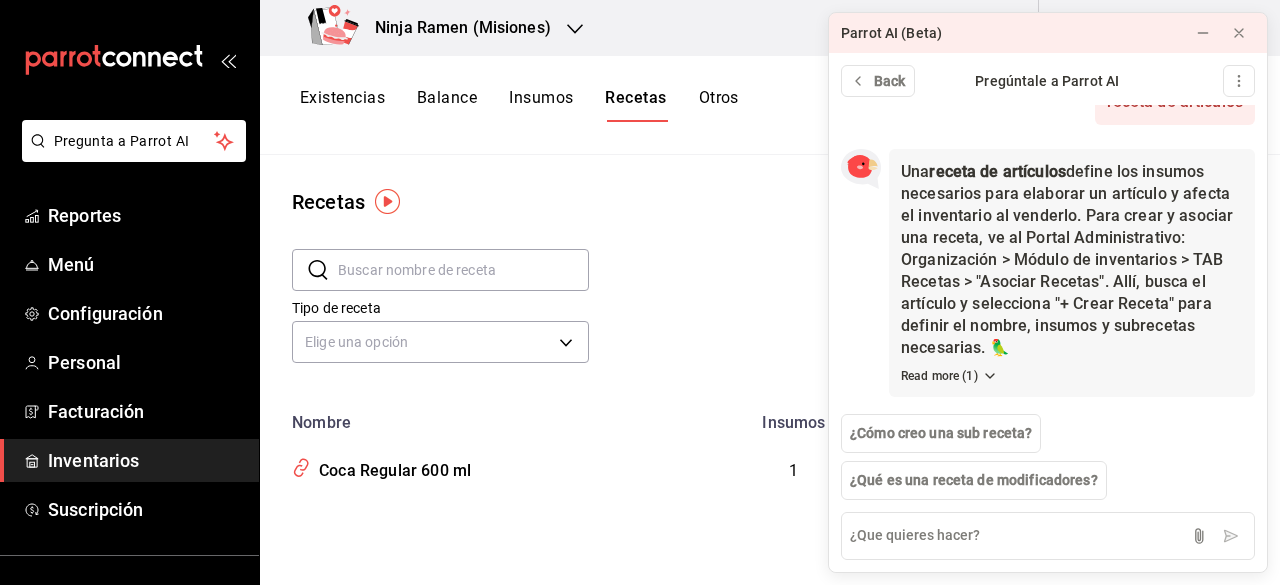 click on "Tipo de receta Elige una opción default" at bounding box center (754, 314) 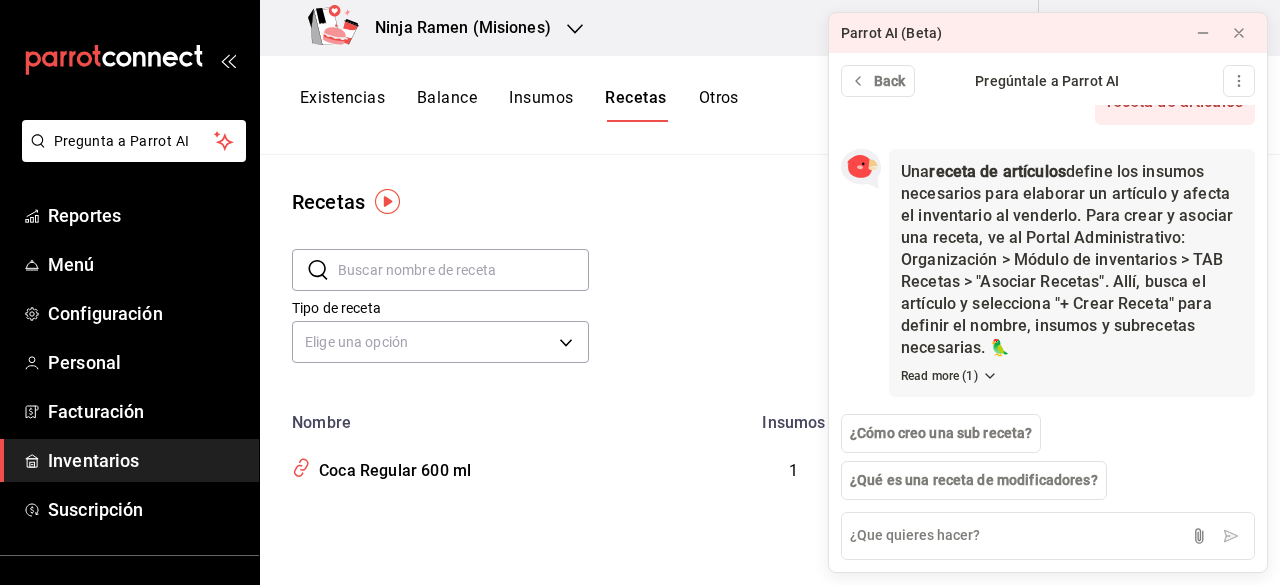 click on "Tipo de receta Elige una opción default" at bounding box center [754, 314] 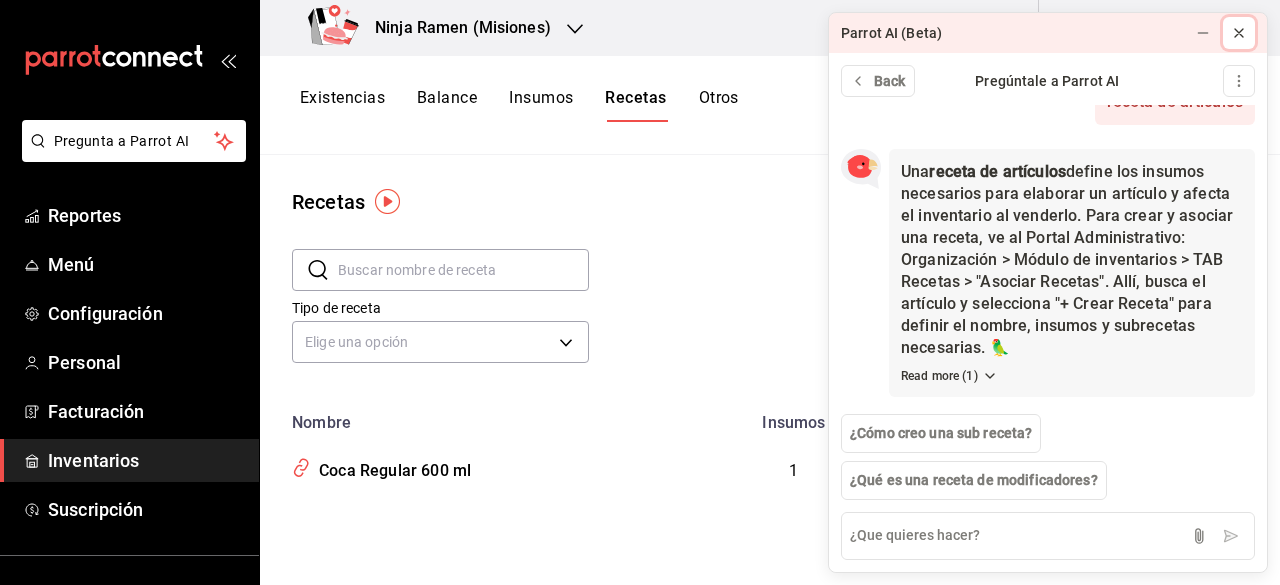 click 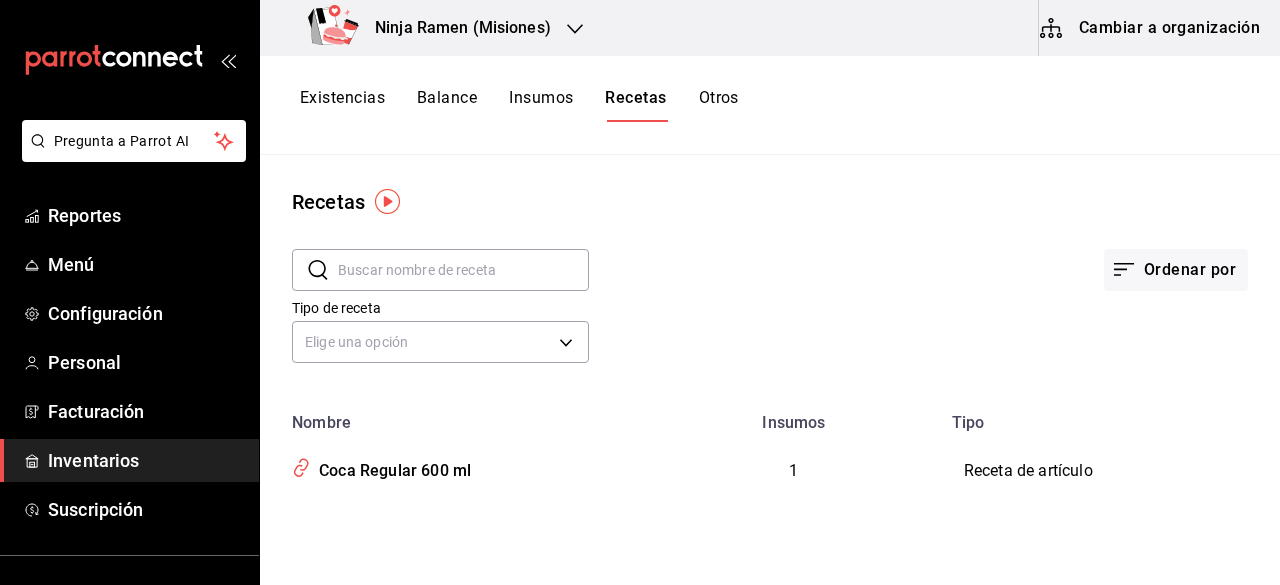 click on "​ ​ Ordenar por Tipo de receta Elige una opción default" at bounding box center [770, 309] 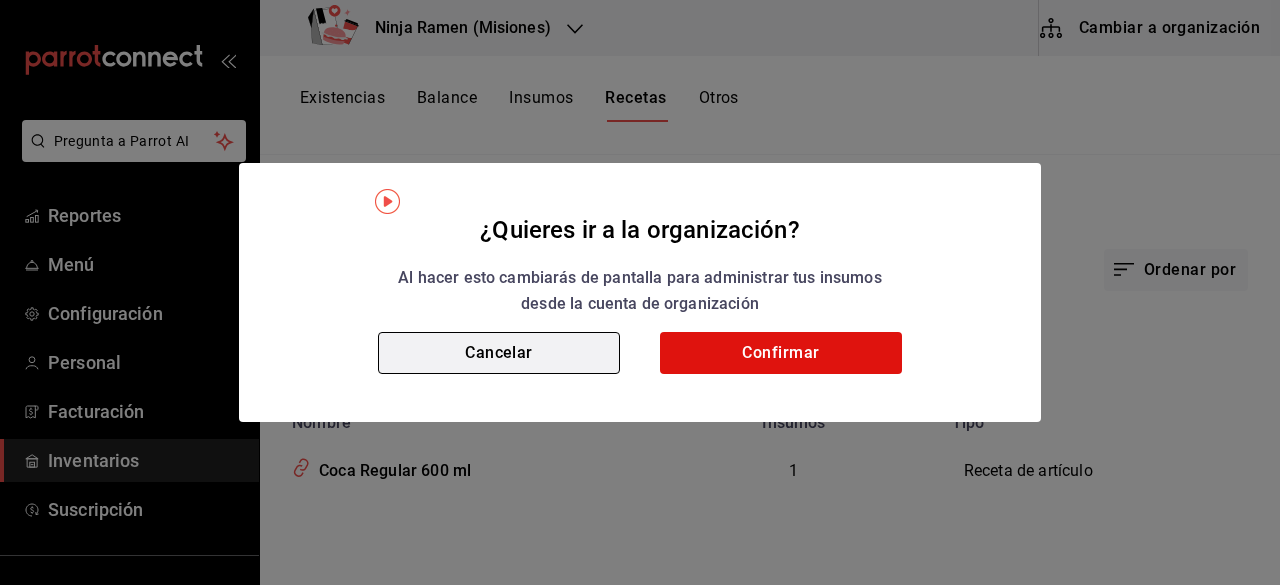 click on "Cancelar" at bounding box center (499, 353) 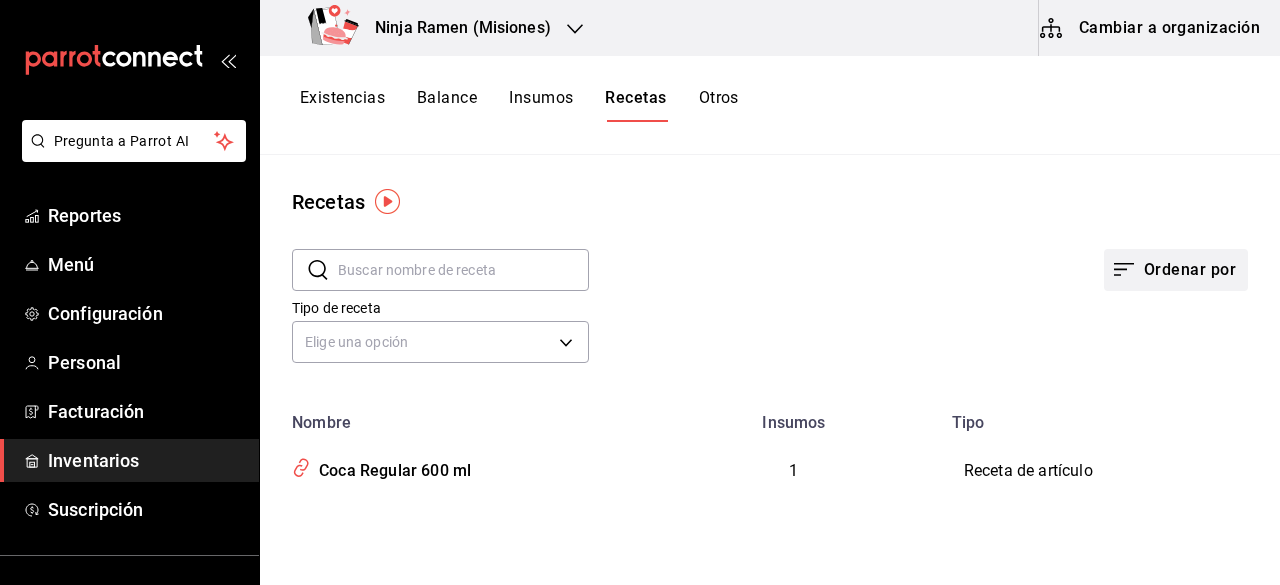 click on "Ordenar por" at bounding box center [1176, 270] 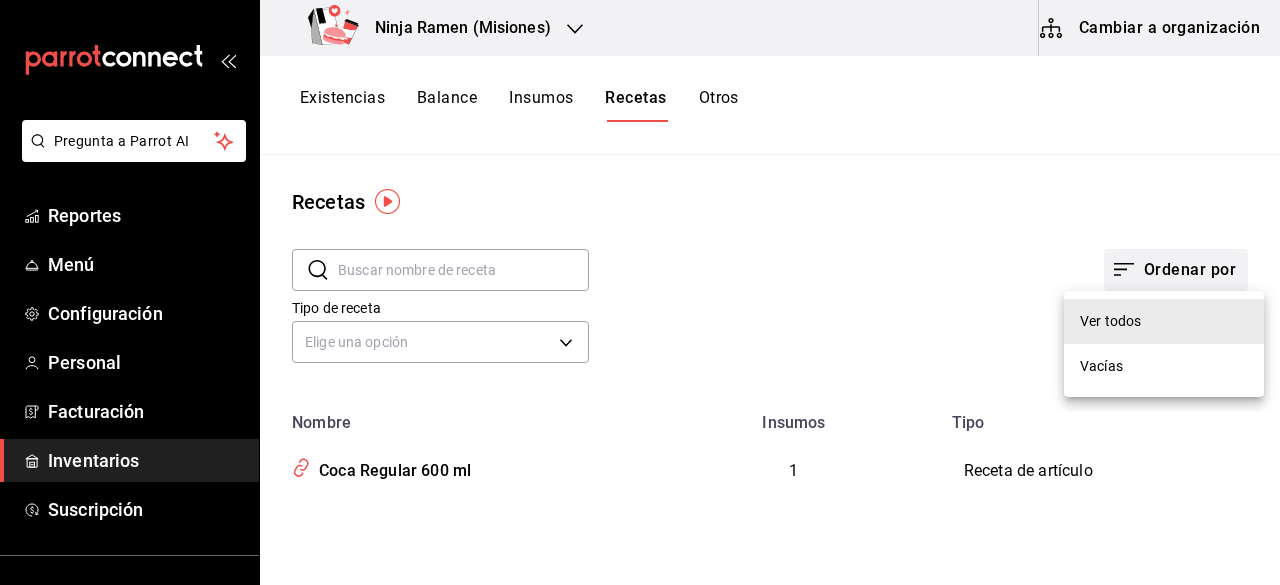 click at bounding box center [640, 292] 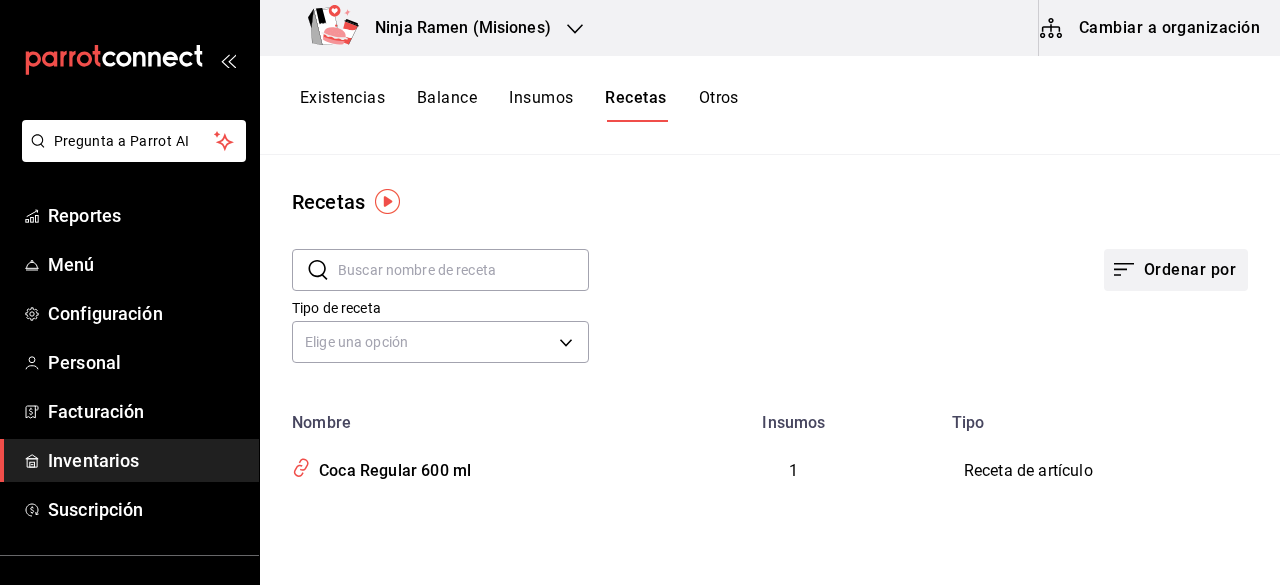 click on "Ordenar por" at bounding box center (1176, 270) 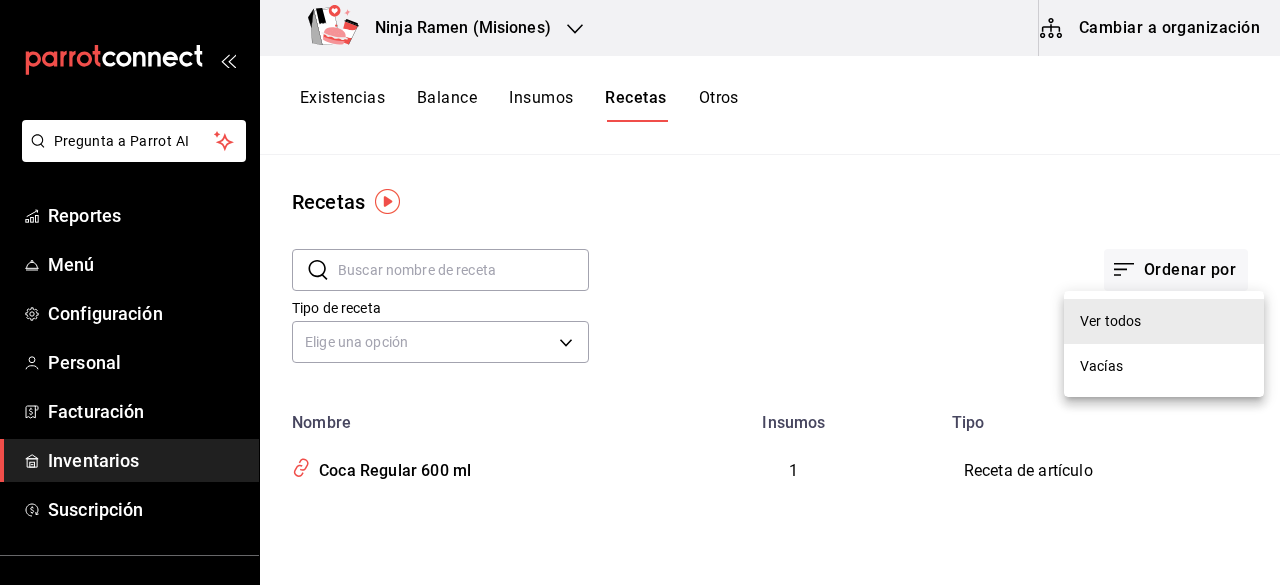 click on "Vacías" at bounding box center [1164, 366] 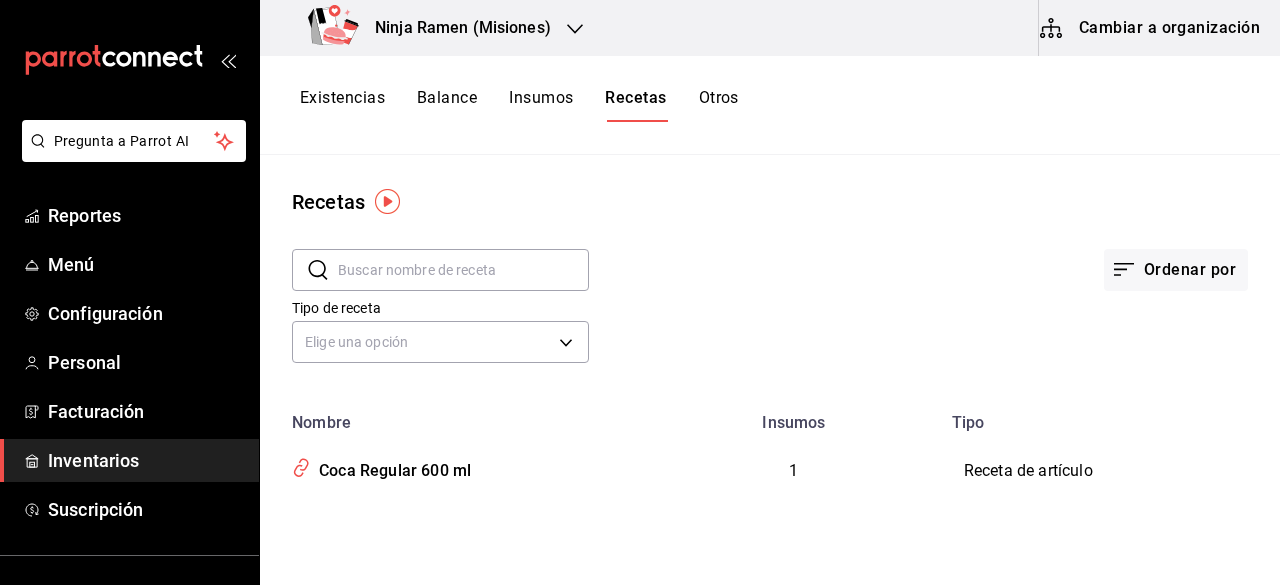 click on "Cambiar a organización" at bounding box center [1151, 28] 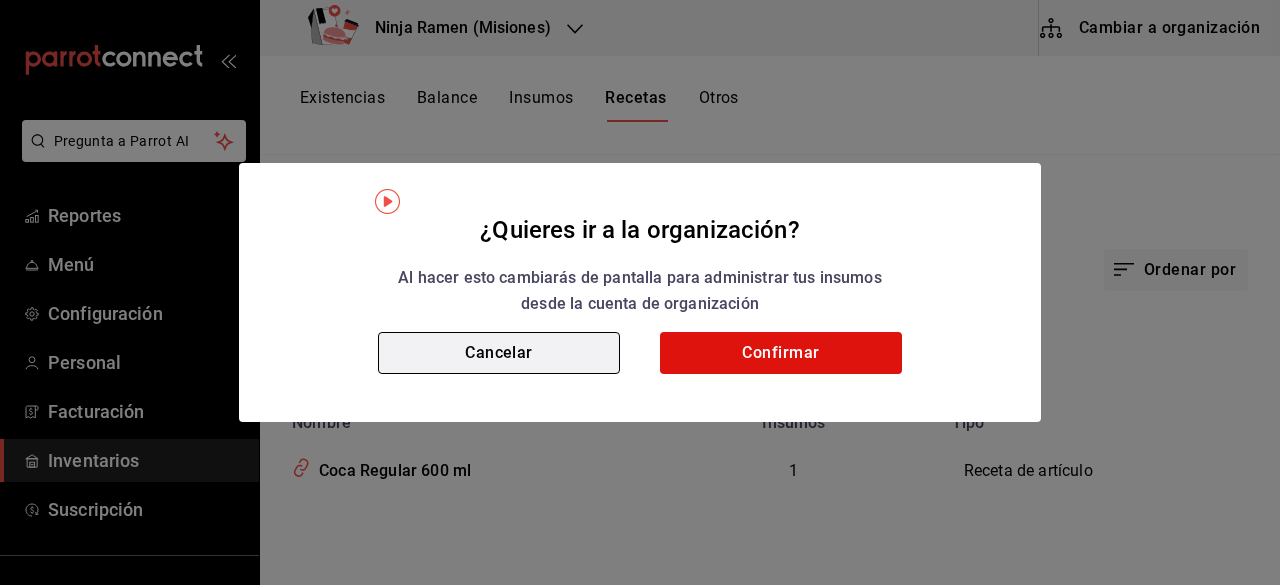 click on "Cancelar" at bounding box center [499, 353] 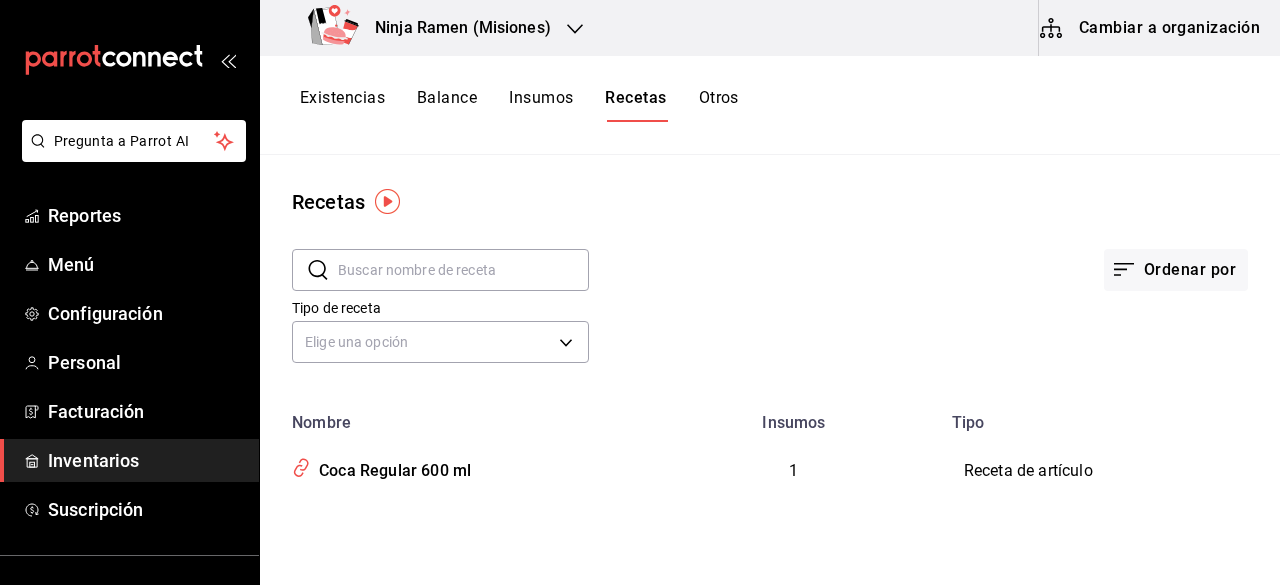 click on "Ordenar por" at bounding box center [918, 254] 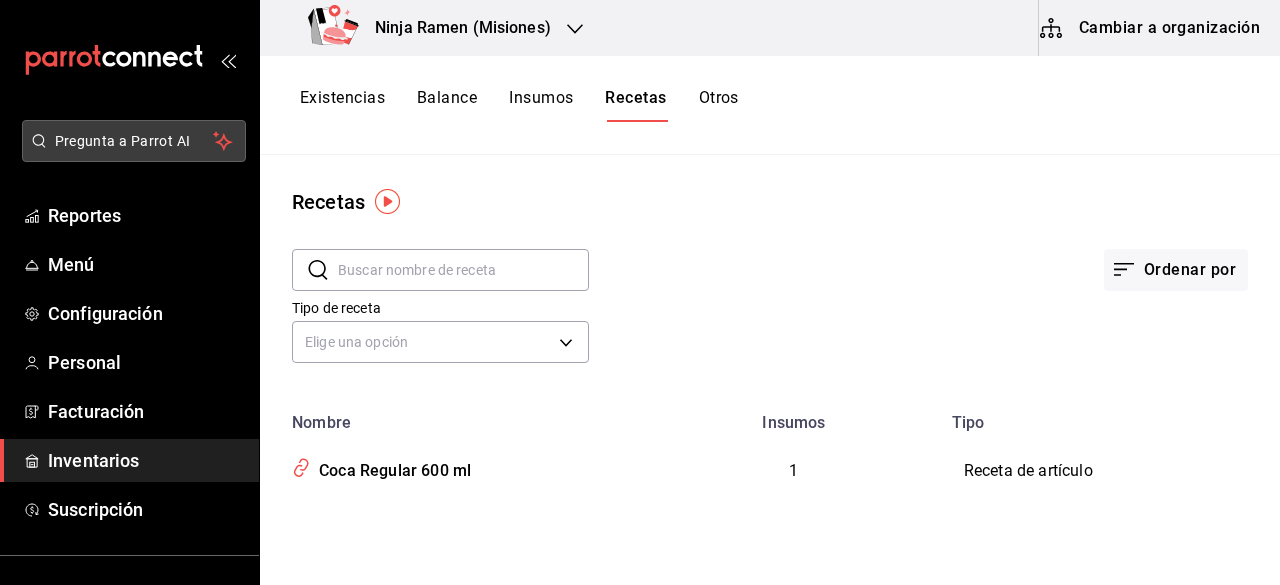 click on "Pregunta a Parrot AI" at bounding box center [134, 141] 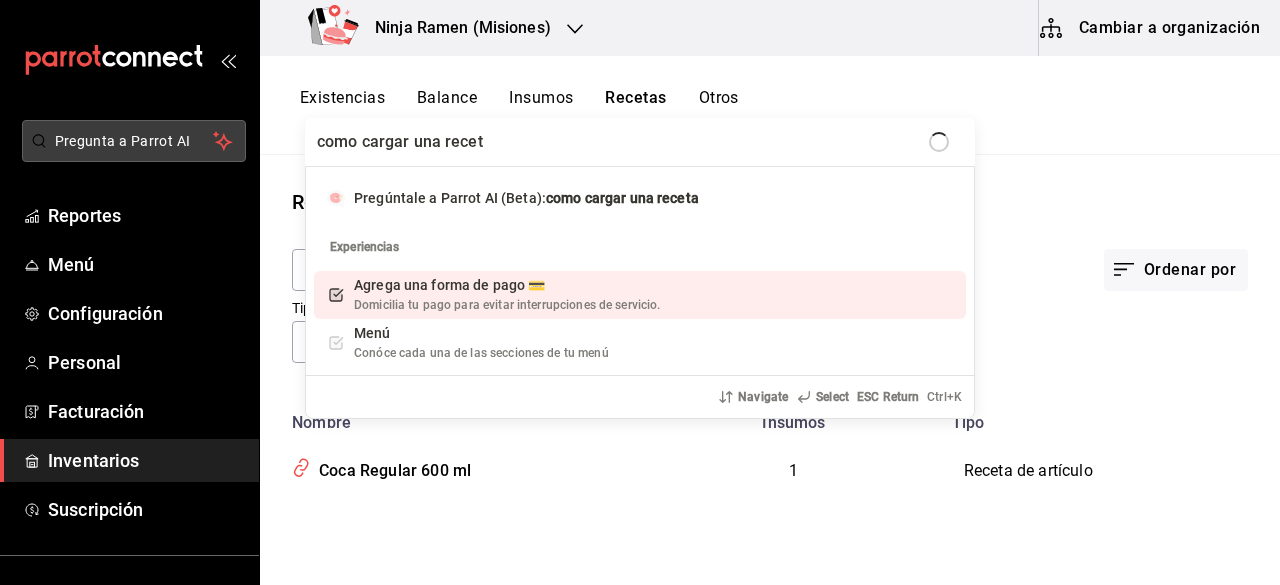 type on "como cargar una receta" 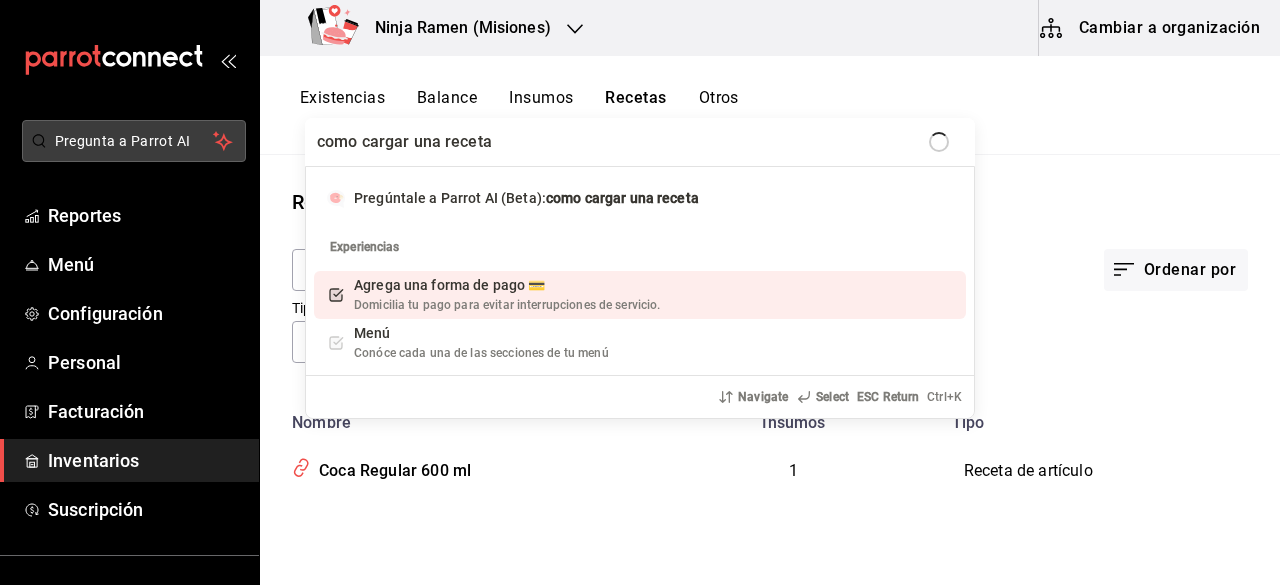 type 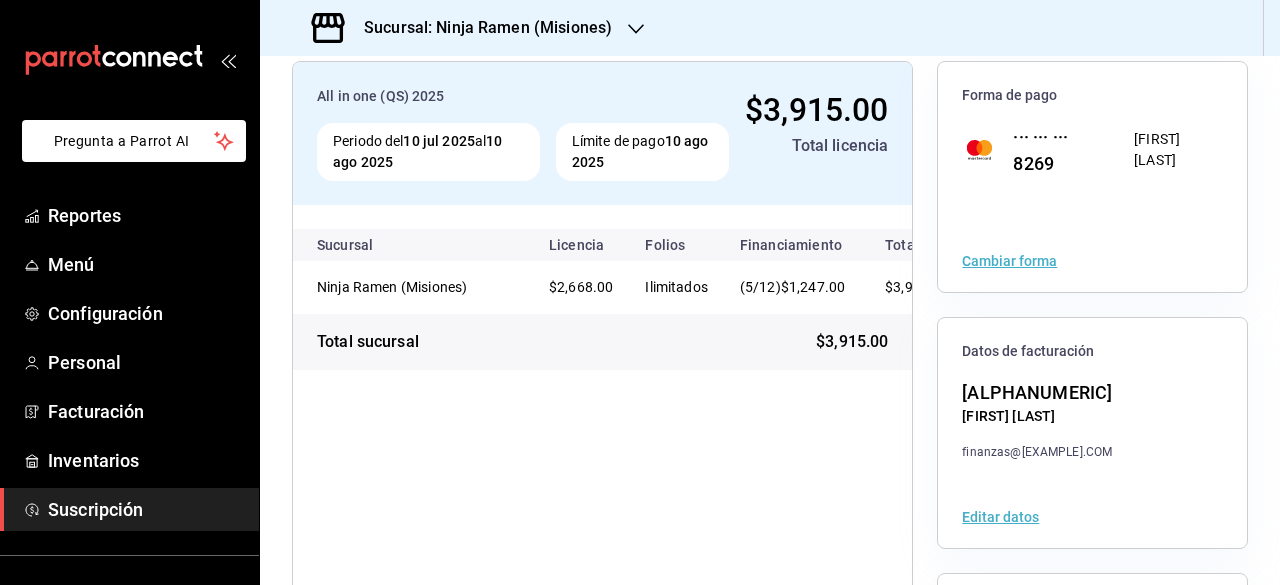 scroll, scrollTop: 106, scrollLeft: 0, axis: vertical 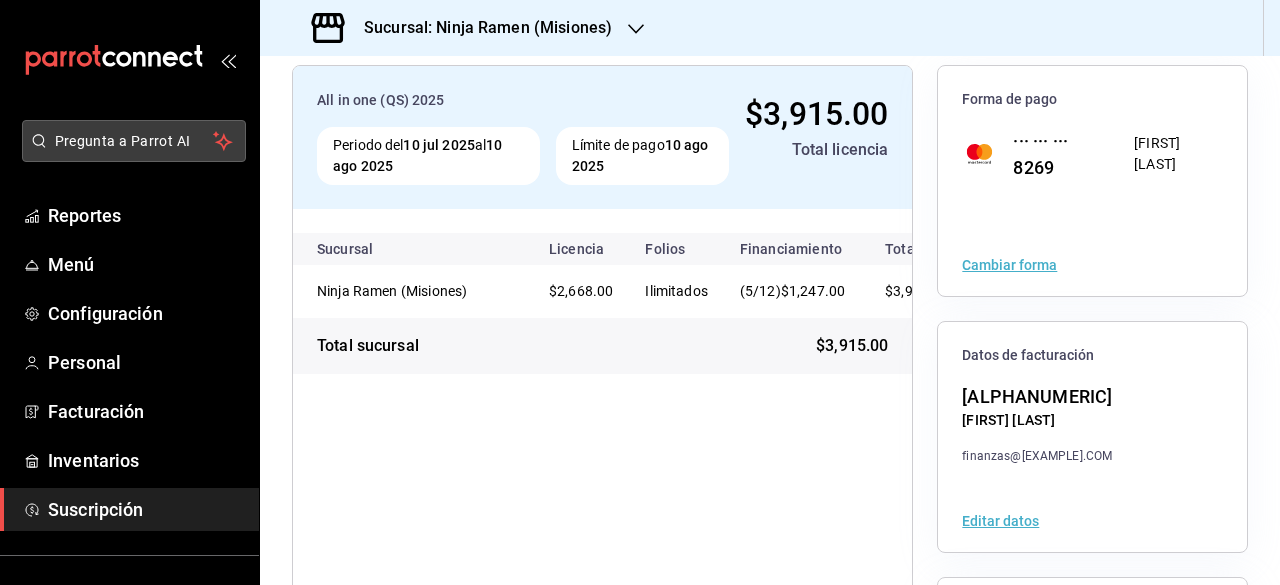click on "Pregunta a Parrot AI" at bounding box center (134, 141) 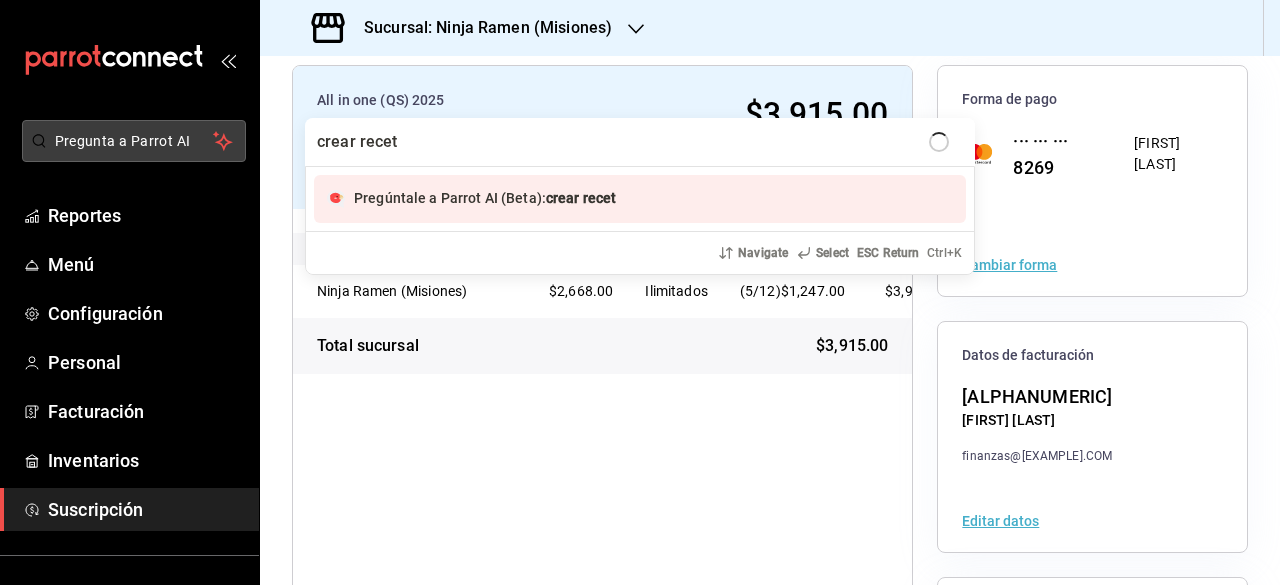 type on "crear receta" 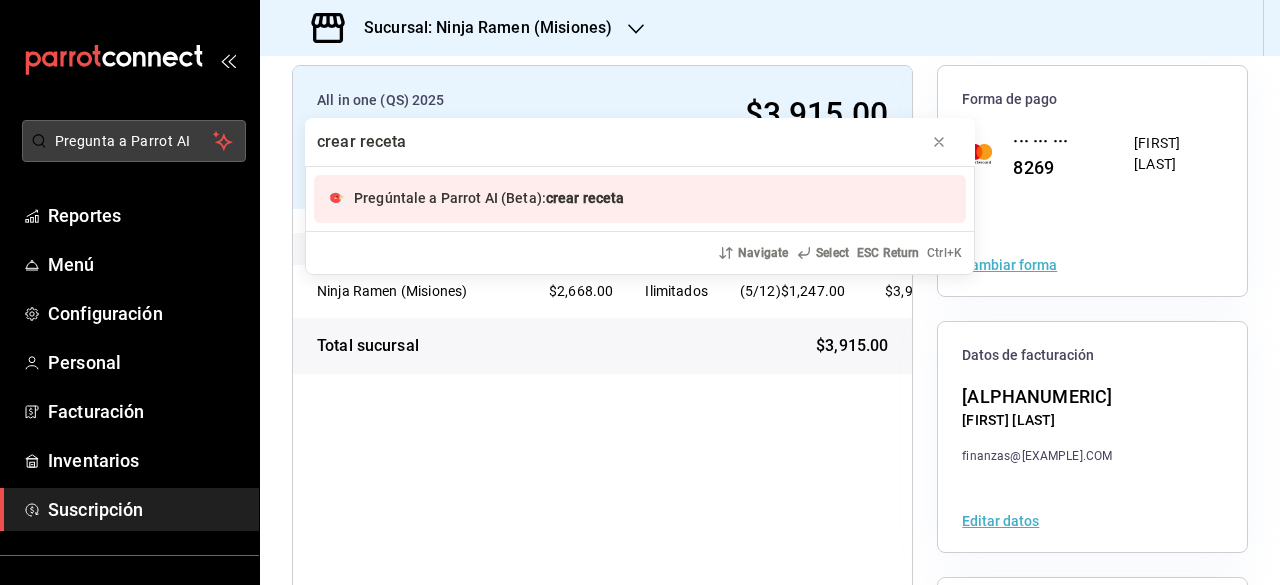 type 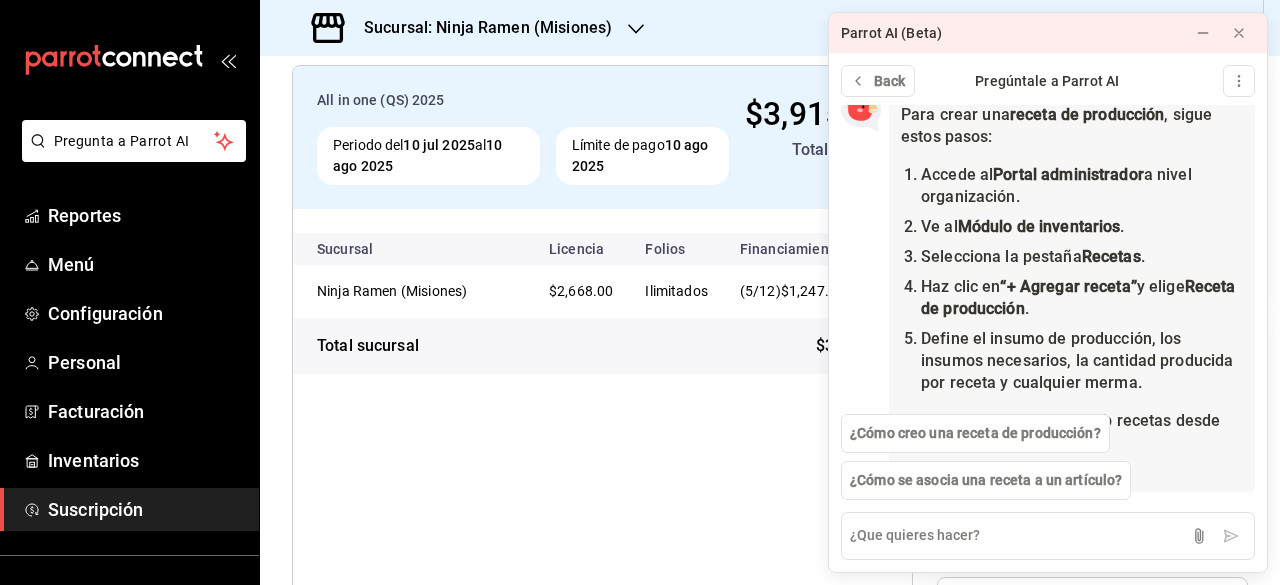 scroll, scrollTop: 100, scrollLeft: 0, axis: vertical 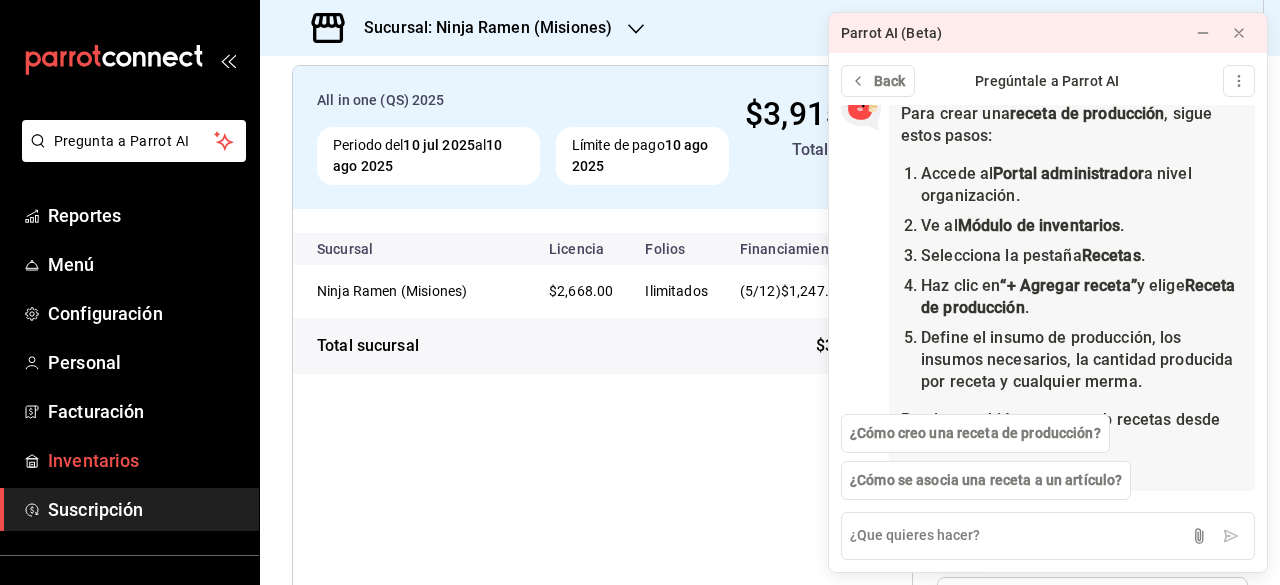 click on "Inventarios" at bounding box center [145, 460] 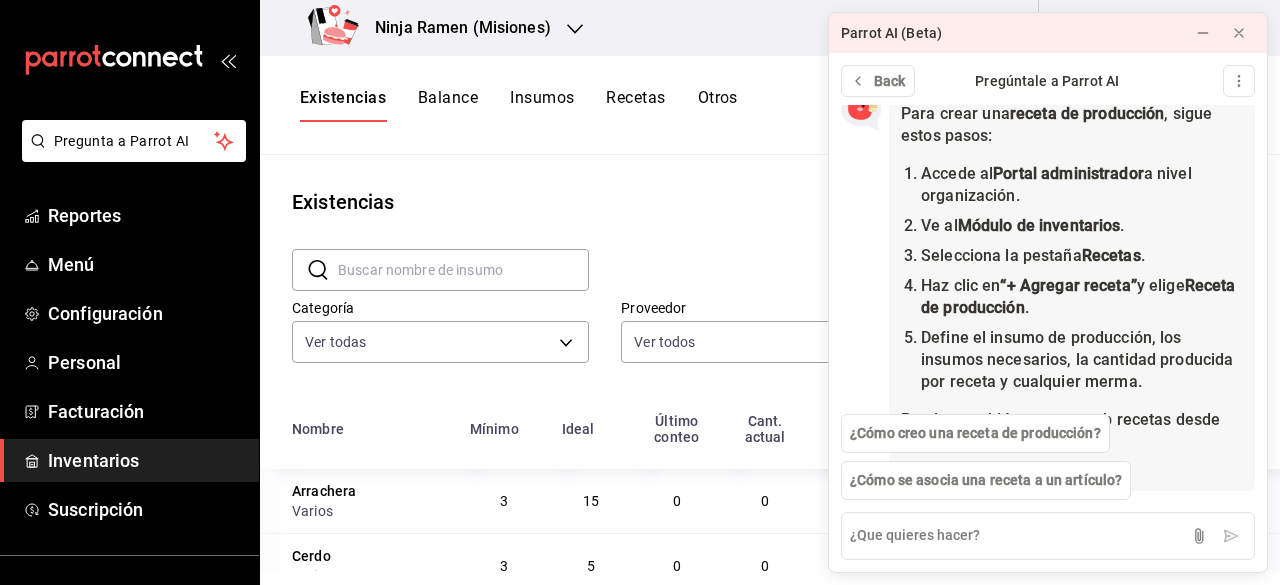 click on "Recetas" at bounding box center (635, 105) 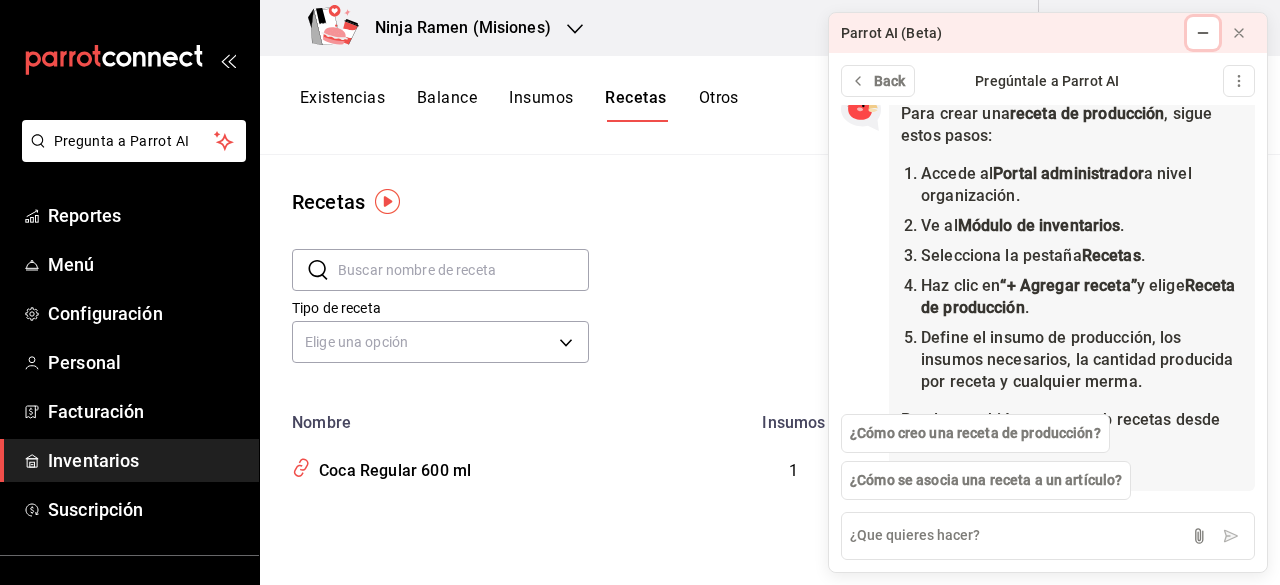 click 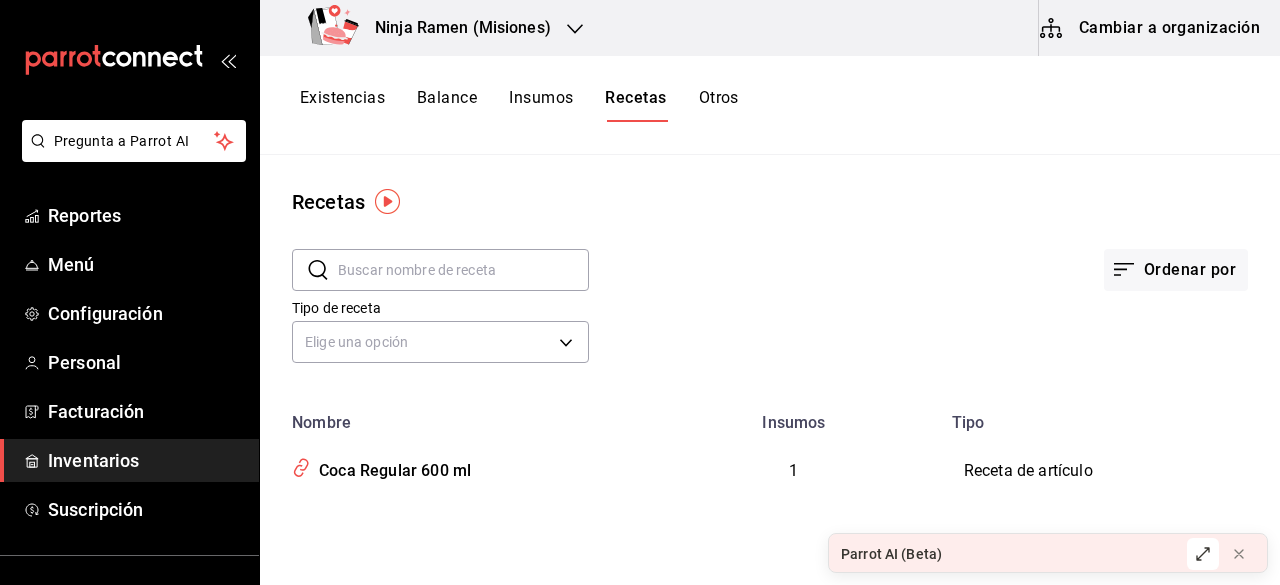 click on "Tipo de receta Elige una opción default" at bounding box center [754, 314] 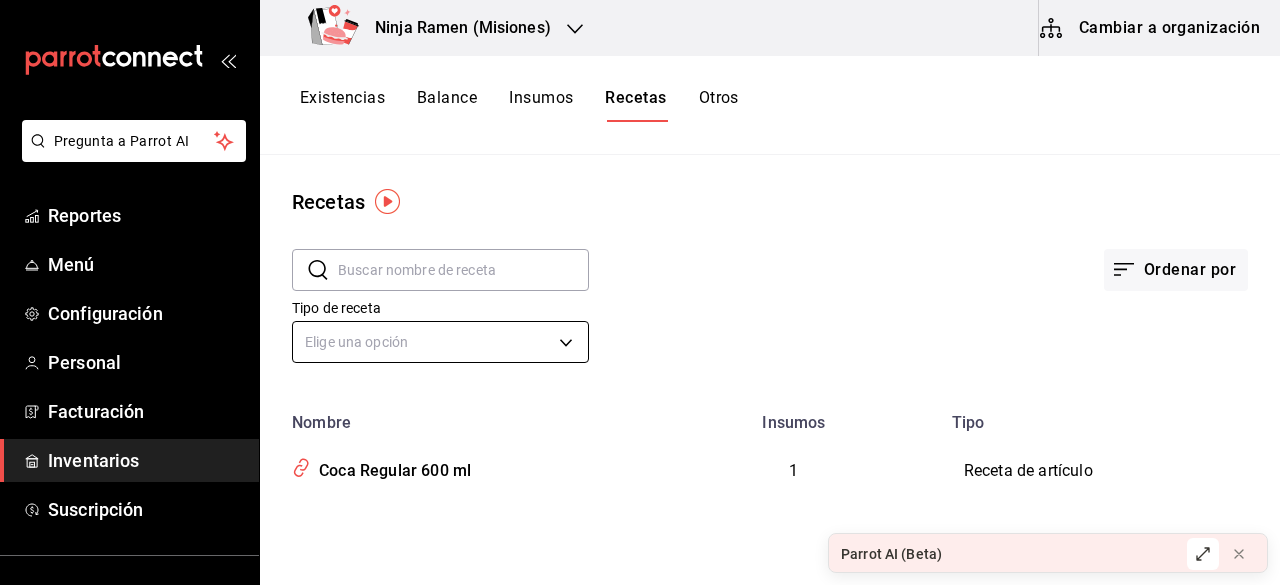 click on "Pregunta a Parrot AI Reportes   Menú   Configuración   Personal   Facturación   Inventarios   Suscripción   Ayuda Recomienda Parrot   [FIRST] [LAST]   Sugerir nueva función   Ninja Ramen (Misiones) Cambiar a organización Existencias Balance Insumos Recetas Otros Recetas ​ ​ Ordenar por Tipo de receta Elige una opción default Nombre Insumos Tipo Coca Regular 600 ml 1 Receta de artículo Guardar GANA 1 MES GRATIS EN TU SUSCRIPCIÓN AQUÍ ¿Recuerdas cómo empezó tu restaurante?
Hoy puedes ayudar a un colega a tener el mismo cambio que tú viviste.
Recomienda Parrot directamente desde tu Portal Administrador.
Es fácil y rápido.
🎁 Por cada restaurante que se una, ganas 1 mes gratis. Ver video tutorial Ir a video Parrot AI (Beta) Pregunta a Parrot AI Reportes   Menú   Configuración   Personal   Facturación   Inventarios   Suscripción   Ayuda Recomienda Parrot   [FIRST] [LAST]   Sugerir nueva función   Duplicar Eliminar Visitar centro de ayuda (81) [PHONE]" at bounding box center [640, 285] 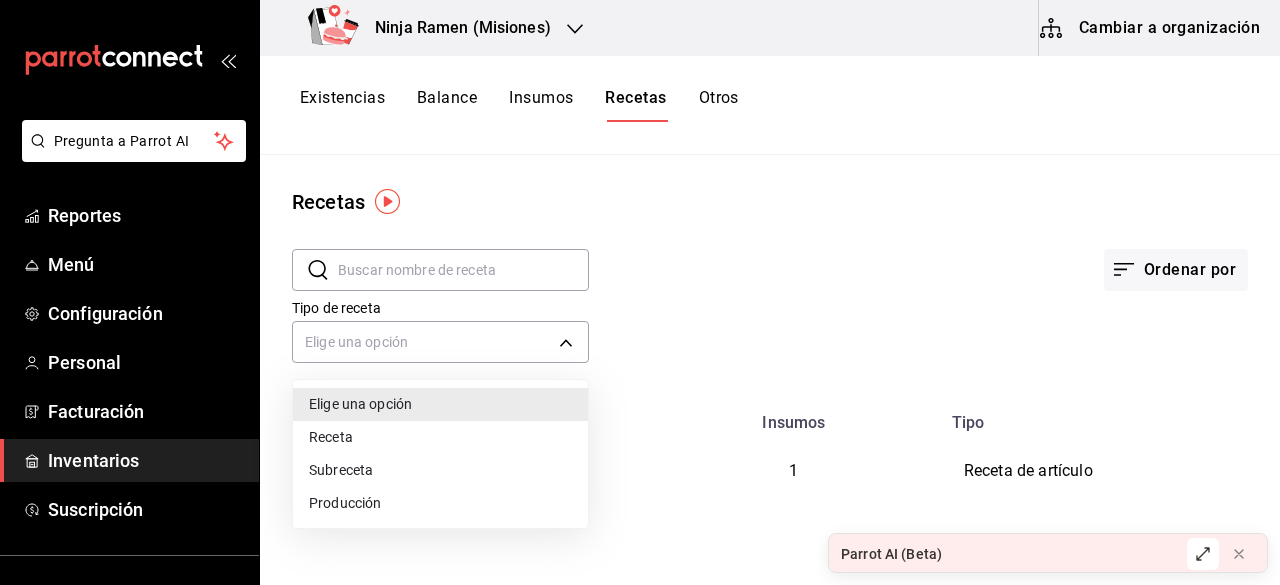 click on "Receta" at bounding box center (440, 437) 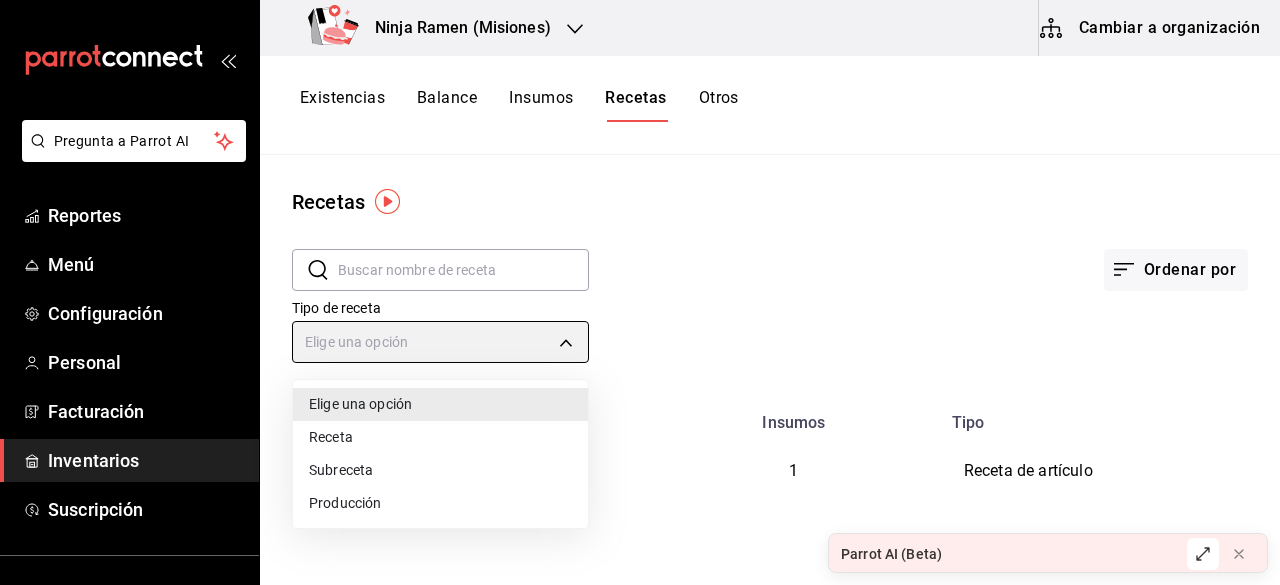 type on "PRODUCT" 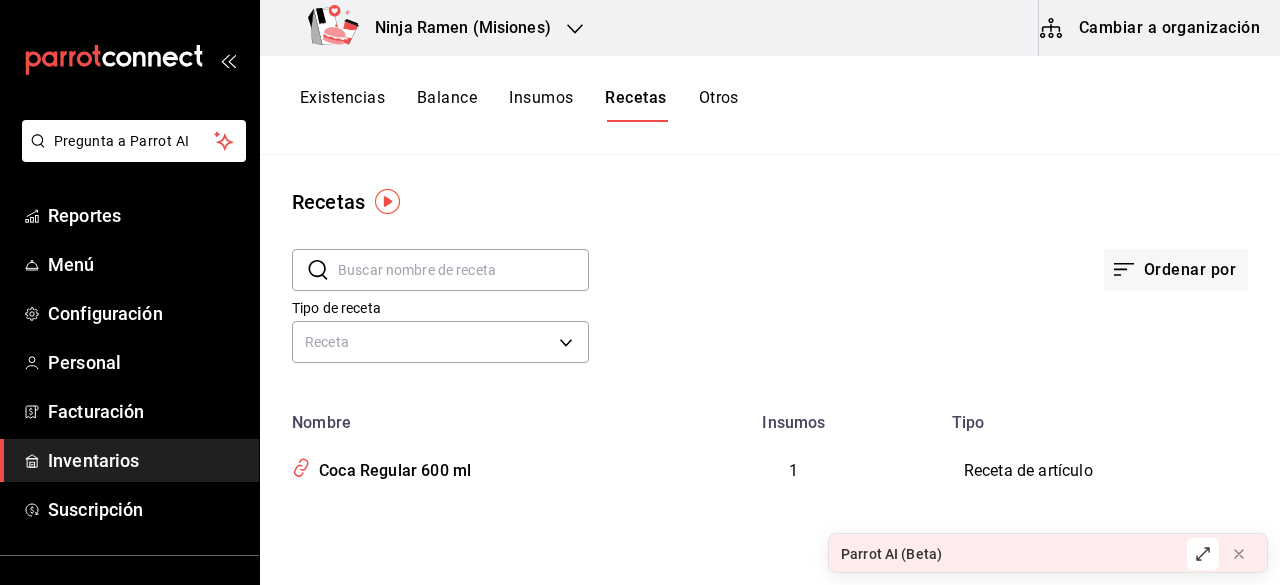 click on "Cambiar a organización" at bounding box center [1151, 28] 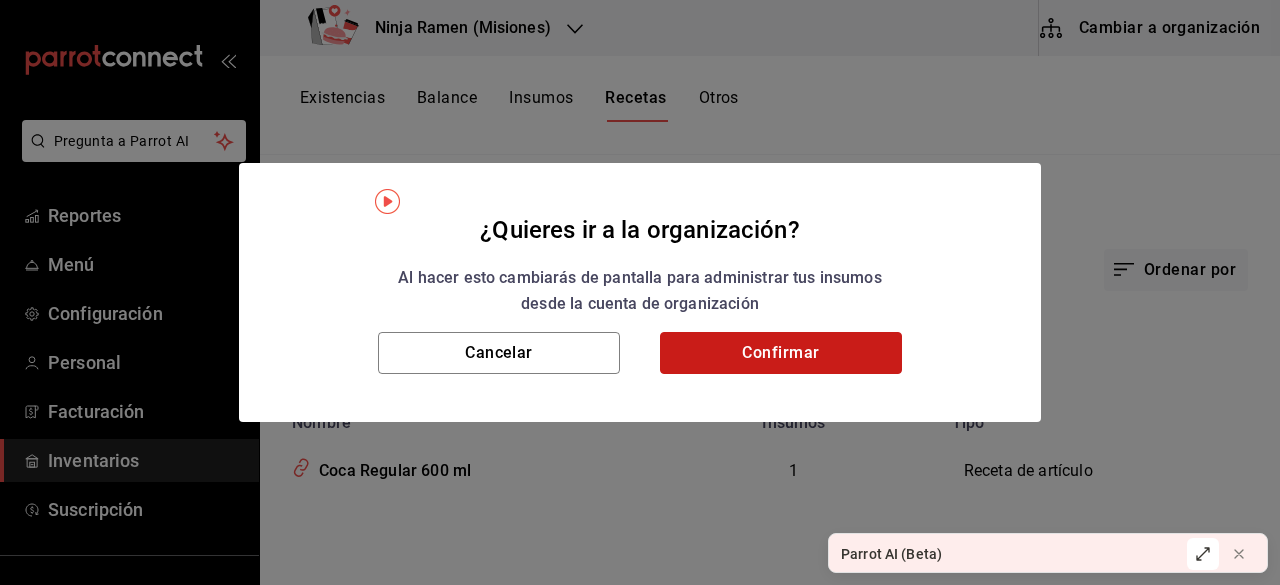 click on "Confirmar" at bounding box center [781, 353] 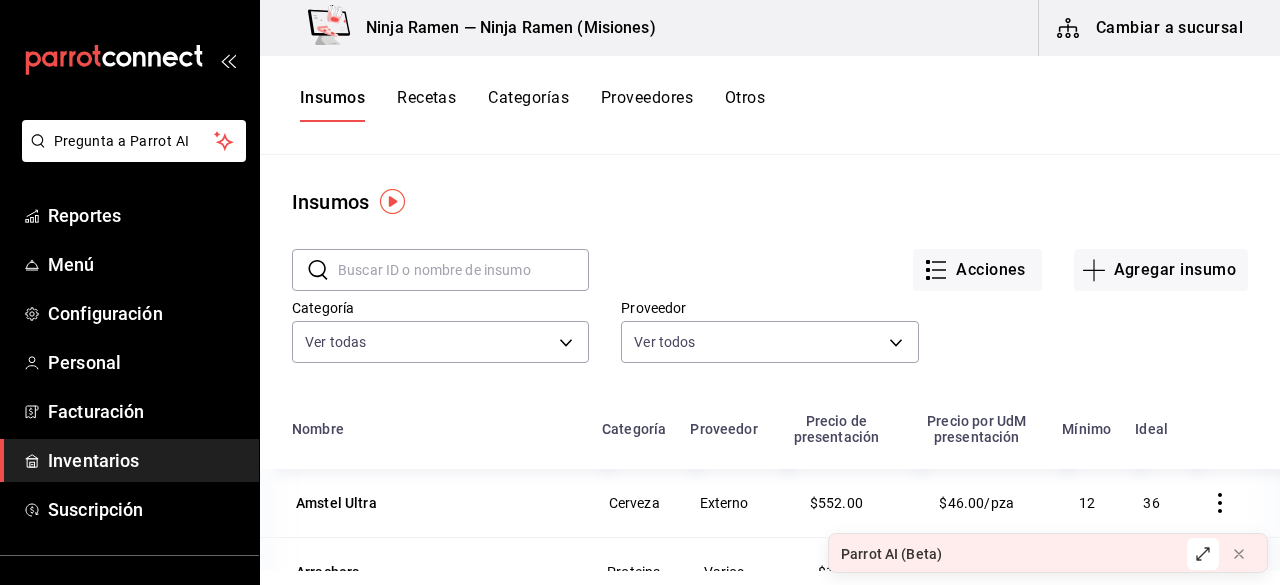 click on "Recetas" at bounding box center [426, 105] 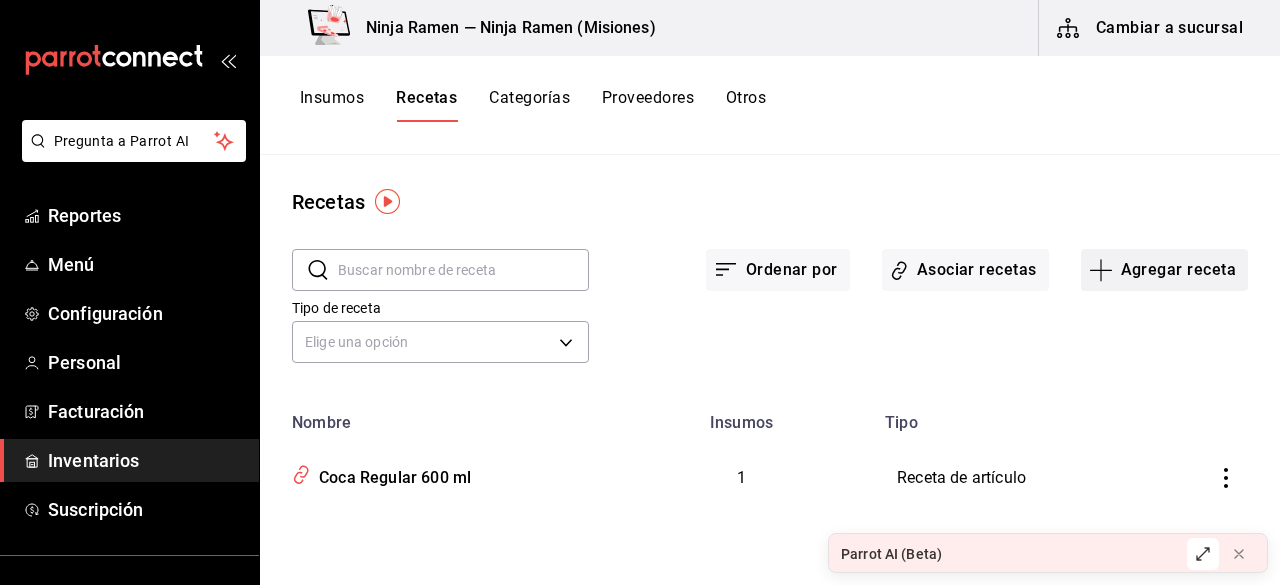 click on "Agregar receta" at bounding box center (1164, 270) 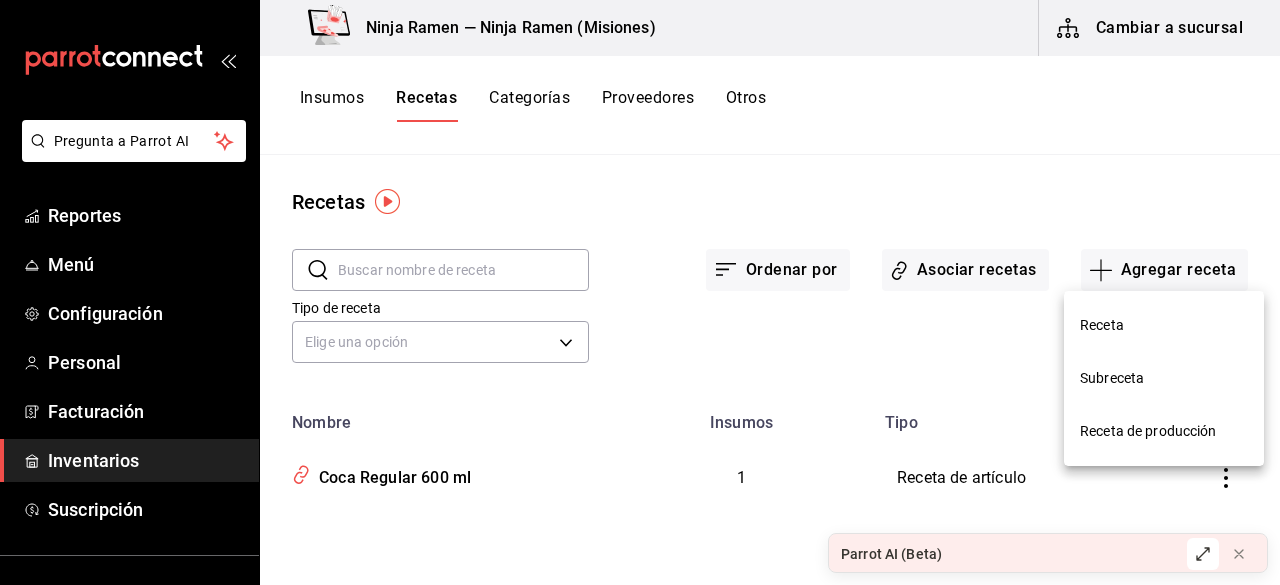 click on "Receta" at bounding box center (1164, 325) 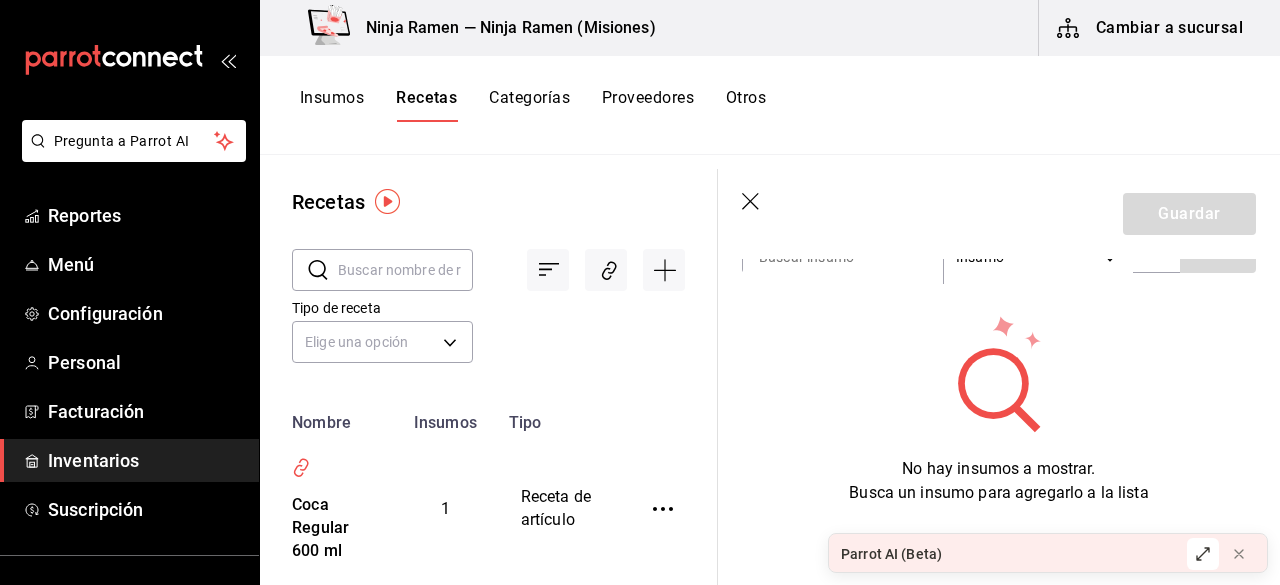 scroll, scrollTop: 0, scrollLeft: 0, axis: both 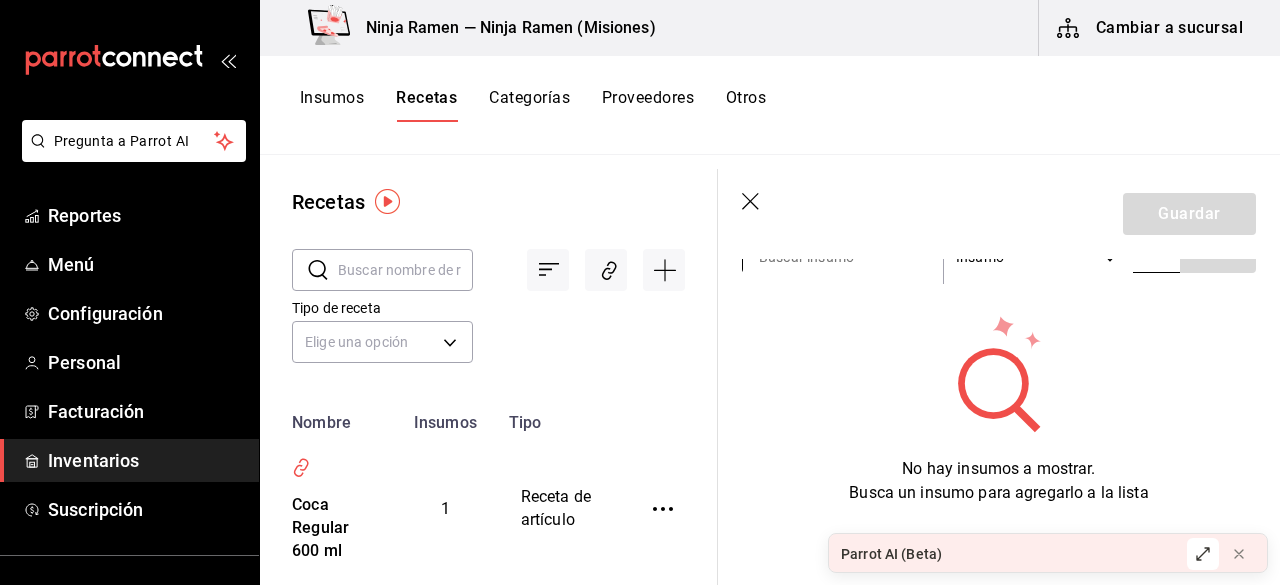click at bounding box center [843, 257] 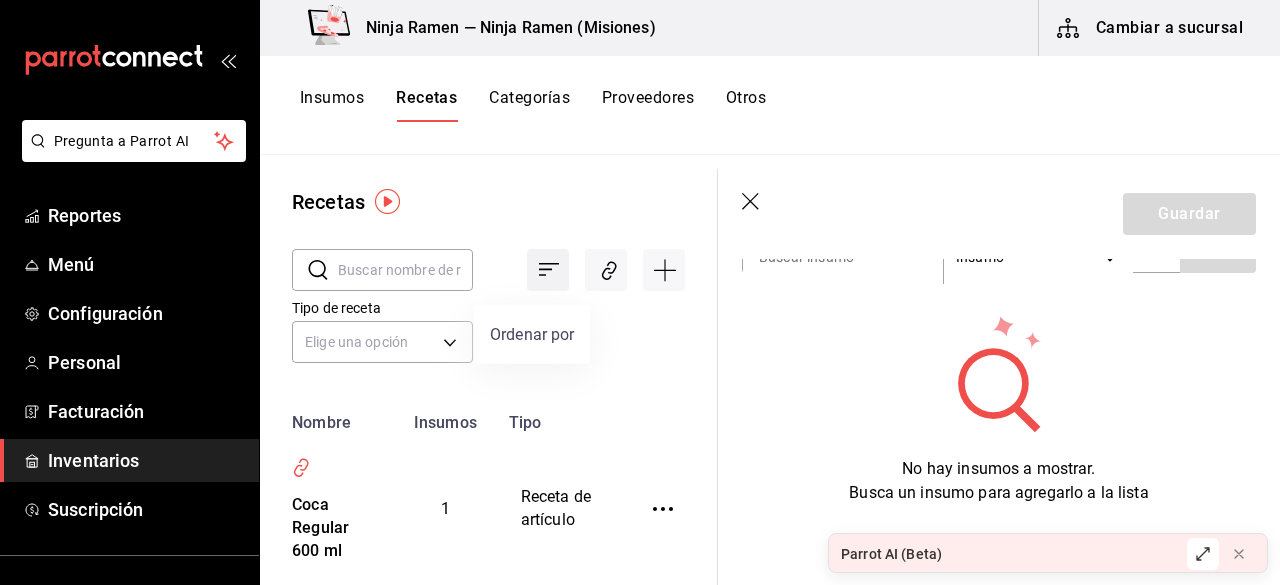 click at bounding box center [548, 270] 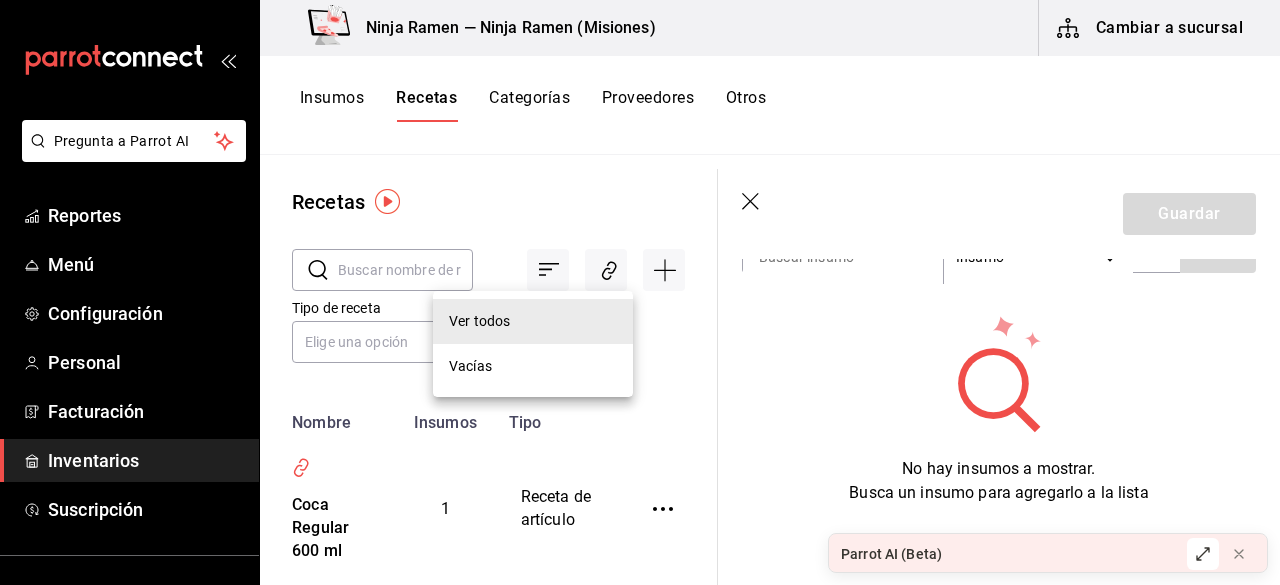 click at bounding box center [640, 292] 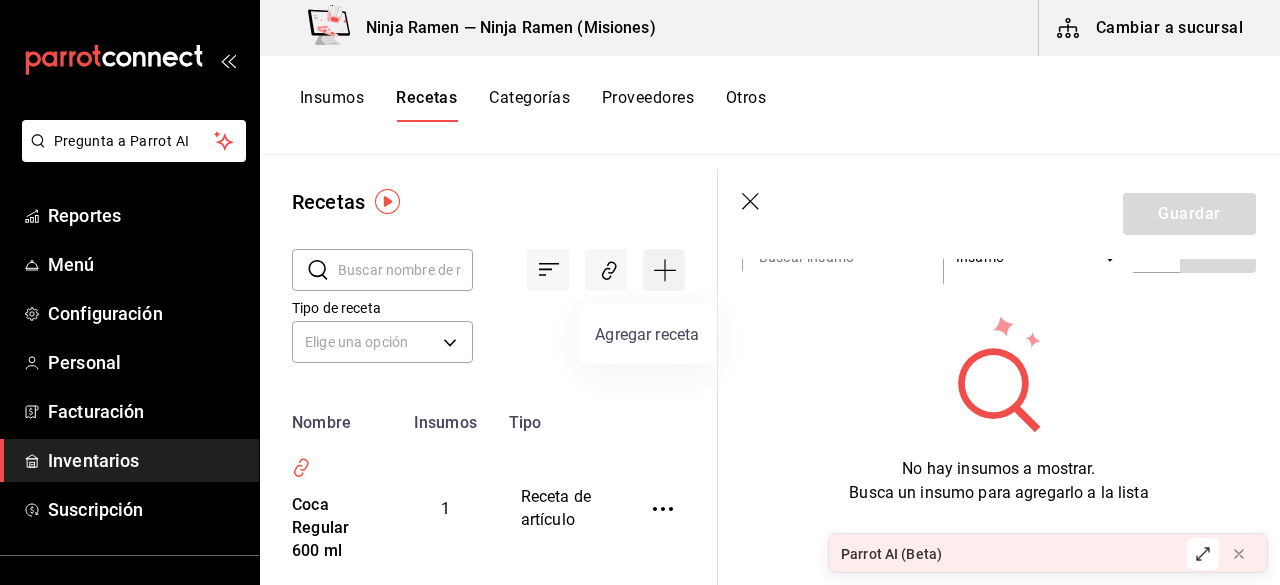 click 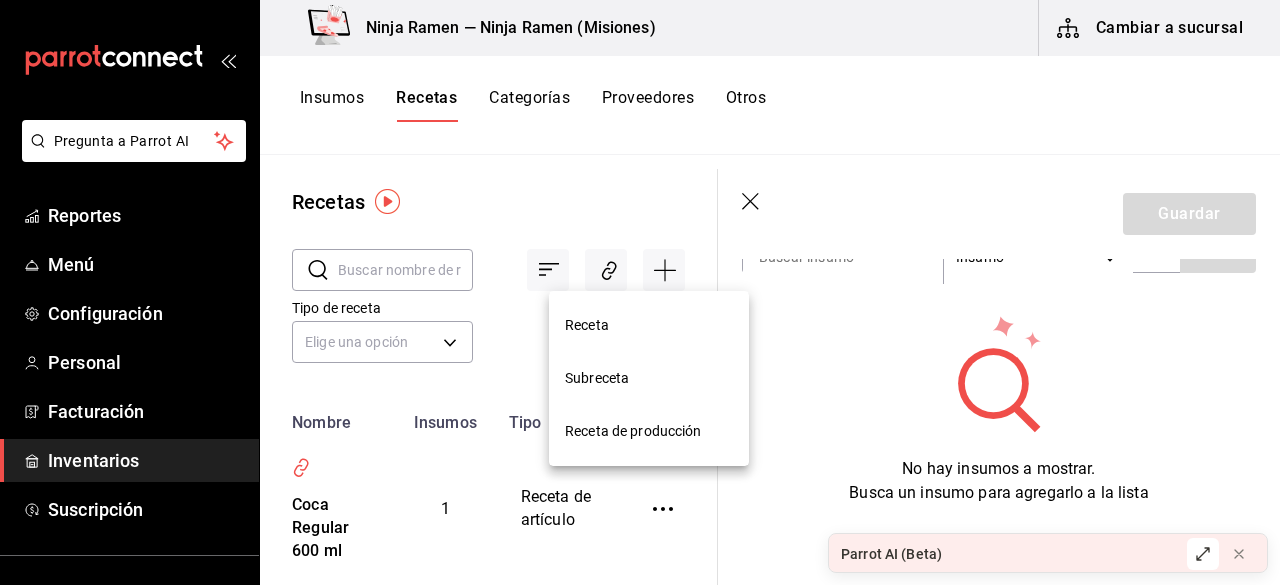 click on "Receta" at bounding box center (649, 325) 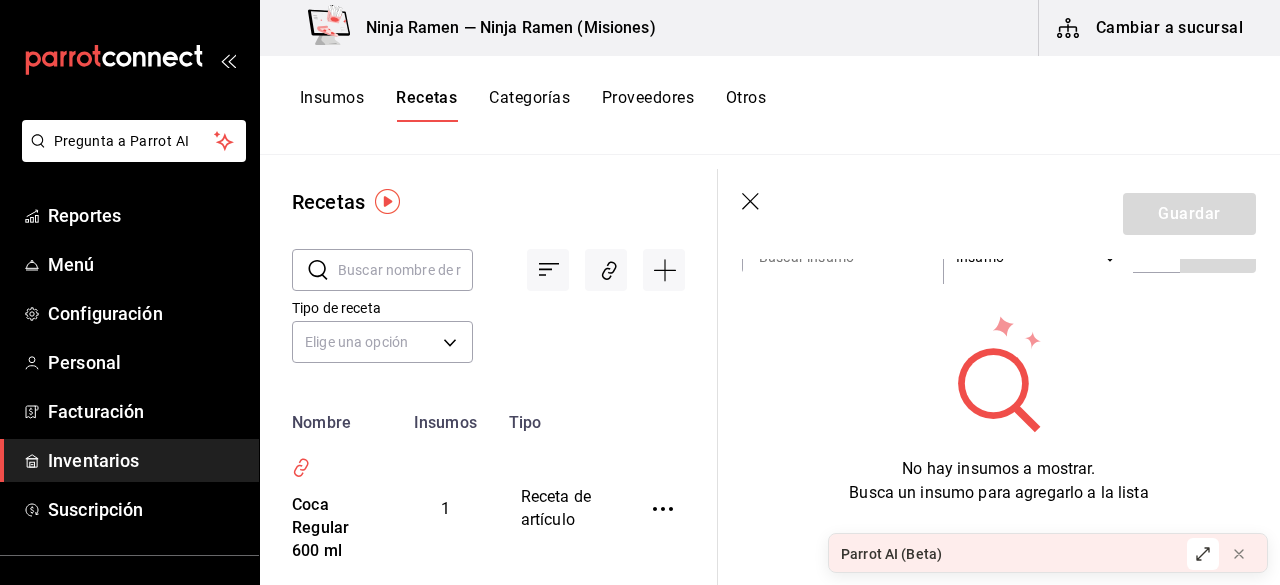 scroll, scrollTop: 54, scrollLeft: 0, axis: vertical 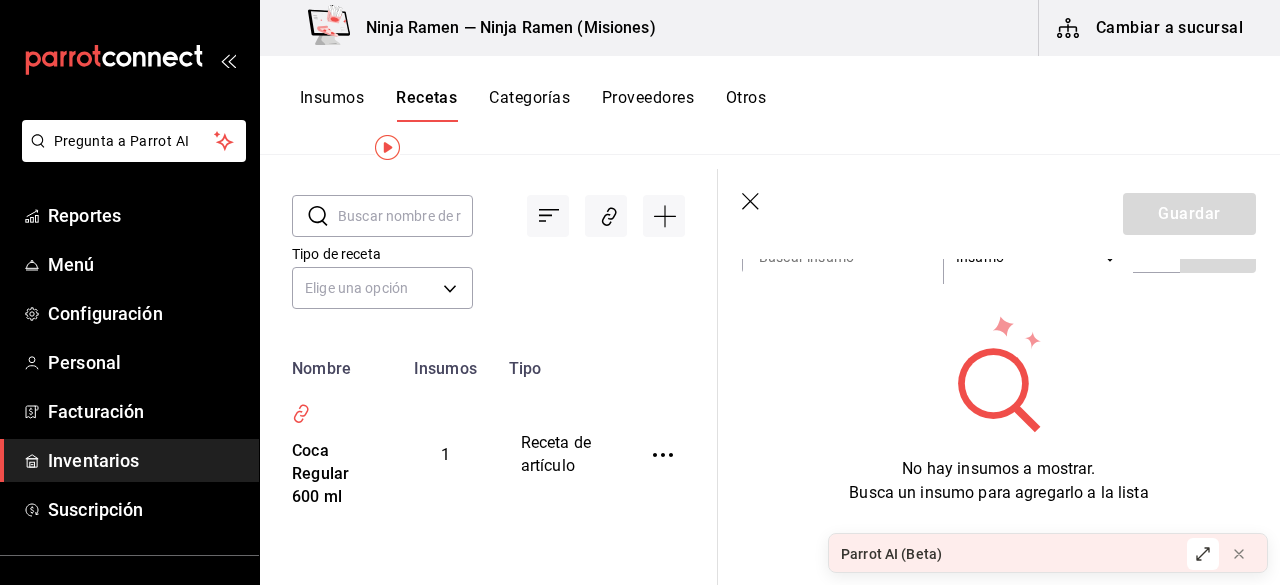 click at bounding box center (663, 455) 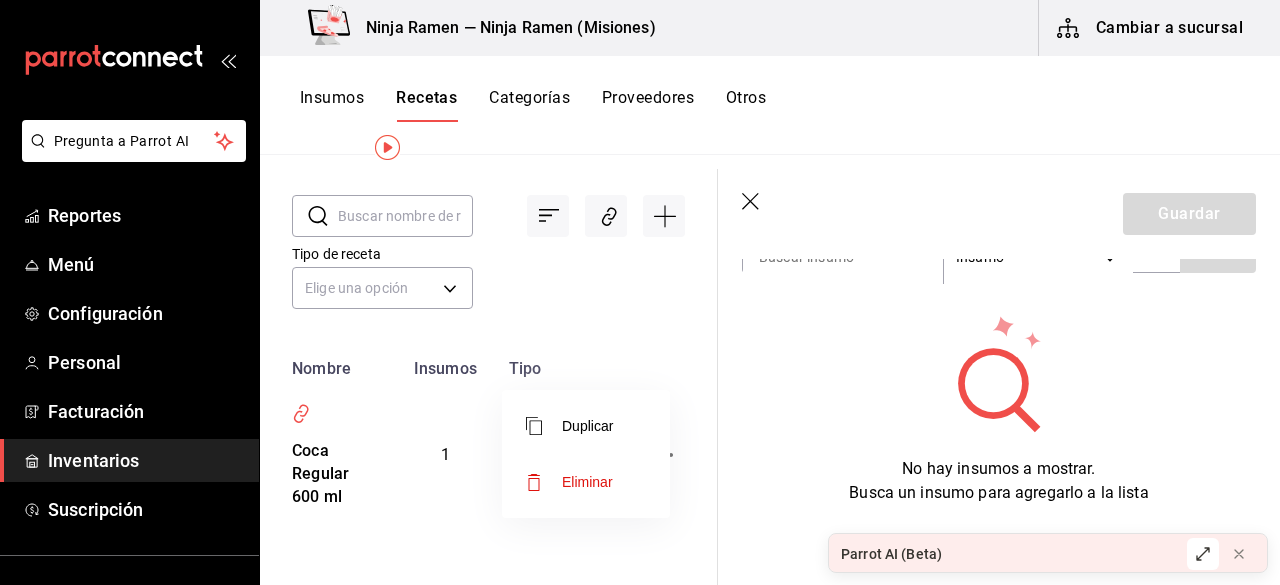 click on "Duplicar" at bounding box center (586, 426) 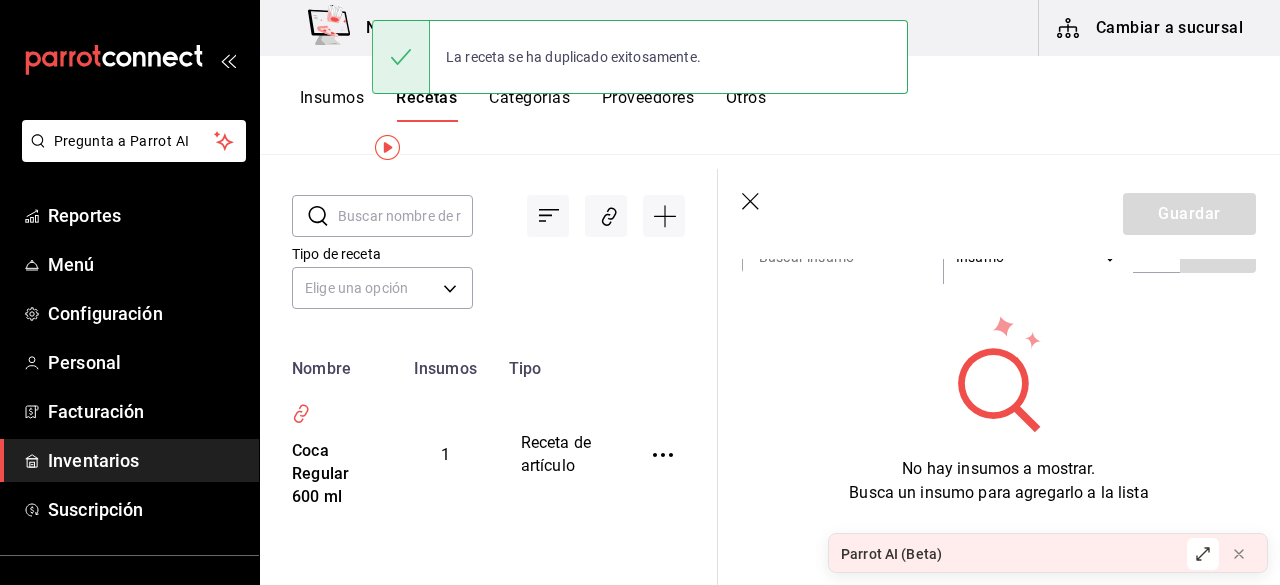 click on "Duplicar" at bounding box center (607, 439) 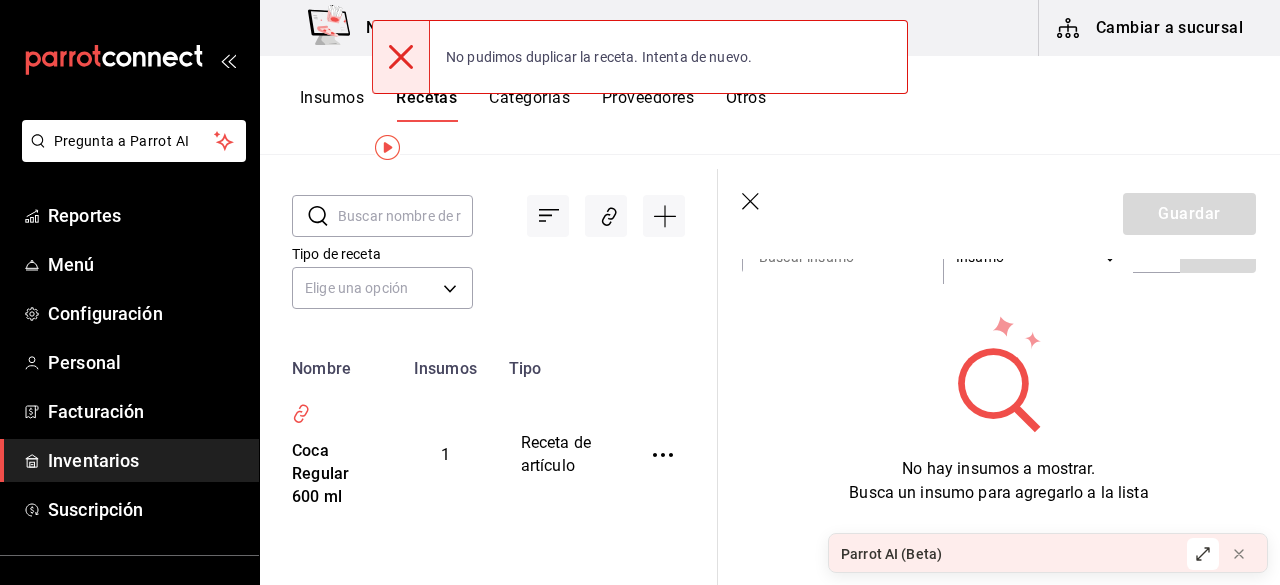 click at bounding box center [663, 455] 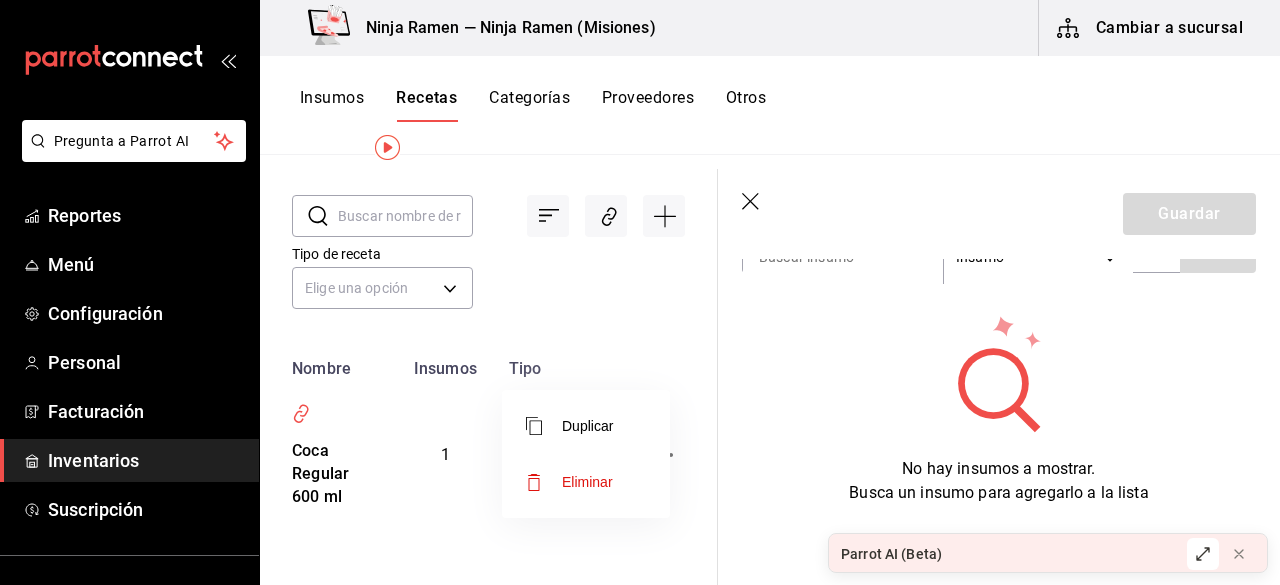 click at bounding box center (640, 292) 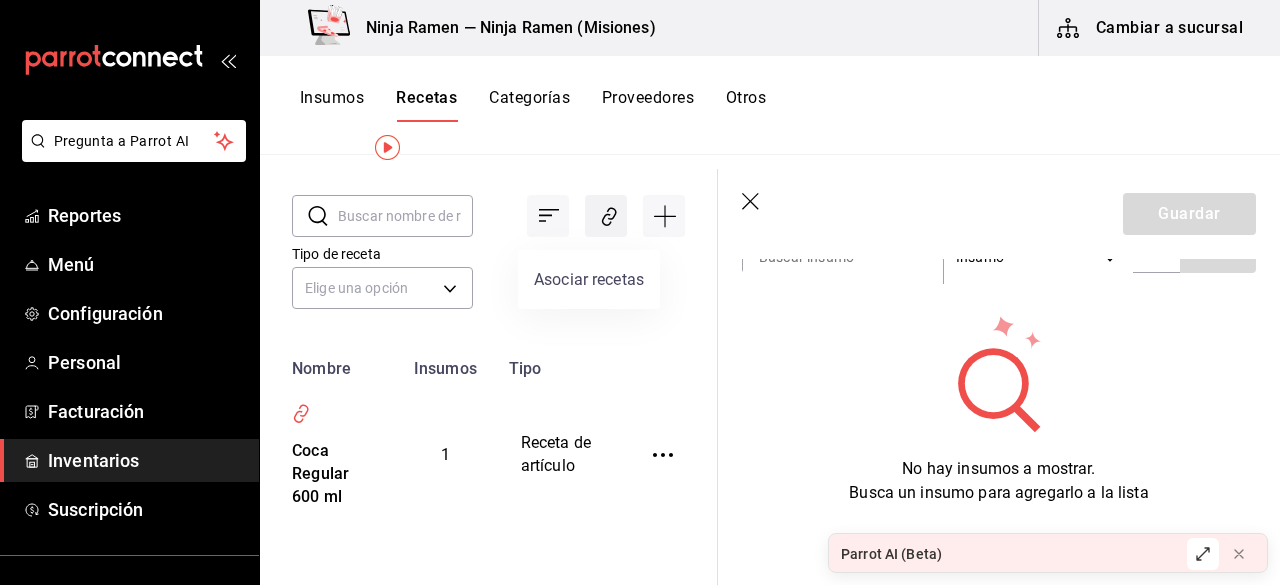 click at bounding box center (606, 216) 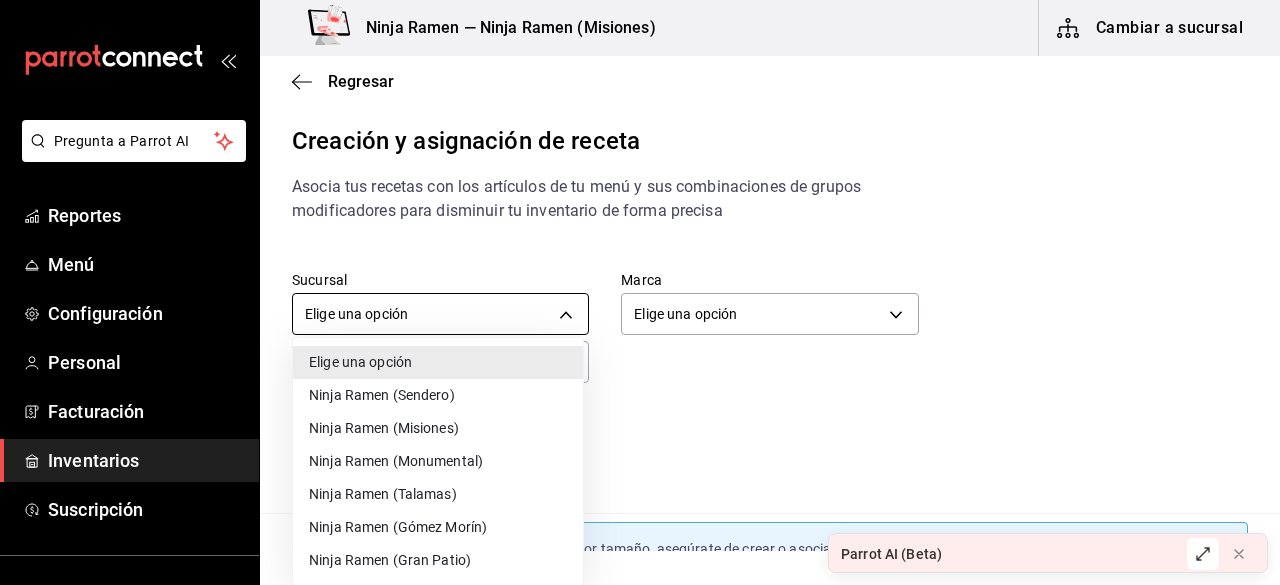 click on "Pregunta a Parrot AI Reportes   Menú   Configuración   Personal   Facturación   Inventarios   Suscripción   Ayuda Recomienda Parrot   [FIRST] [LAST]   Sugerir nueva función   Ninja Ramen — Ninja Ramen (Misiones) Cambiar a sucursal Regresar Creación y asignación de receta Asocia tus recetas con los artículos de tu menú y sus combinaciones de grupos modificadores para disminuir tu inventario de forma precisa Sucursal Elige una opción default Marca Elige una opción default ​ ​ Artículos Modificadores Si tu artículo tiene opciones de venta por tamaño, asegúrate de crear o asociar una receta base al artículo para poder especificar sus variaciones de tamaño. Guardar Receta de artículo GANA 1 MES GRATIS EN TU SUSCRIPCIÓN AQUÍ Parrot AI (Beta) Pregunta a Parrot AI Reportes   Menú   Configuración   Personal   Facturación   Inventarios   Suscripción   Ayuda Recomienda Parrot   [FIRST] [LAST]   Sugerir nueva función   Visitar centro de ayuda (81) [PHONE]" at bounding box center (640, 275) 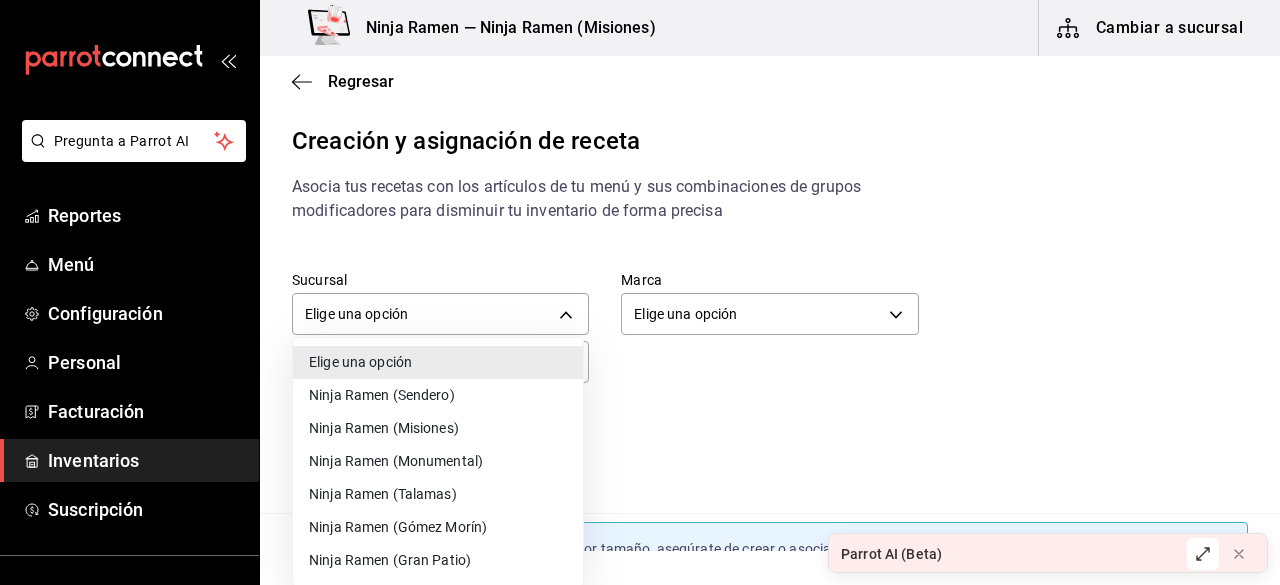 click on "Ninja Ramen (Misiones)" at bounding box center (438, 428) 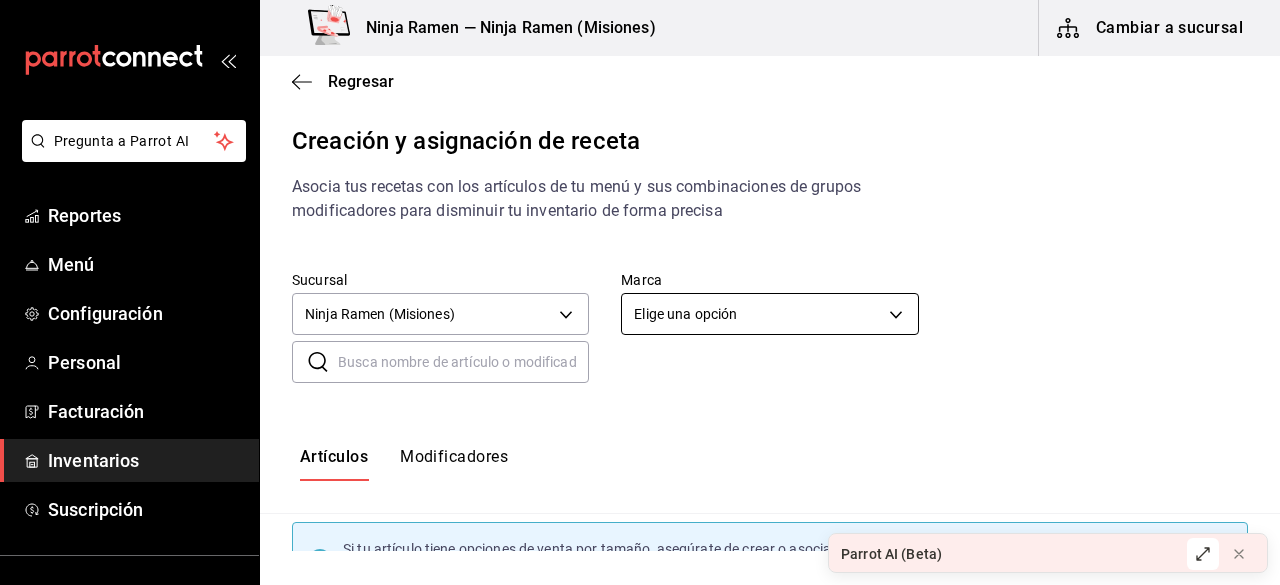 click on "Pregunta a Parrot AI Reportes Menú Configuración Personal Facturación Inventarios Suscripción Ayuda Recomienda Parrot - - Sugerir nueva función Ninja Ramen — Ninja Ramen (Misiones) Cambiar a sucursal Regresar Creación y asignación de receta Asocia tus recetas con los artículos de tu menú y sus combinaciones de grupos modificadores para disminuir tu inventario de forma precisa Sucursal Ninja Ramen (Misiones) - Marca Elige una opción default ​ ​ Artículos Modificadores Si tu artículo tiene opciones de venta por tamaño, asegúrate de crear o asociar una receta base al artículo para poder especificar sus variaciones de tamaño. Bebida Koreana - Delivery - Las misiones Menú Ninja Ramen Misiones Asociar receta Crear receta TonkotsuShoyu - Delivery - Las misiones Menú Ninja Ramen Misiones Asociar receta Crear receta Sake Maki - Menú Ninja Ramen Misiones Asociar receta" at bounding box center (640, 275) 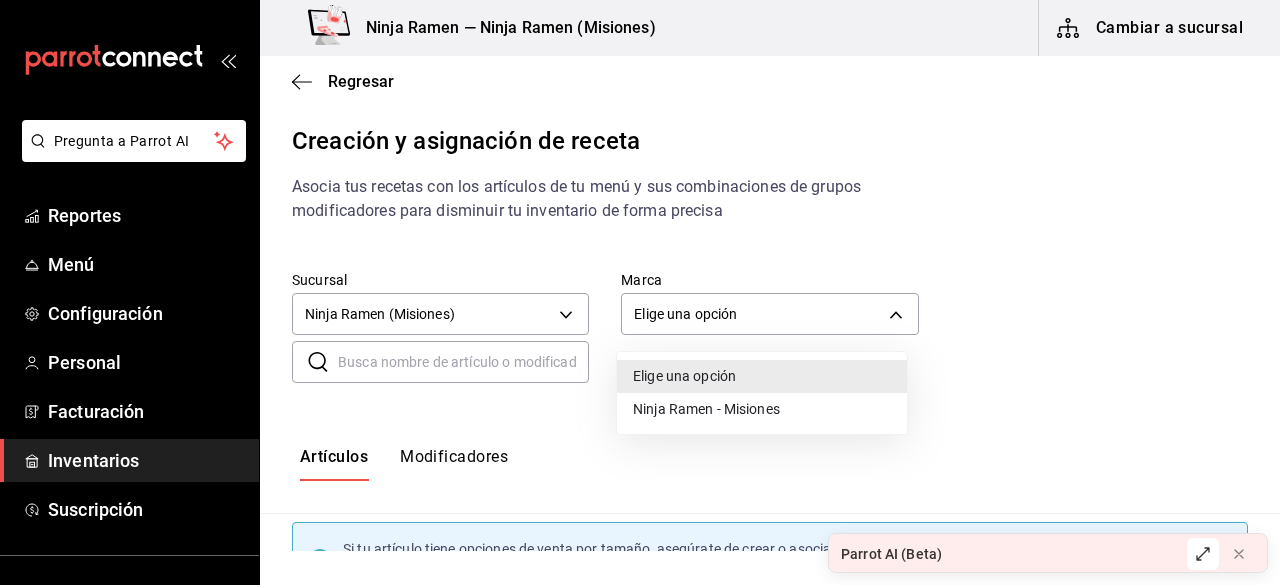 click at bounding box center (640, 292) 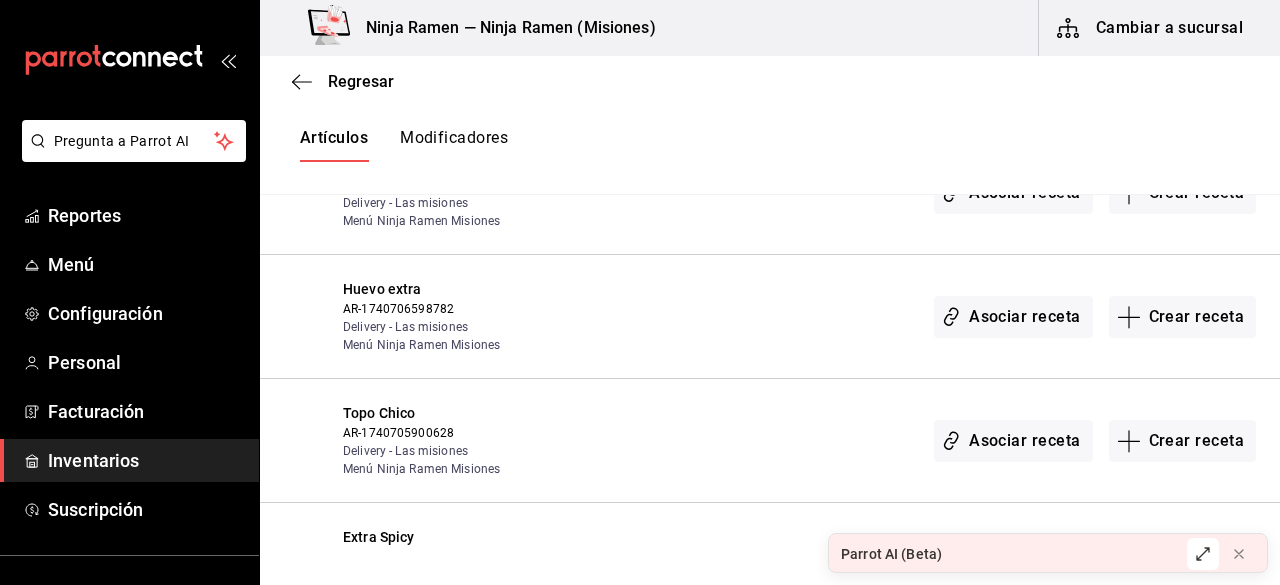 scroll, scrollTop: 5258, scrollLeft: 0, axis: vertical 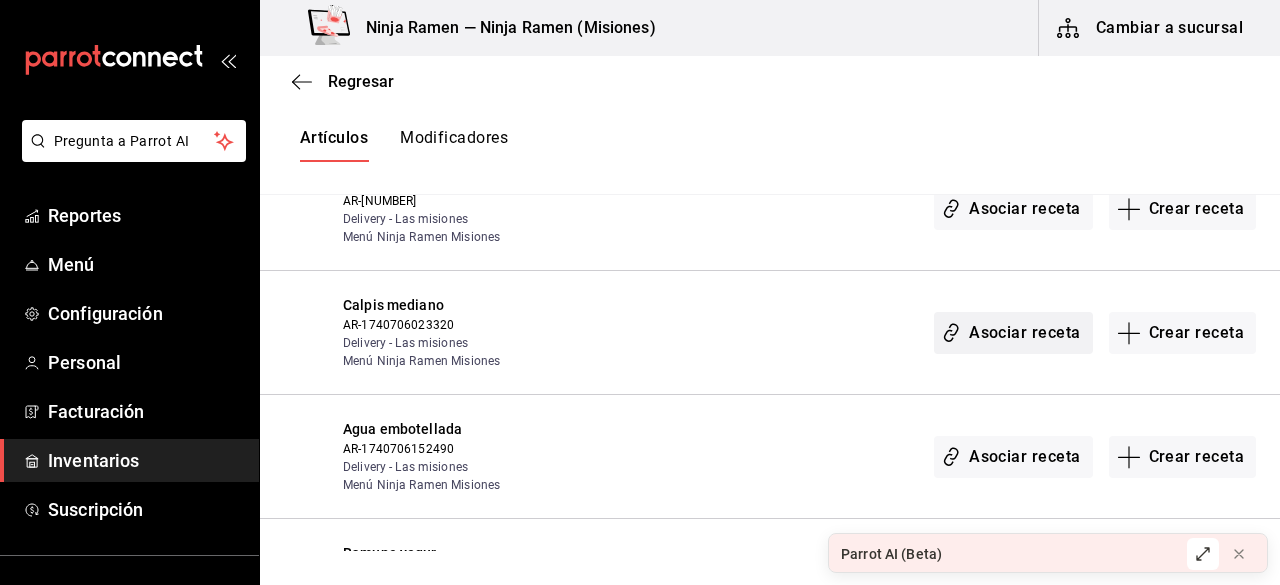click on "Asociar receta" at bounding box center [1013, 333] 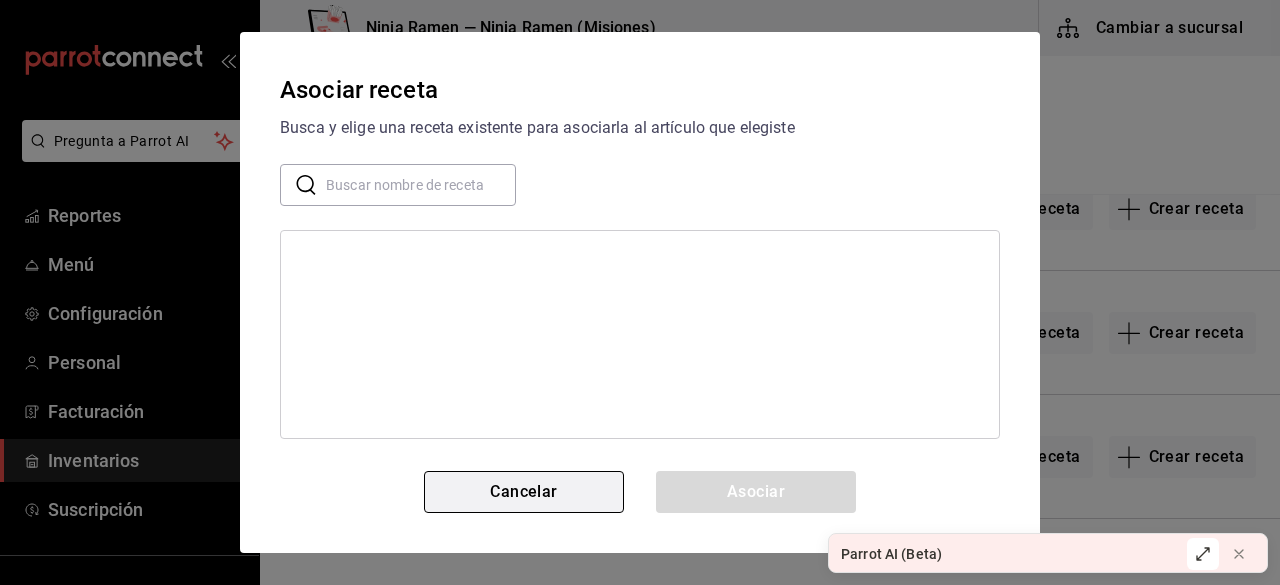 click on "Cancelar" at bounding box center [524, 492] 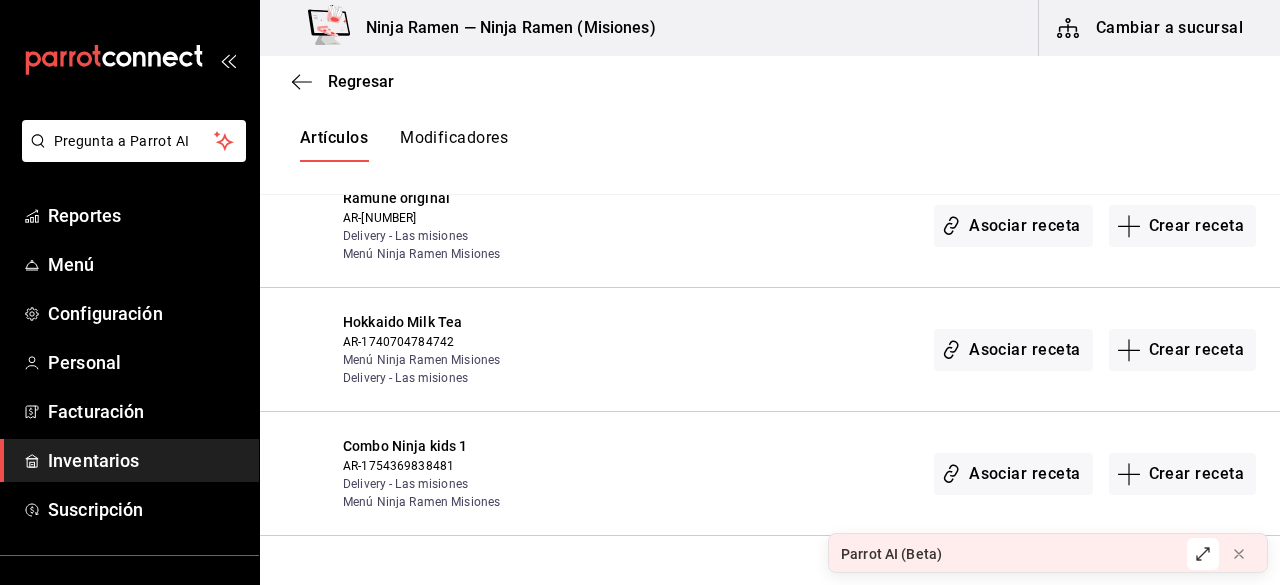 scroll, scrollTop: 11802, scrollLeft: 0, axis: vertical 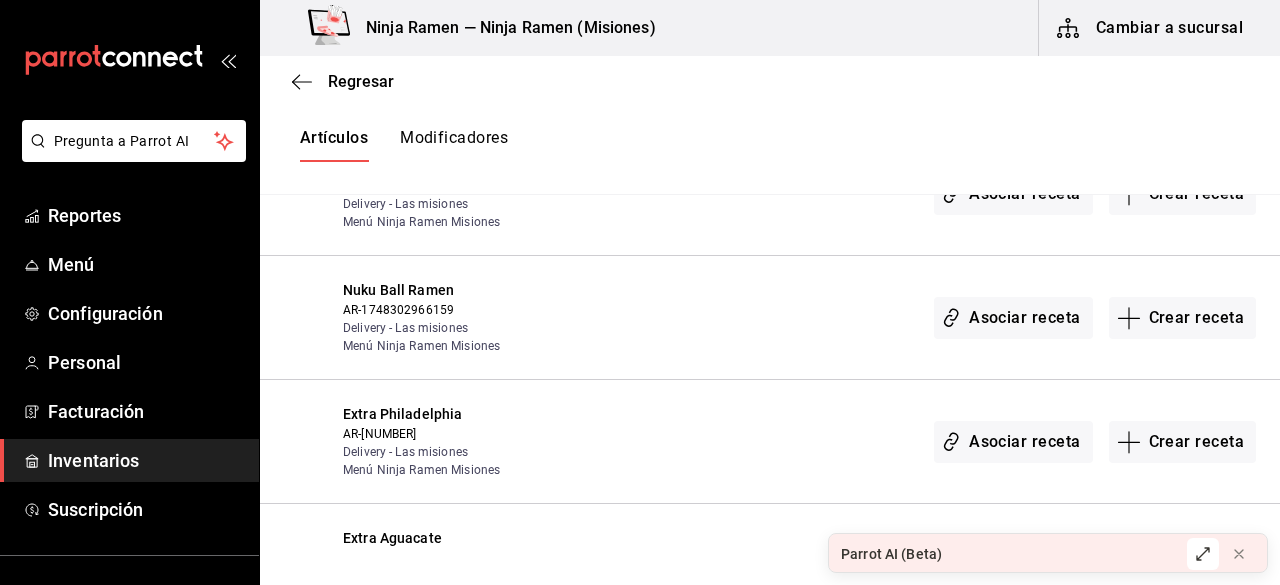 click on "Artículos Modificadores" at bounding box center [770, 145] 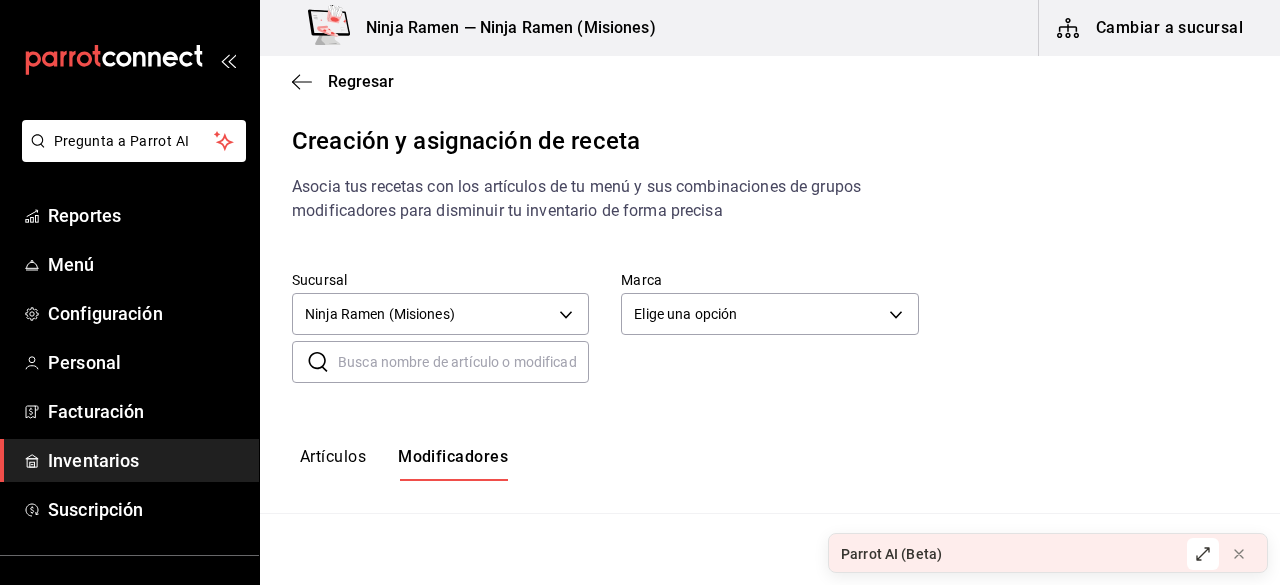 type on "default" 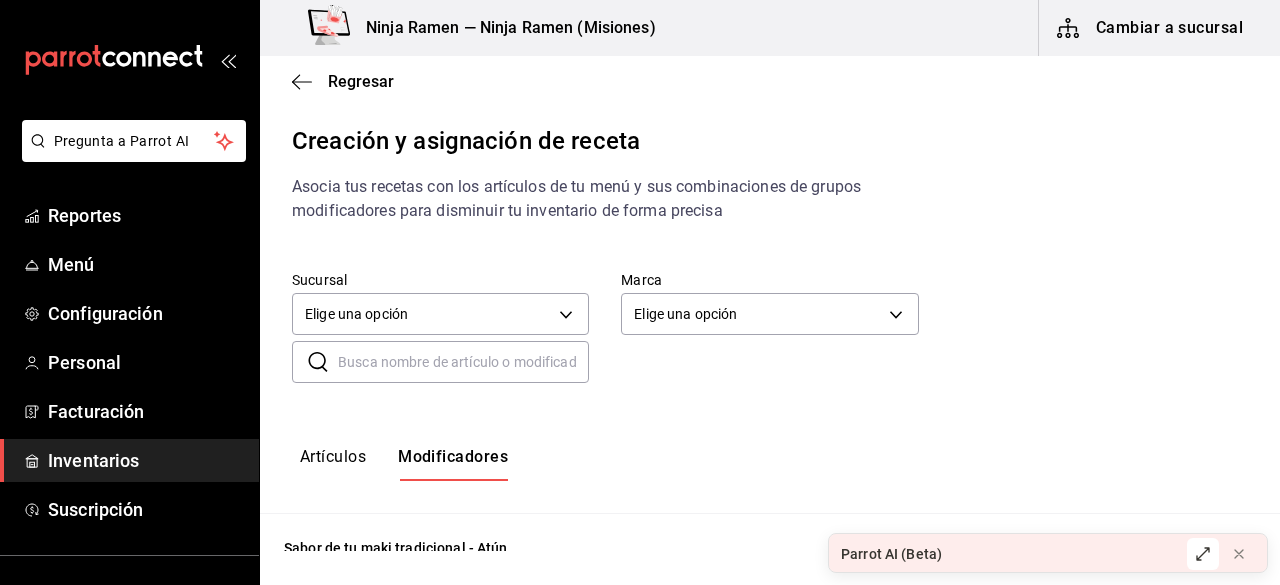click at bounding box center (463, 362) 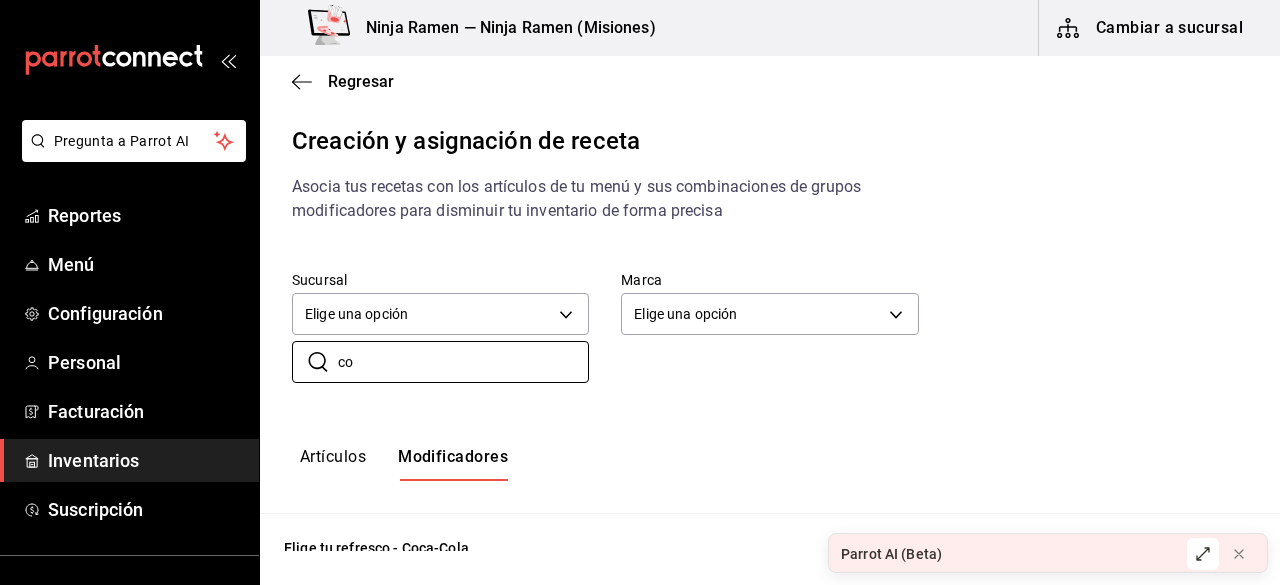 type on "c" 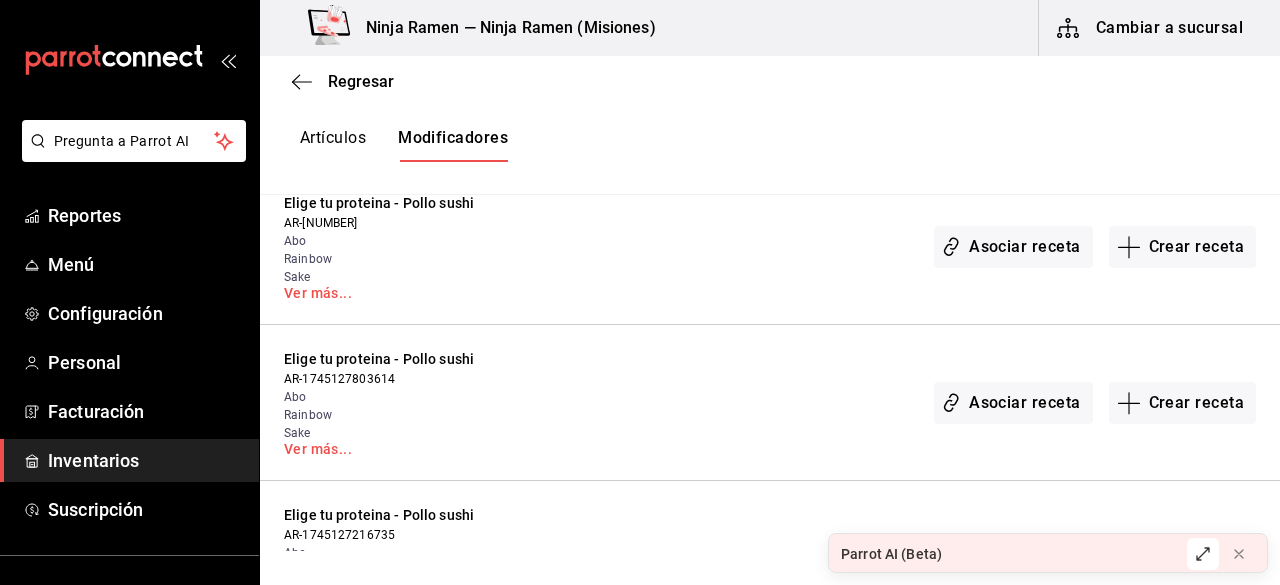 scroll, scrollTop: 1099, scrollLeft: 0, axis: vertical 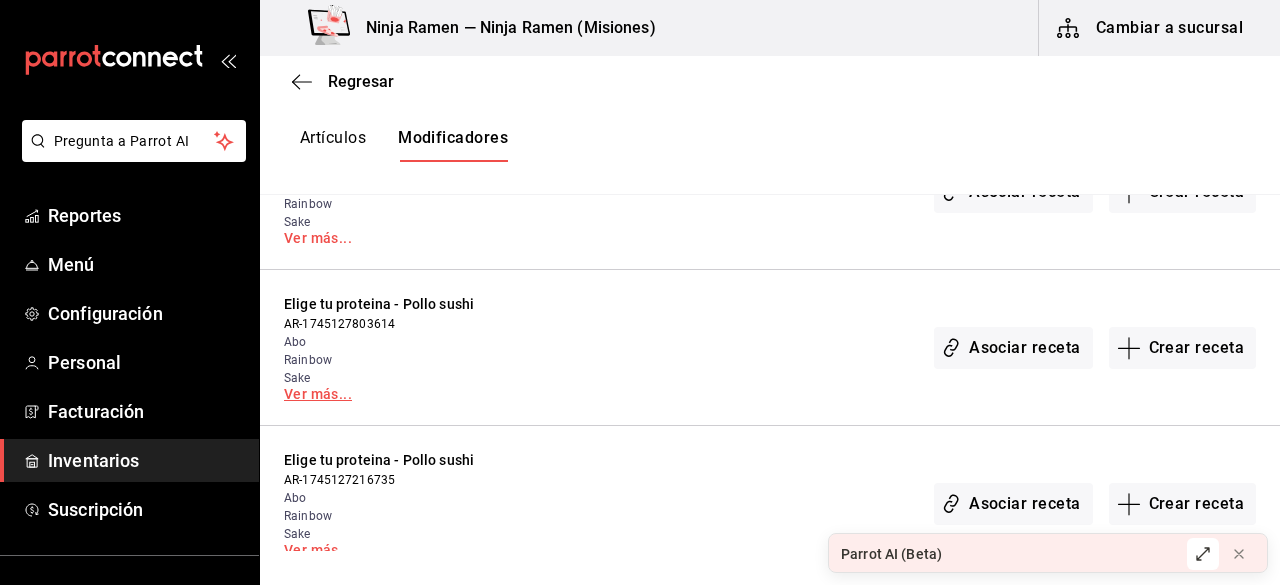 type on "pollo" 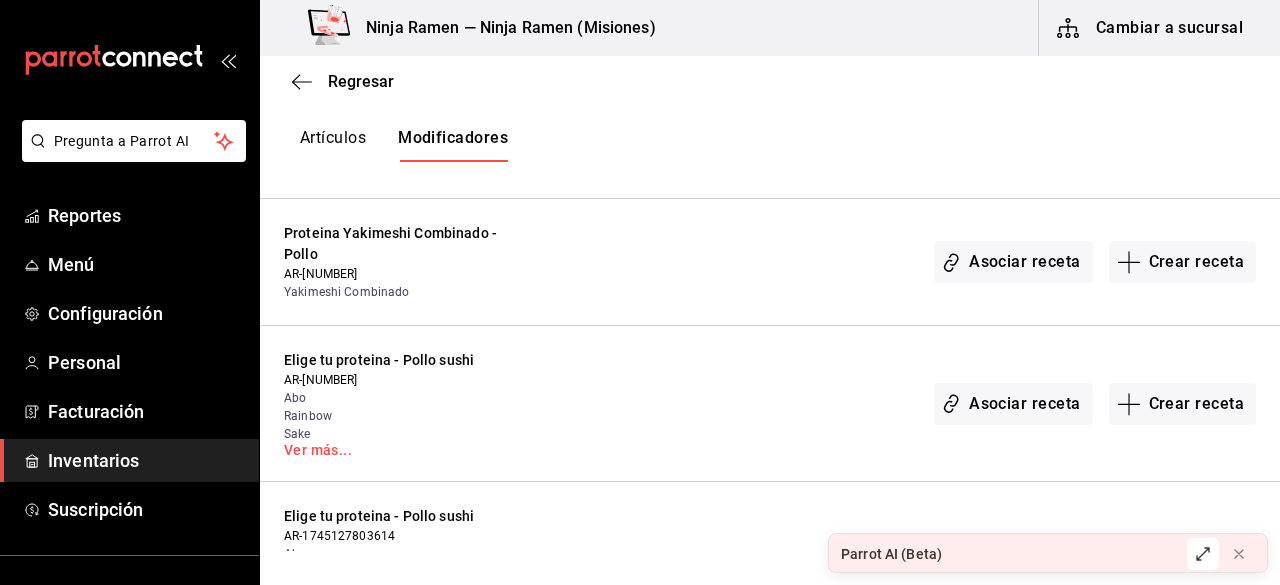 scroll, scrollTop: 674, scrollLeft: 0, axis: vertical 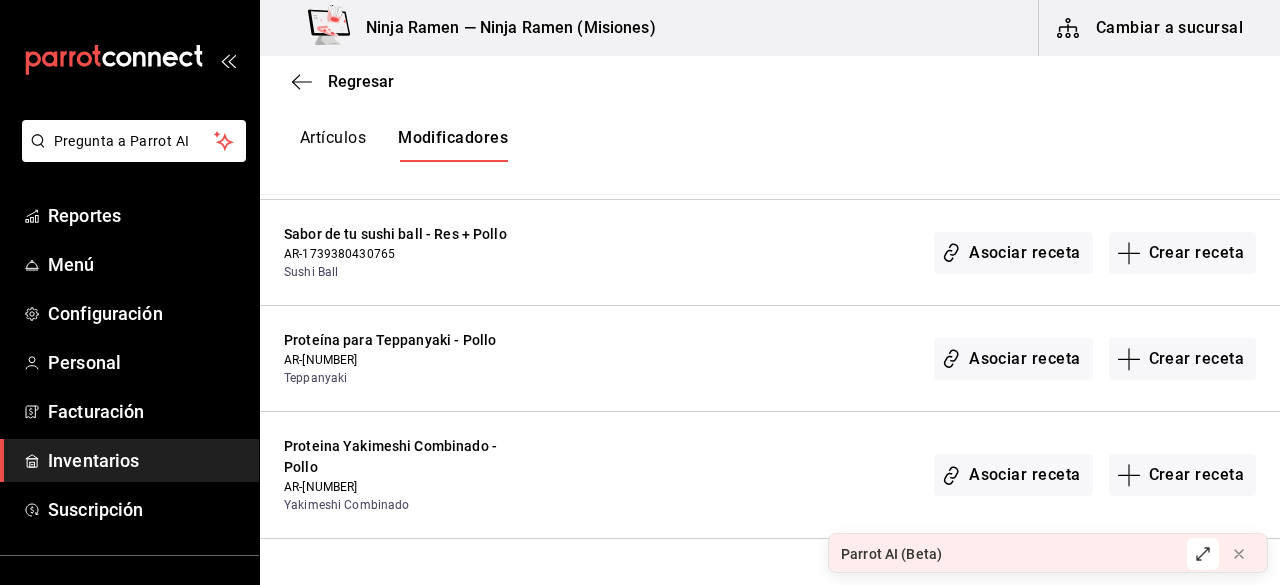click on "Artículos" at bounding box center [333, 145] 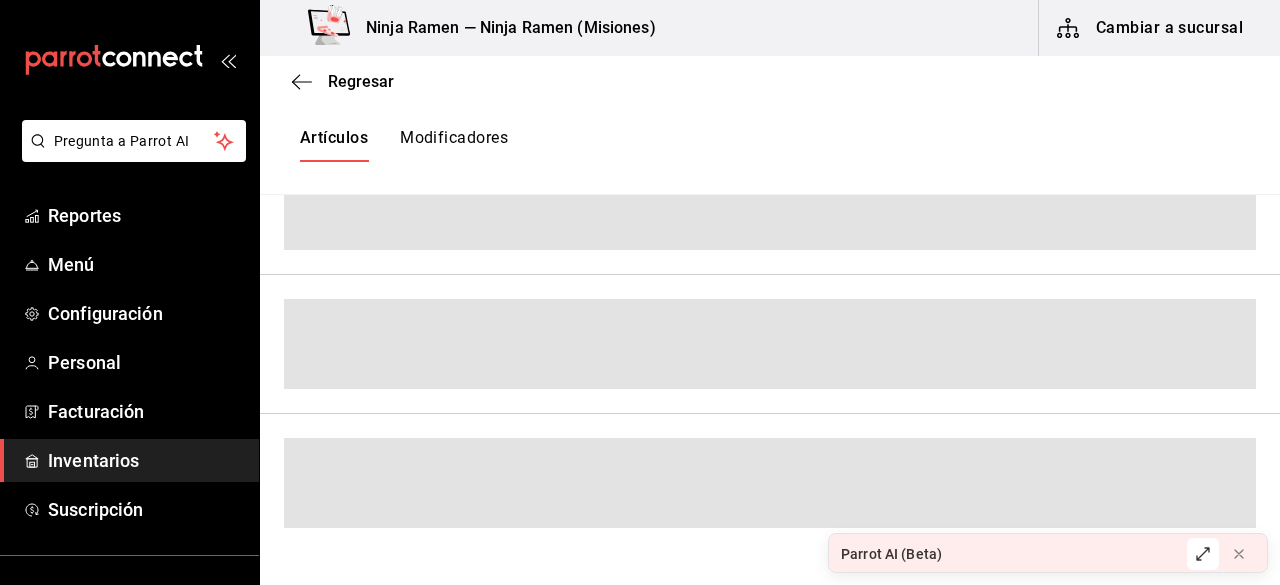 scroll, scrollTop: 674, scrollLeft: 0, axis: vertical 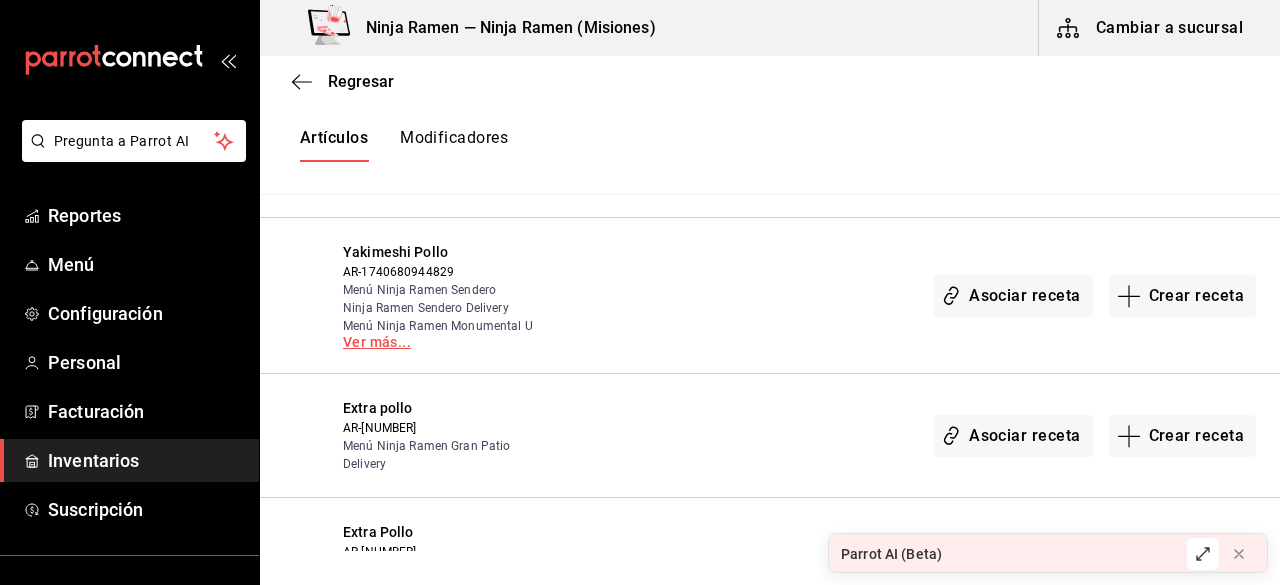 click on "Ver más..." at bounding box center [448, 342] 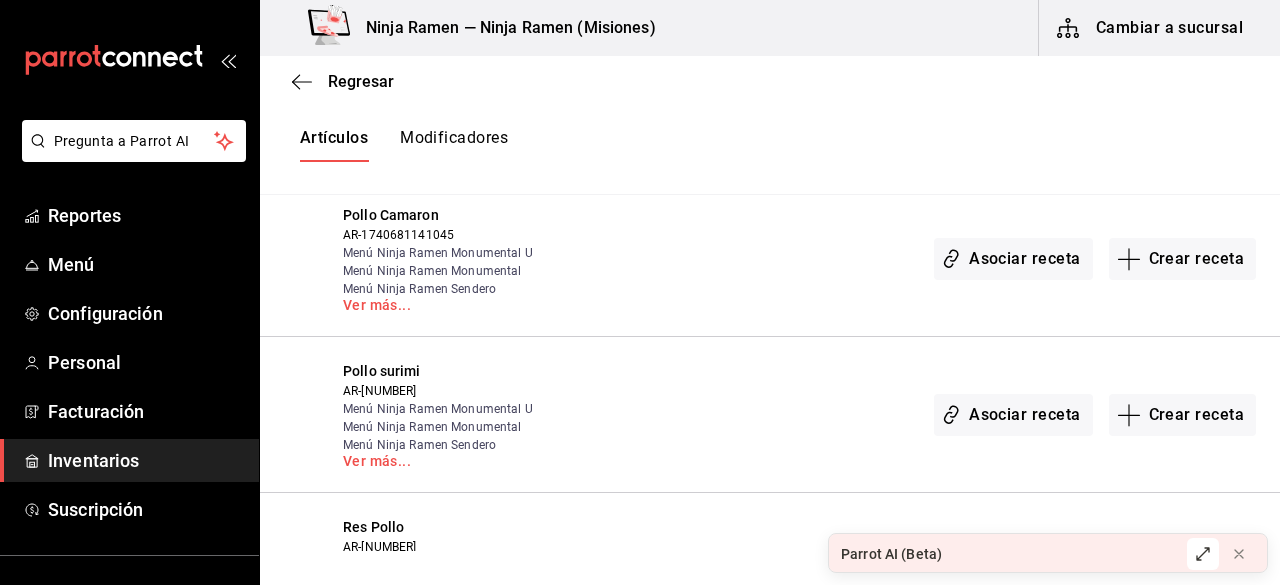 scroll, scrollTop: 957, scrollLeft: 0, axis: vertical 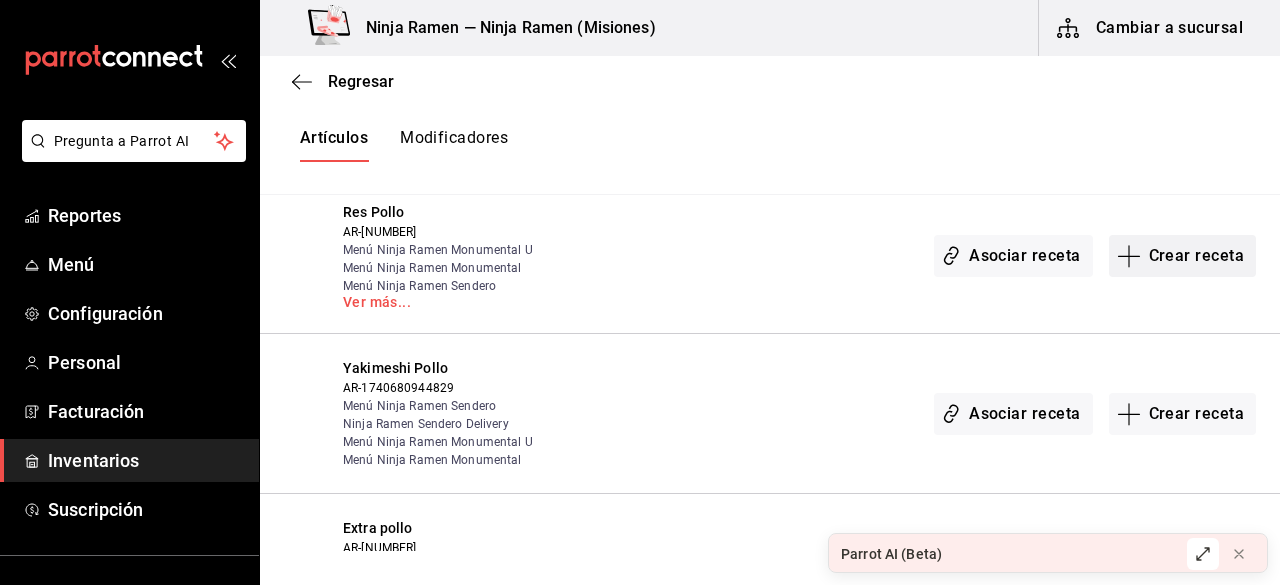 click 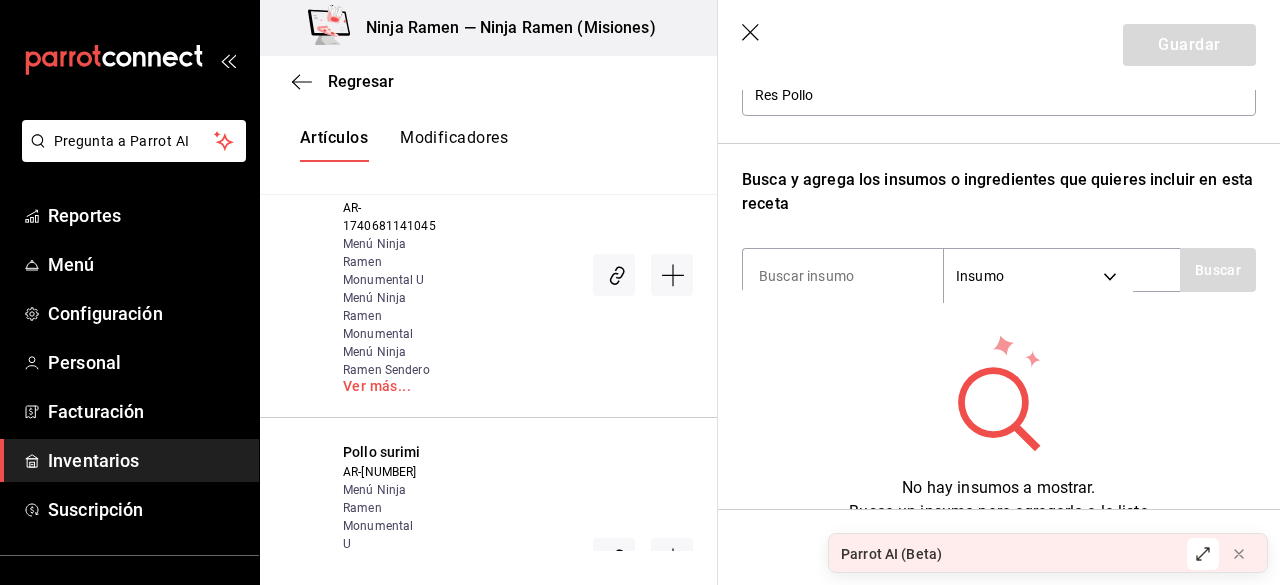 scroll, scrollTop: 268, scrollLeft: 0, axis: vertical 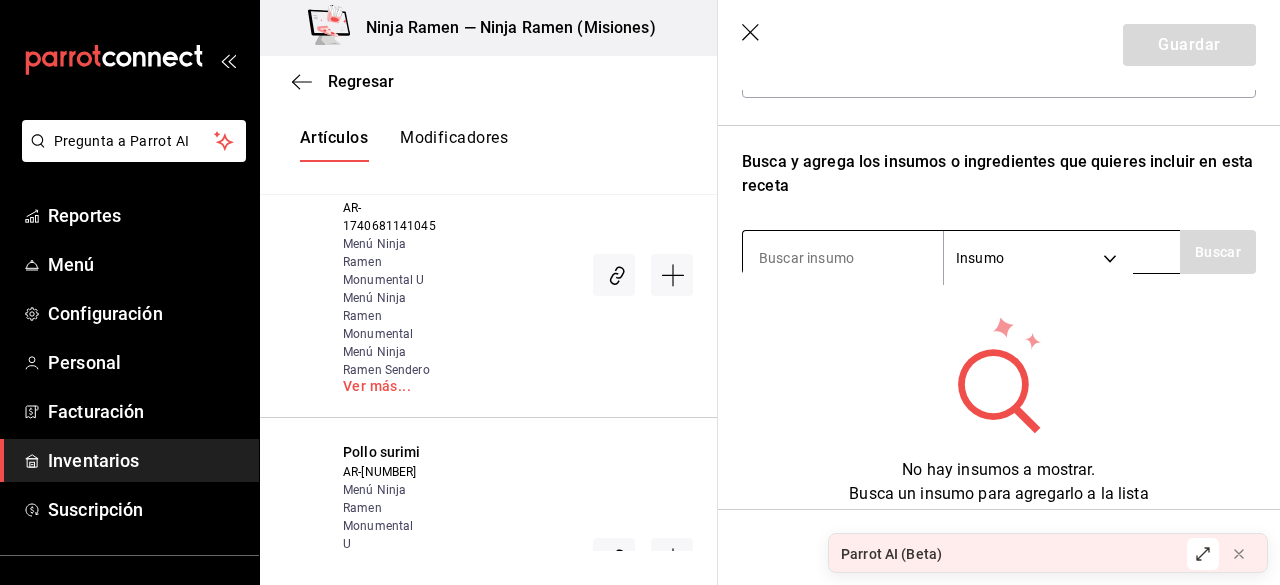 click at bounding box center (843, 258) 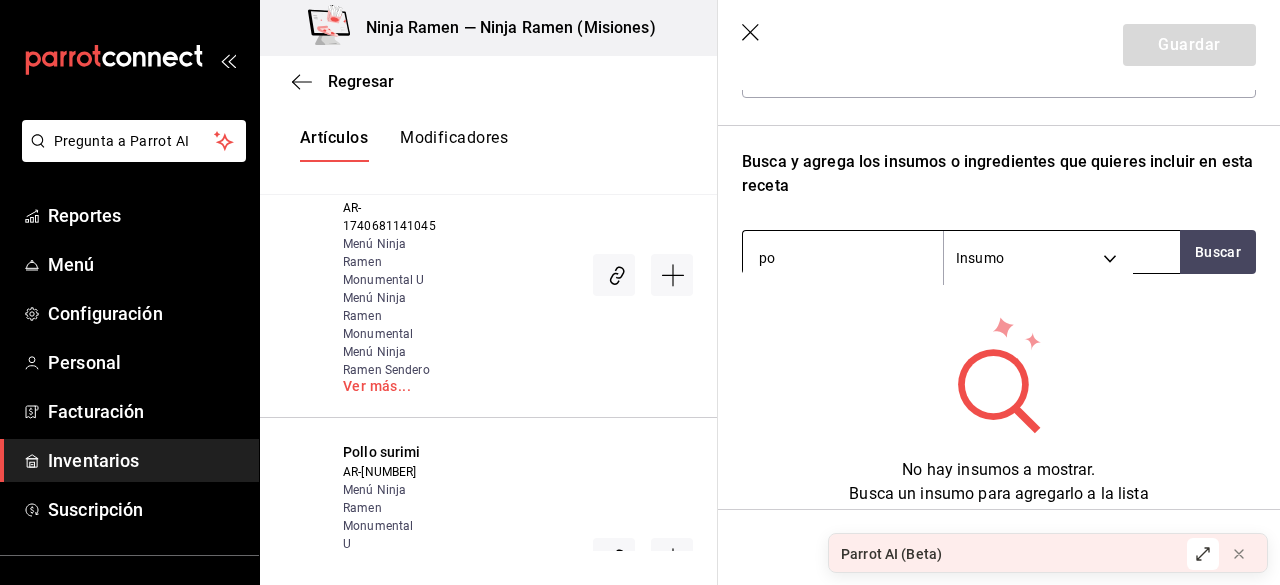 type on "p" 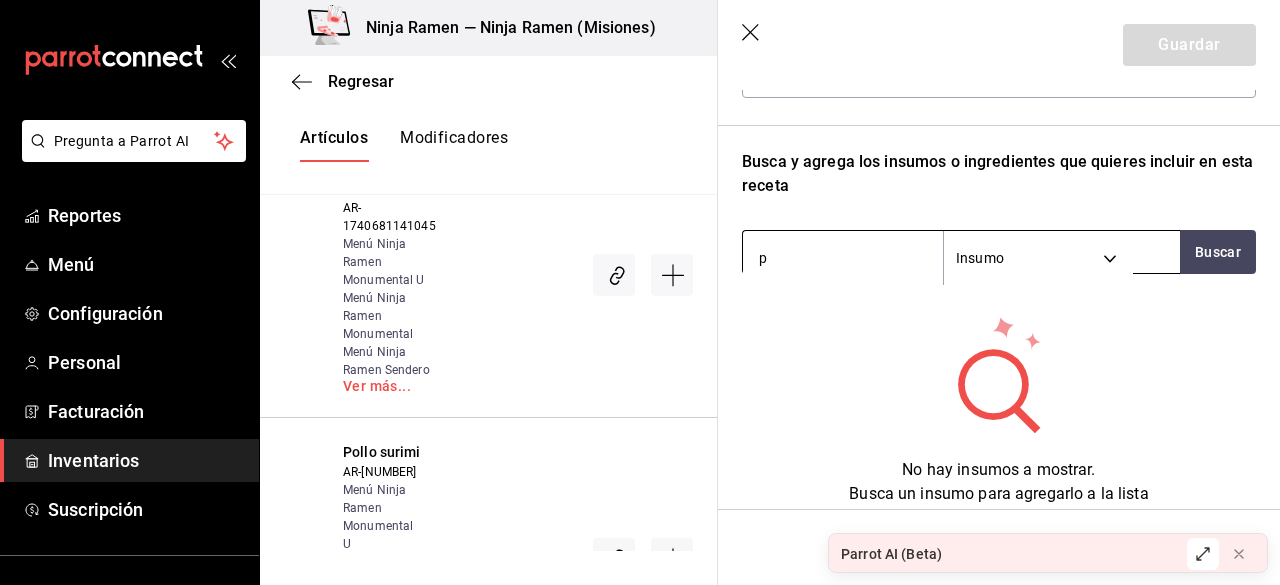 type 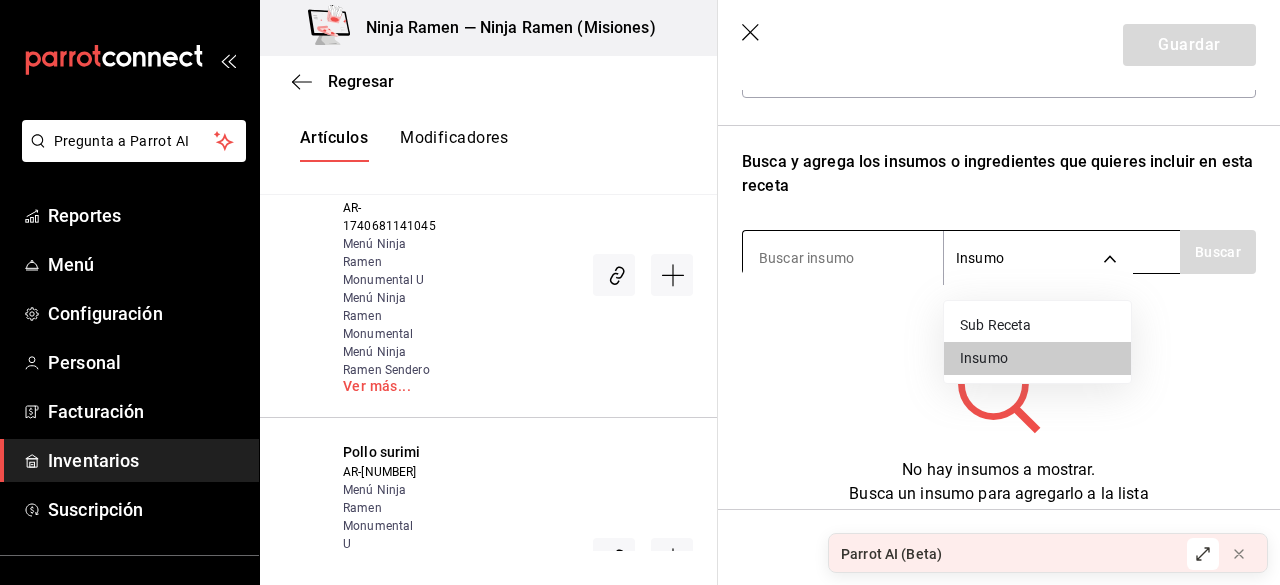 click on "Ninja Ramen — Ninja Ramen (Misiones) Cambiar a sucursal Regresar Creación y asignación de receta Asocia tus recetas con los artículos de tu menú y sus combinaciones de grupos modificadores para disminuir tu inventario de forma precisa Sucursal Elige una opción default Marca Elige una opción default ​ pollo ​ Artículos Modificadores Si tu artículo tiene opciones de venta por tamaño, asegúrate de crear o asociar una receta base al artículo para poder especificar sus variaciones de tamaño. Yakimeshi Pollo AR-1741042883168 Menú Gómez Morín Delivery Pollo AR-1740171075531 Menú Ninja Ramen Gran Patio Delivery Extra Pollo AR-1741202358247 Menú Gómez Morín Delivery Extra pollo AR-1740689770839 Menú Ninja Ramen Sendero Ninja Ramen Sendero Delivery Menú Ninja Ramen Monumental Ver más... Ver más..." at bounding box center (640, 275) 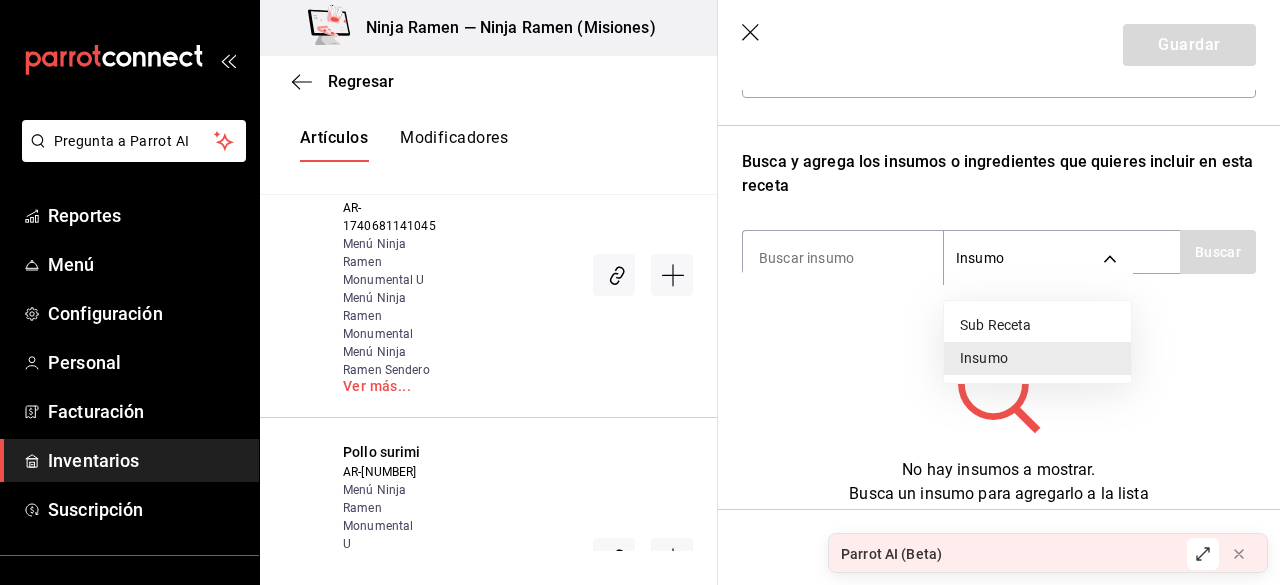click on "Sub Receta" at bounding box center [1037, 325] 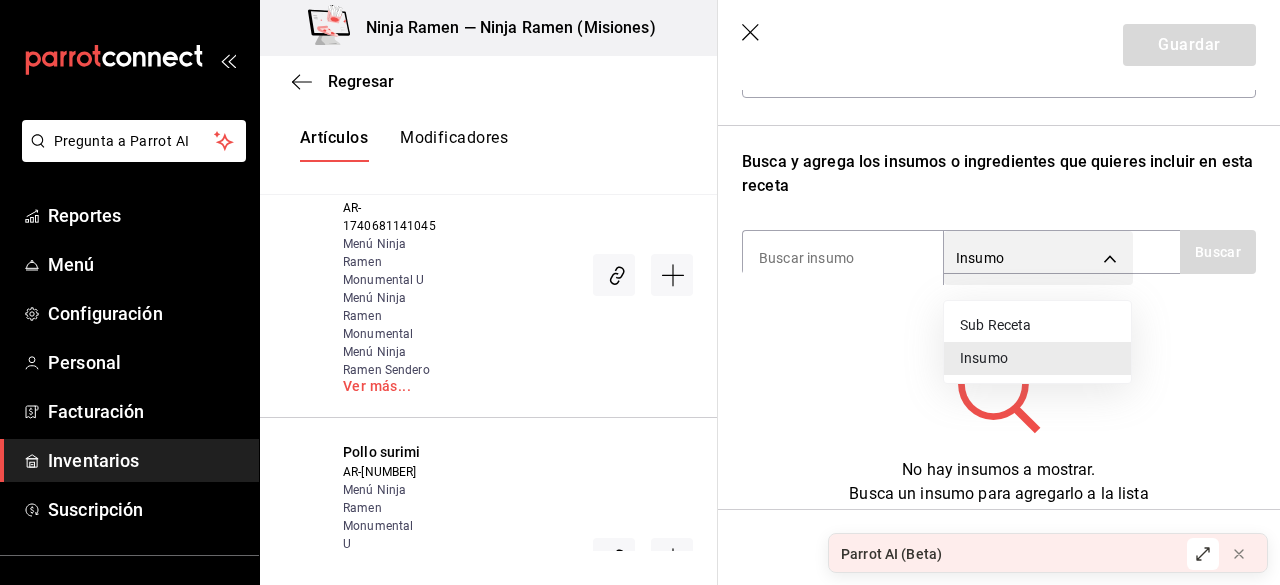 type on "SUBRECIPE" 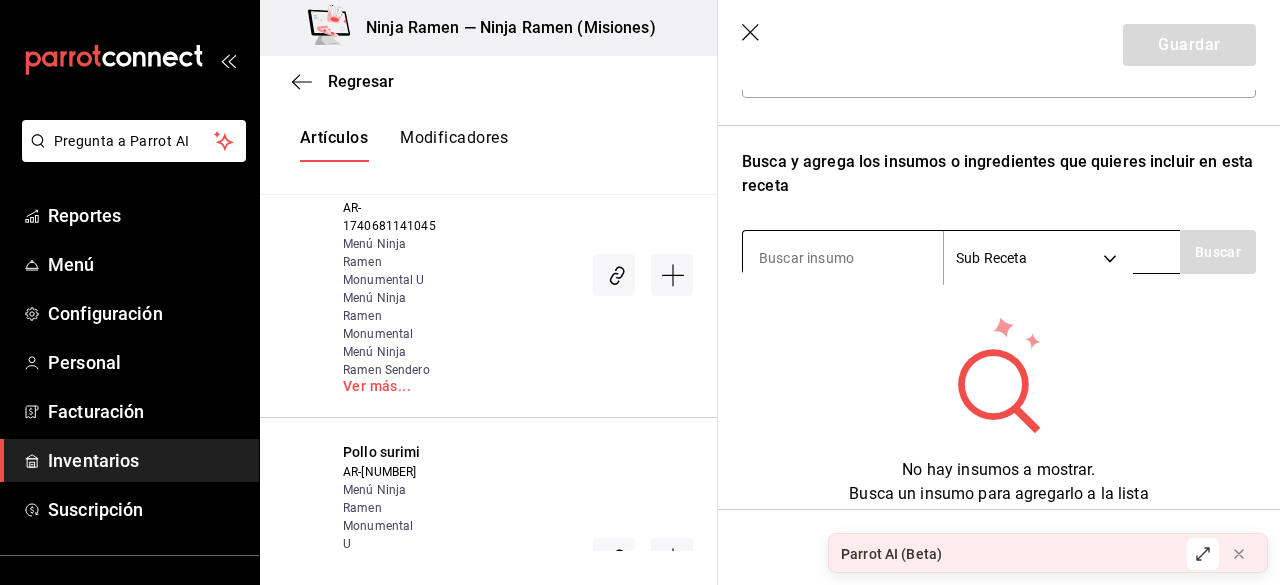 click at bounding box center [843, 258] 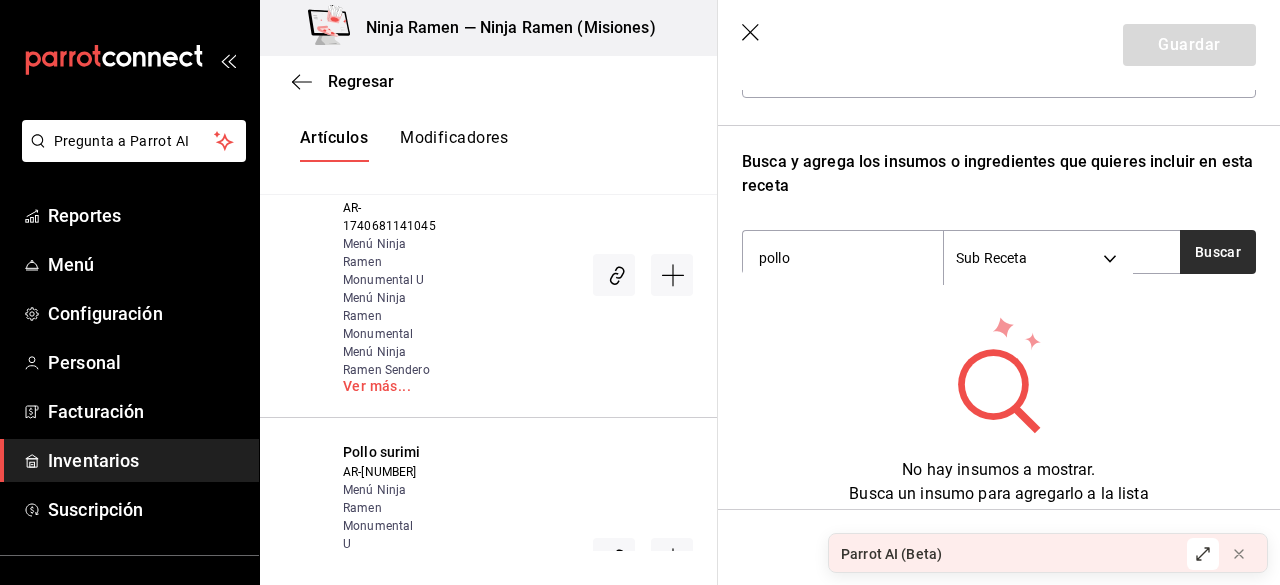 type on "pollo" 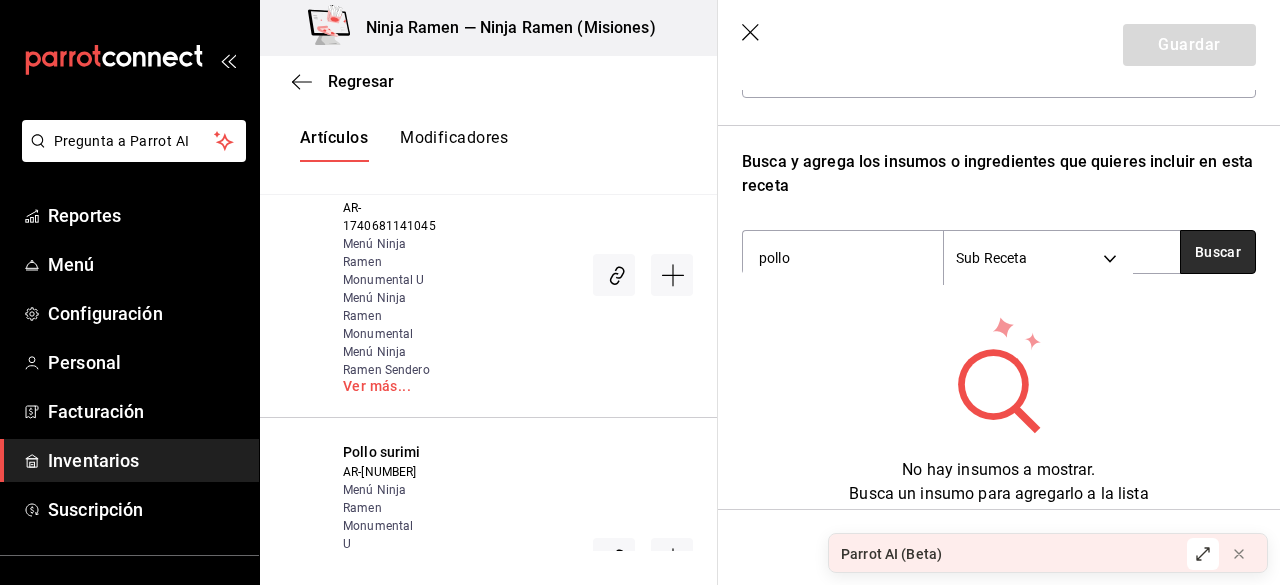 click on "Buscar" at bounding box center (1218, 252) 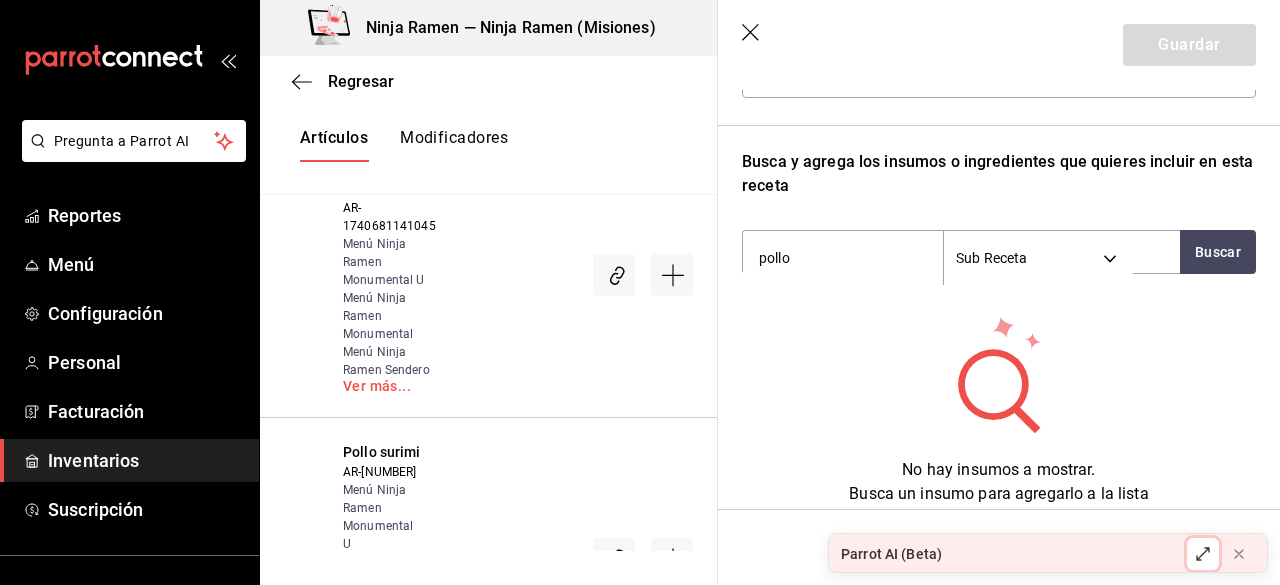 click at bounding box center [1203, 554] 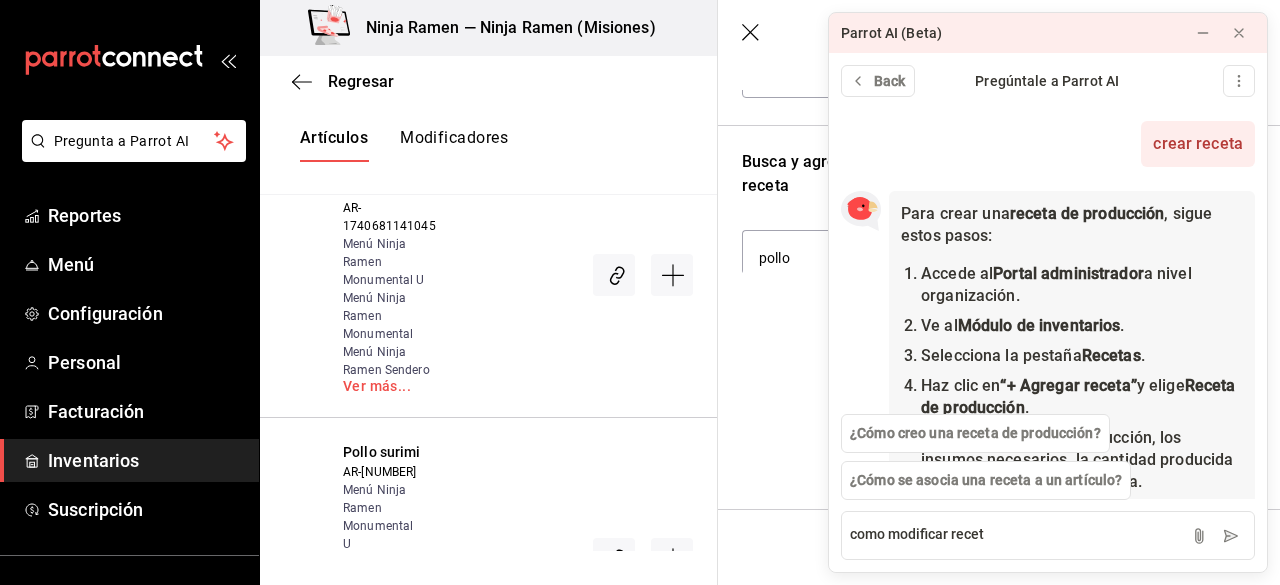 type on "como modificar receta" 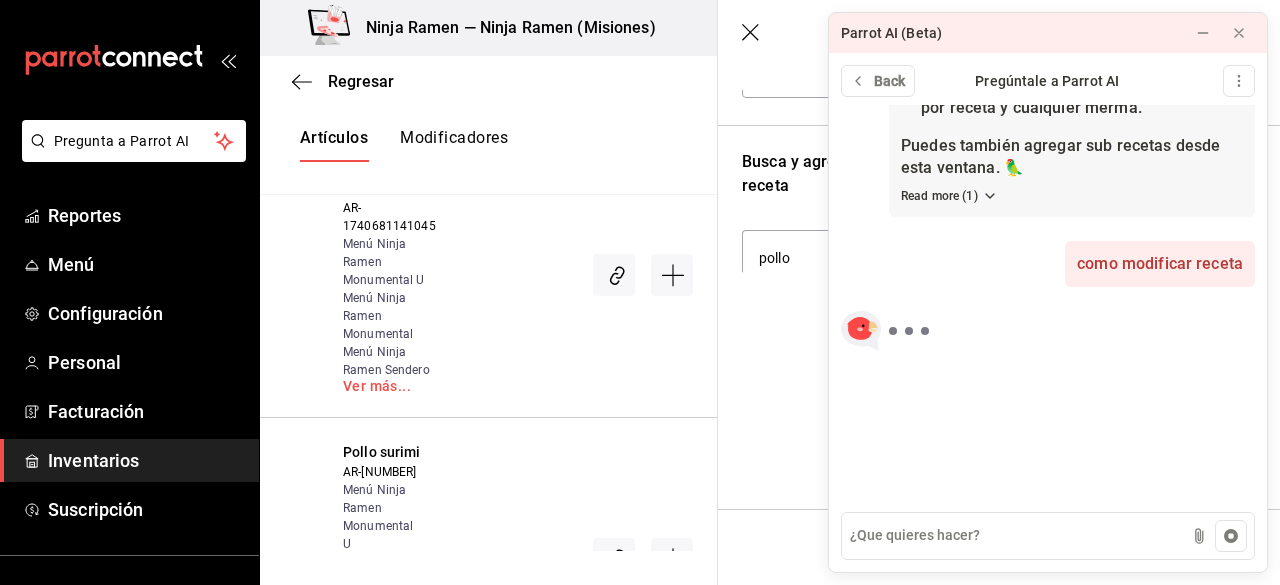 scroll, scrollTop: 403, scrollLeft: 0, axis: vertical 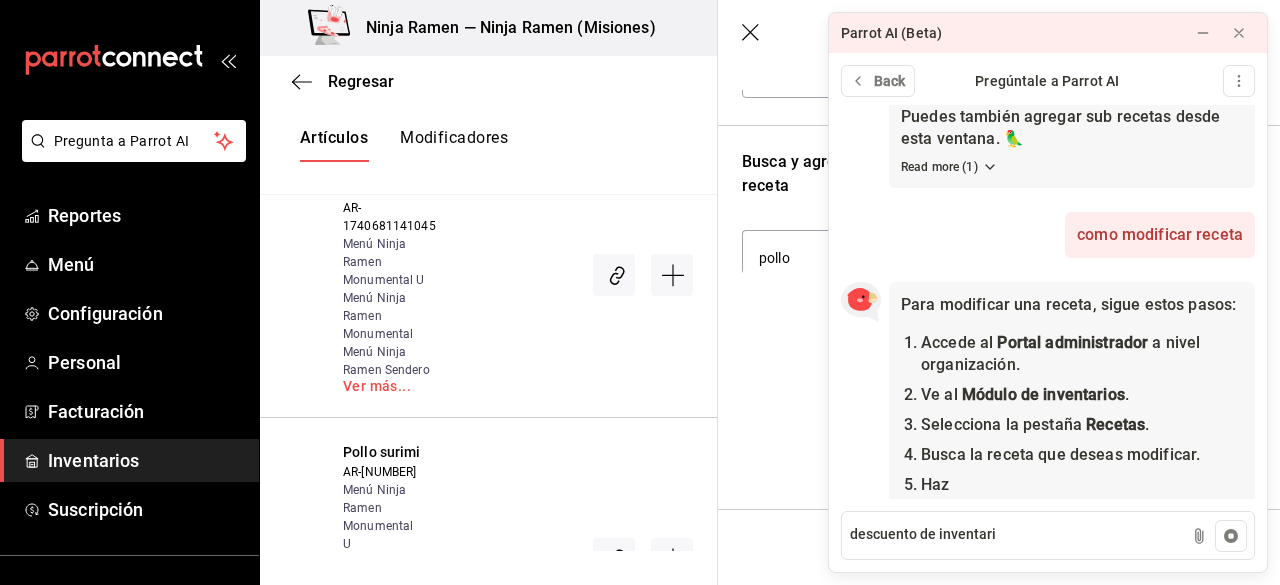 type on "descuento de inventario" 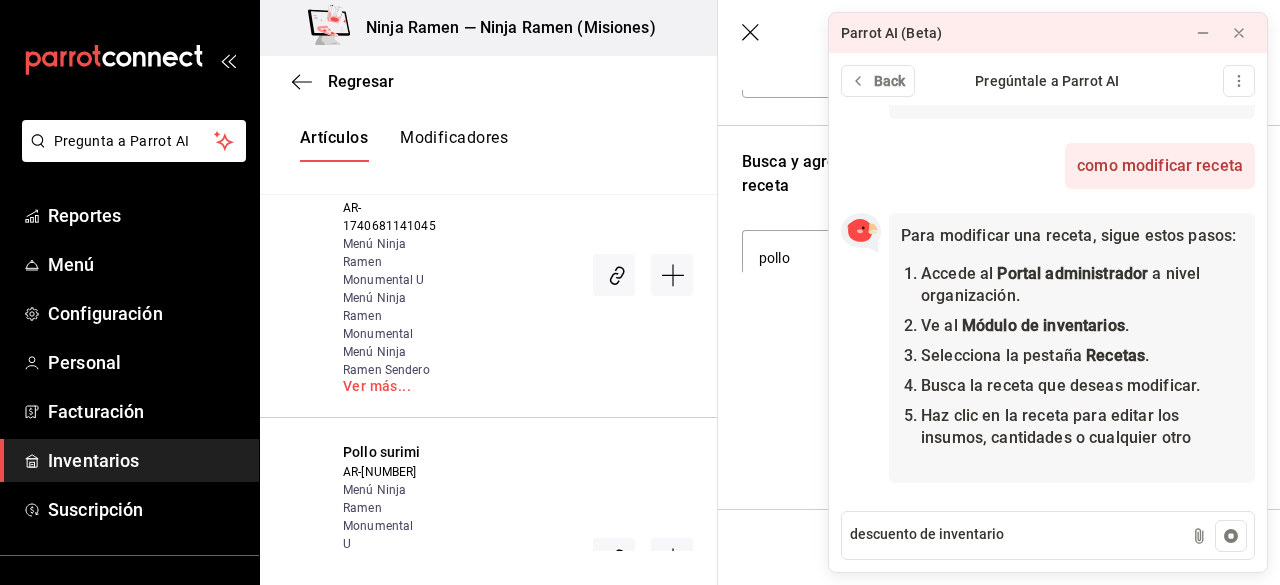 scroll, scrollTop: 474, scrollLeft: 0, axis: vertical 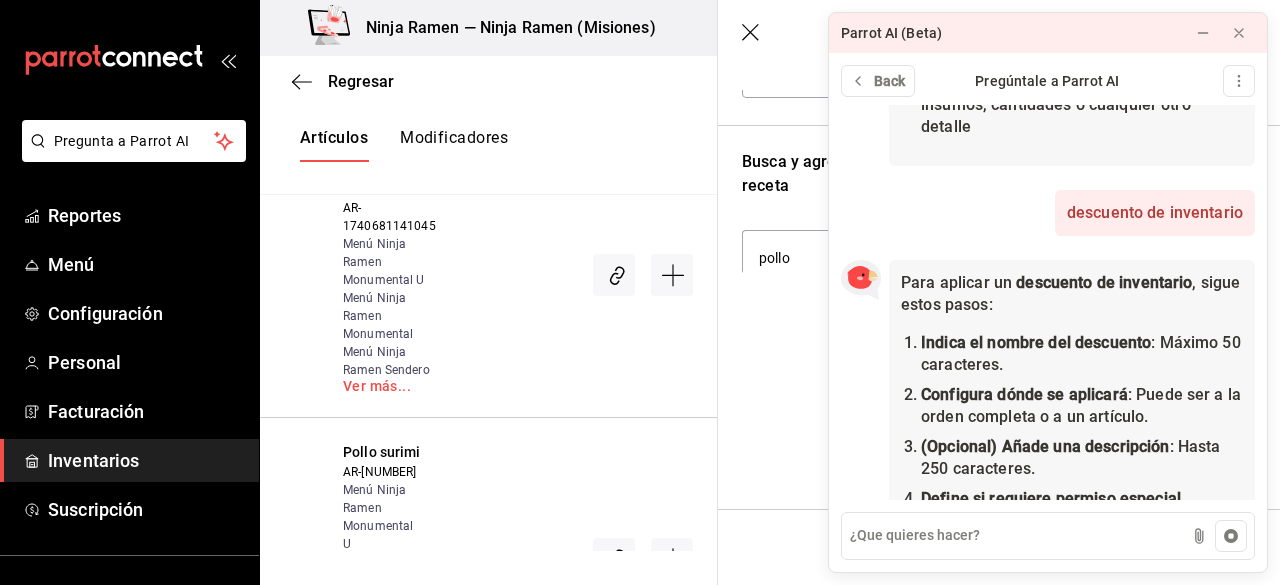 click at bounding box center [1048, 536] 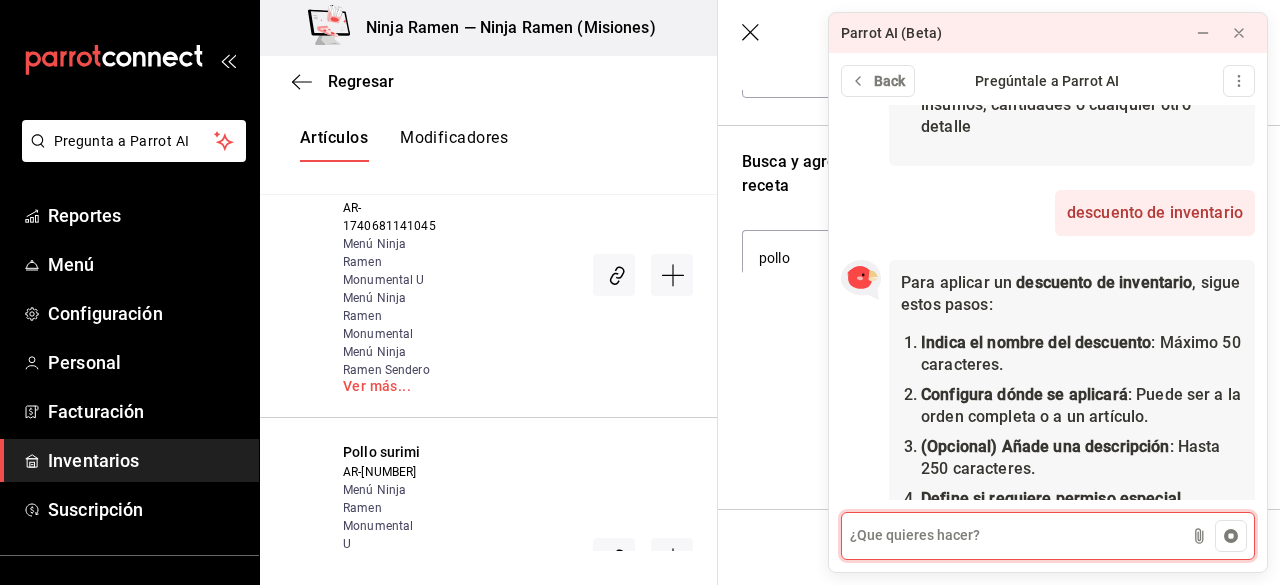click at bounding box center (1048, 536) 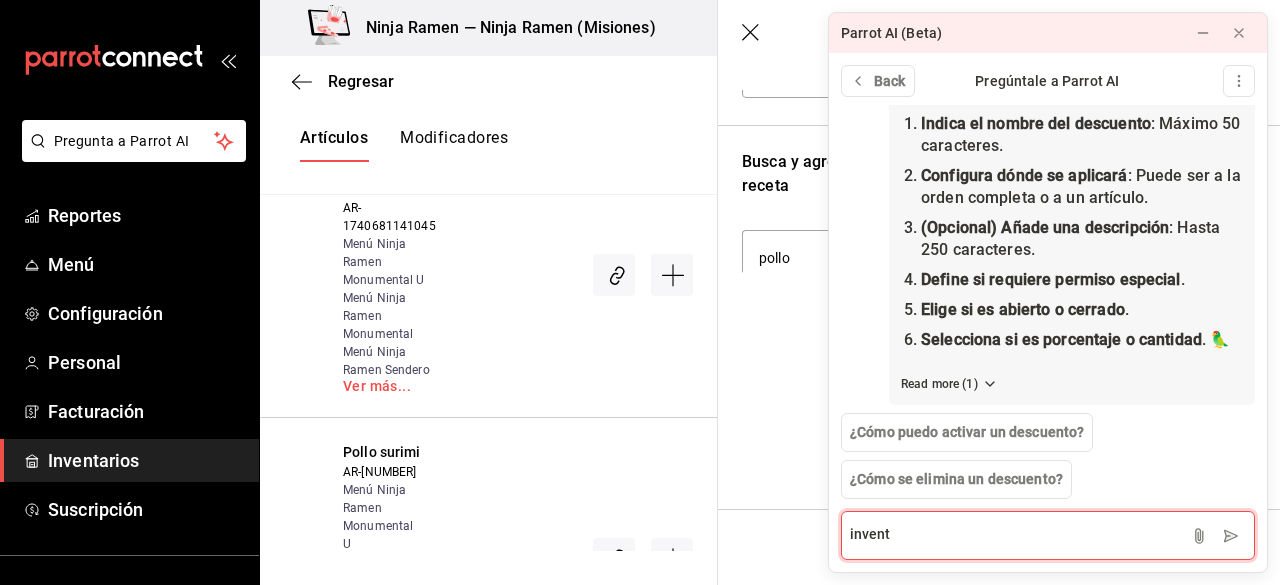scroll, scrollTop: 1076, scrollLeft: 0, axis: vertical 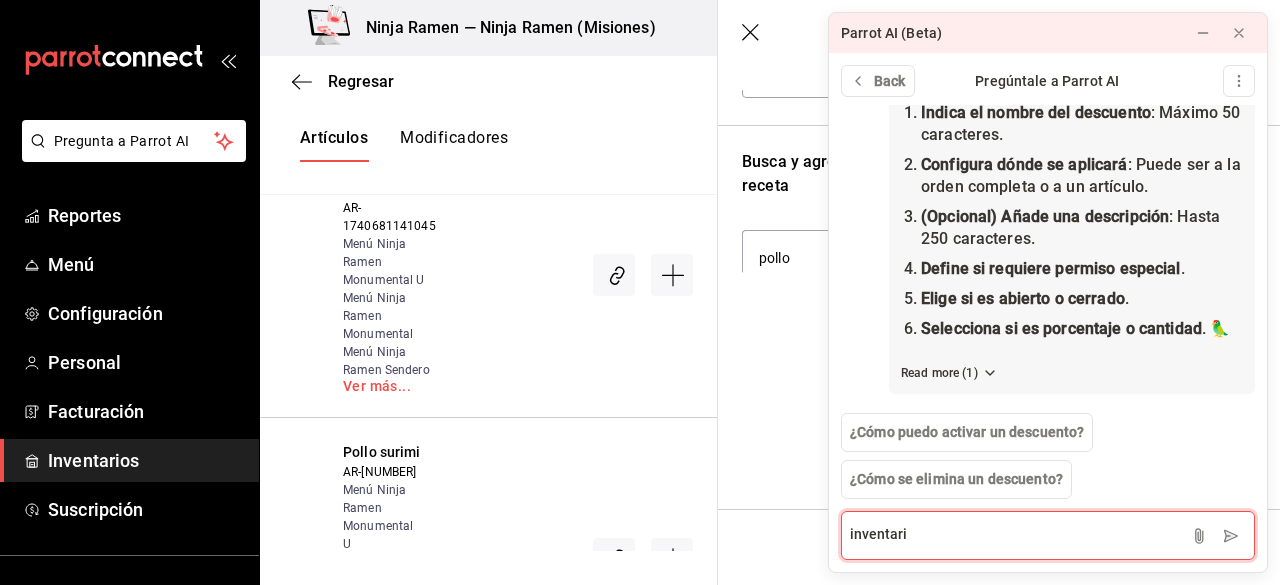 type on "inventario" 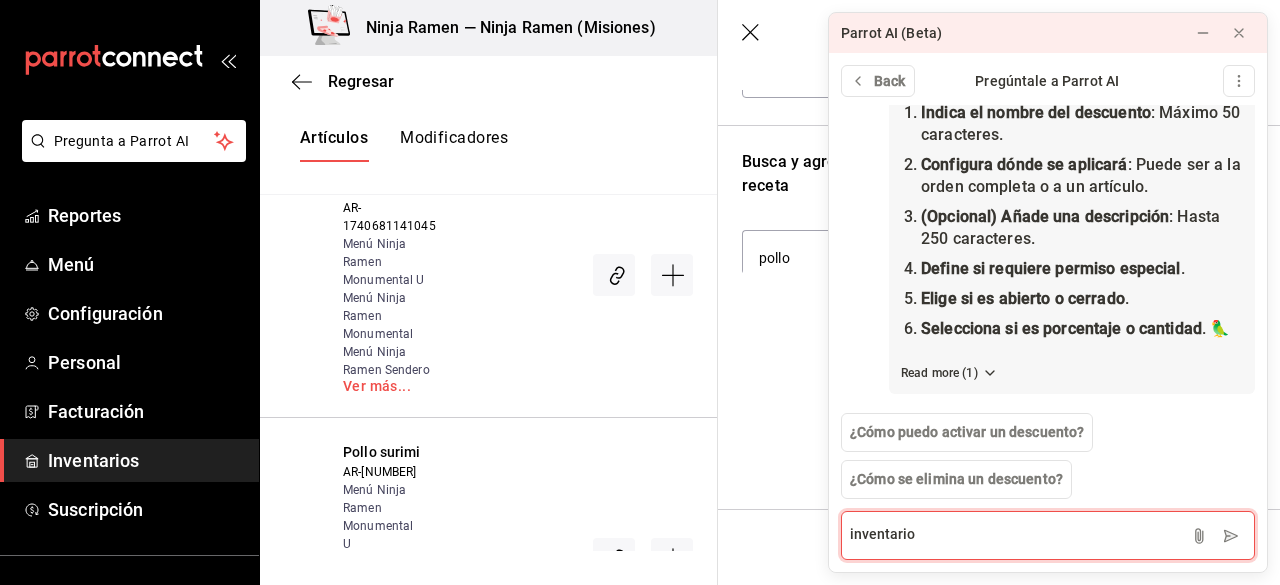 type 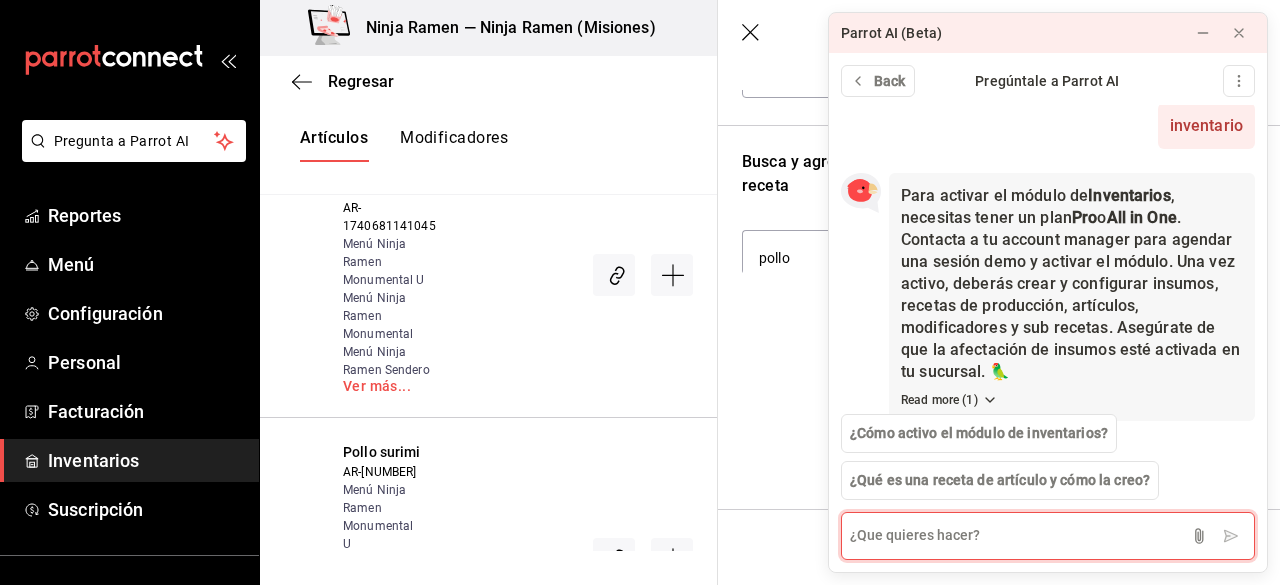 scroll, scrollTop: 1418, scrollLeft: 0, axis: vertical 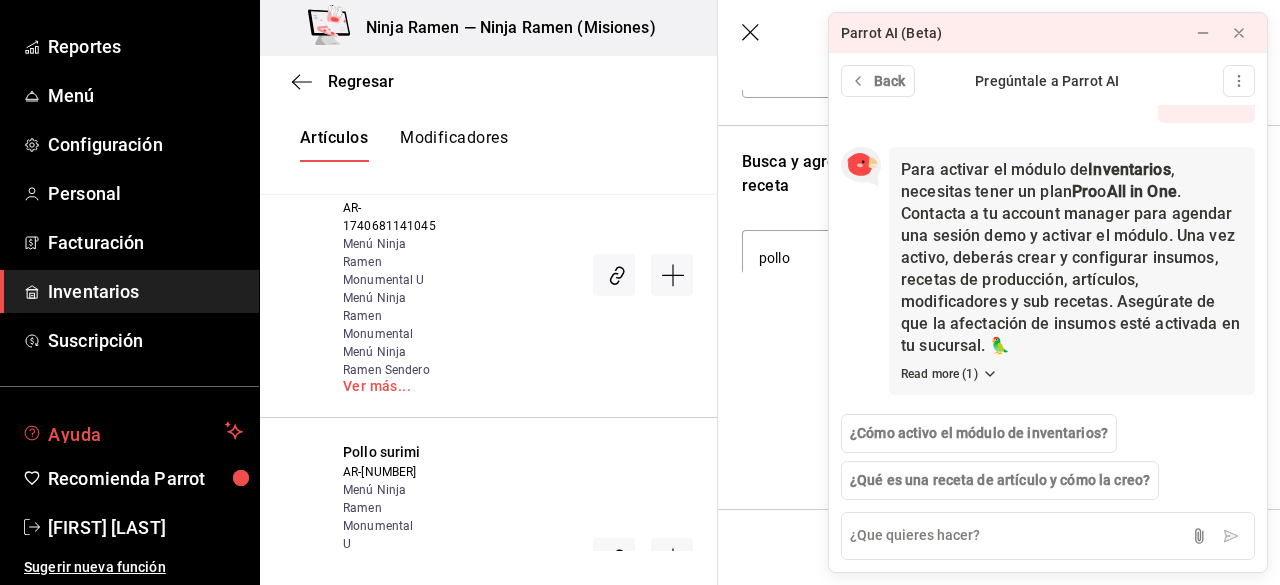 click on "Ayuda" at bounding box center (132, 431) 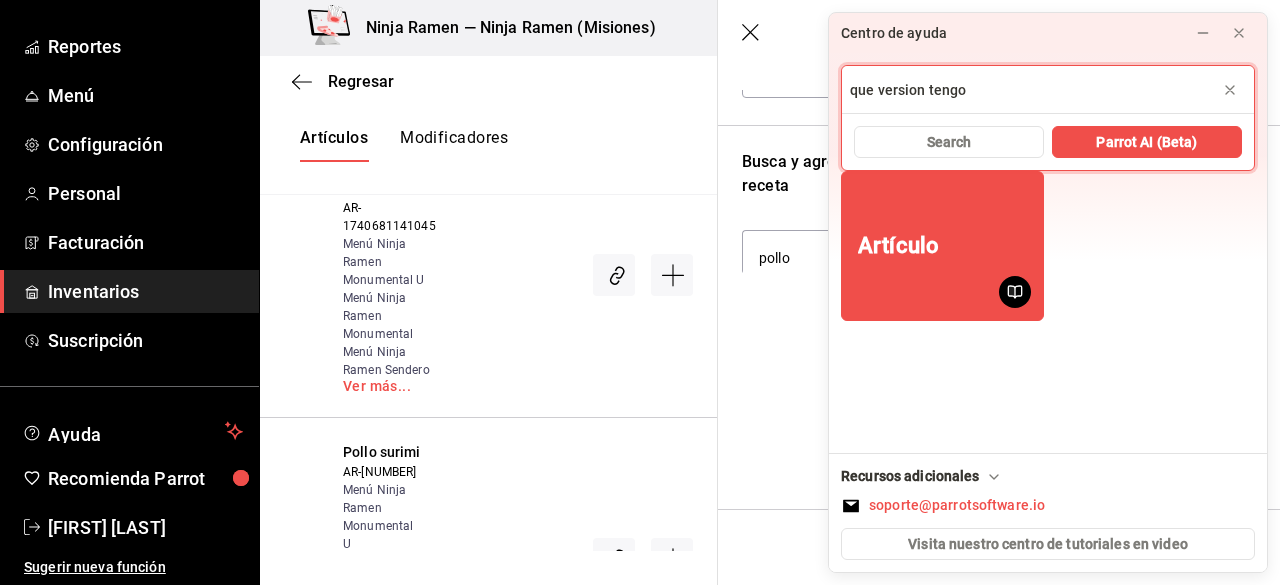 type on "que version tengo" 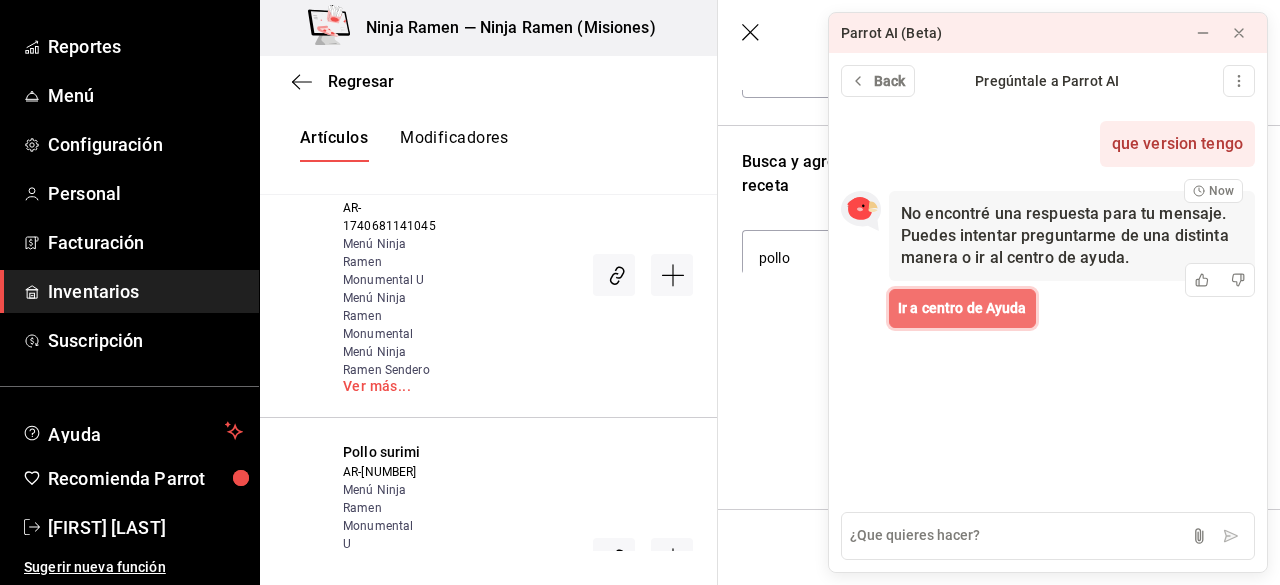 click on "Ir a centro de Ayuda" at bounding box center (962, 308) 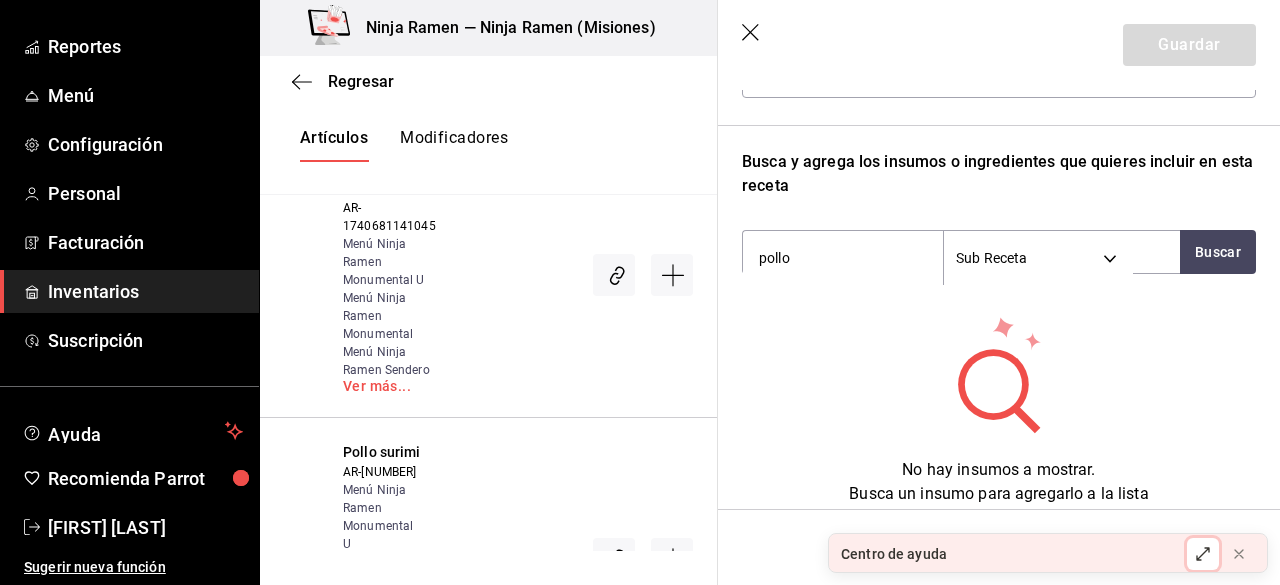 click at bounding box center [1203, 554] 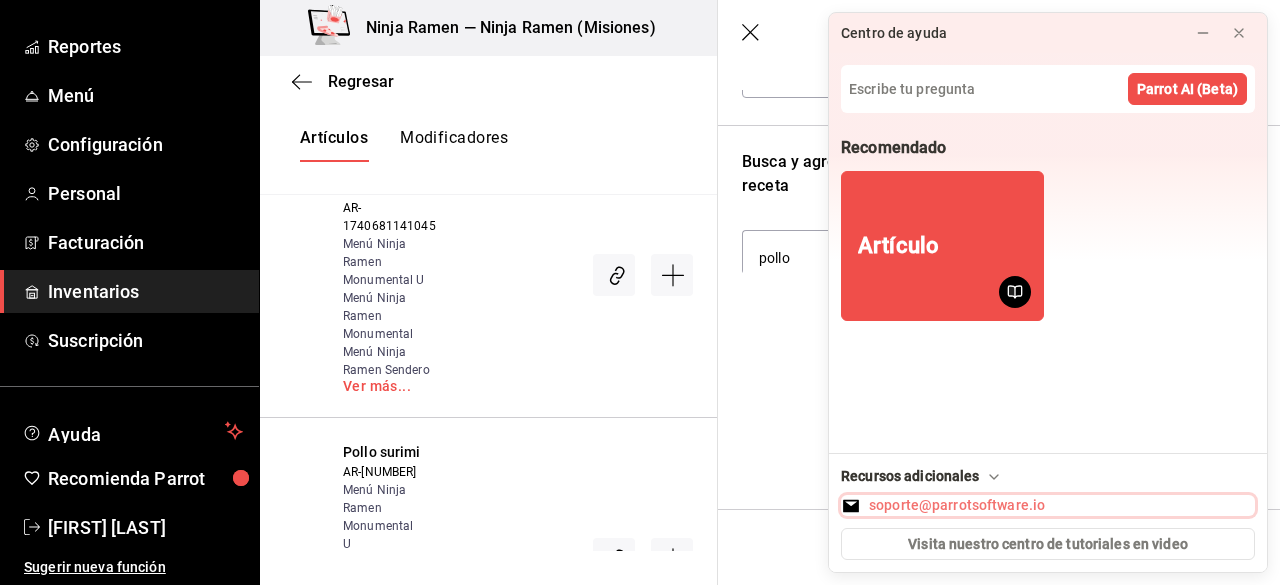 click on "soporte@parrotsoftware.io" at bounding box center (957, 505) 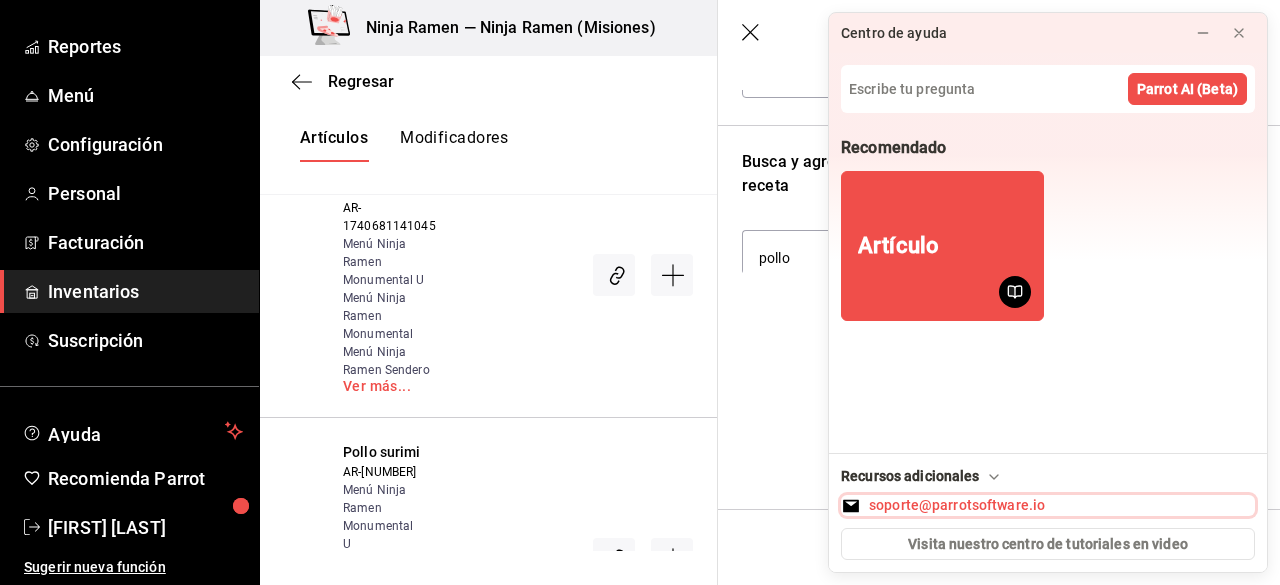 scroll, scrollTop: 0, scrollLeft: 0, axis: both 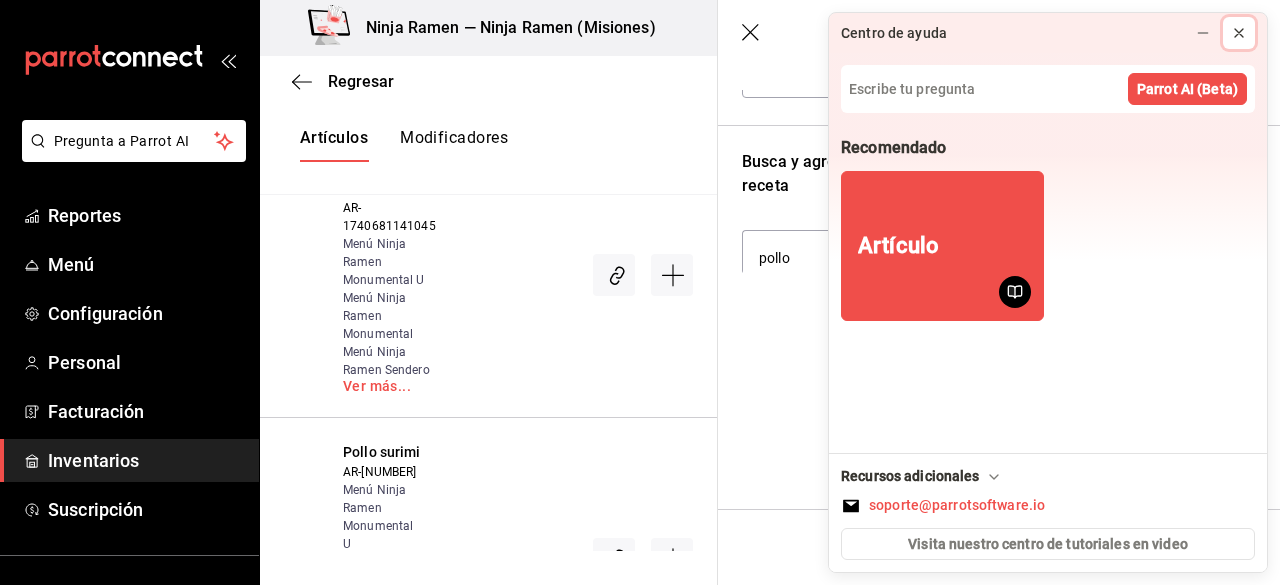 click at bounding box center (1239, 33) 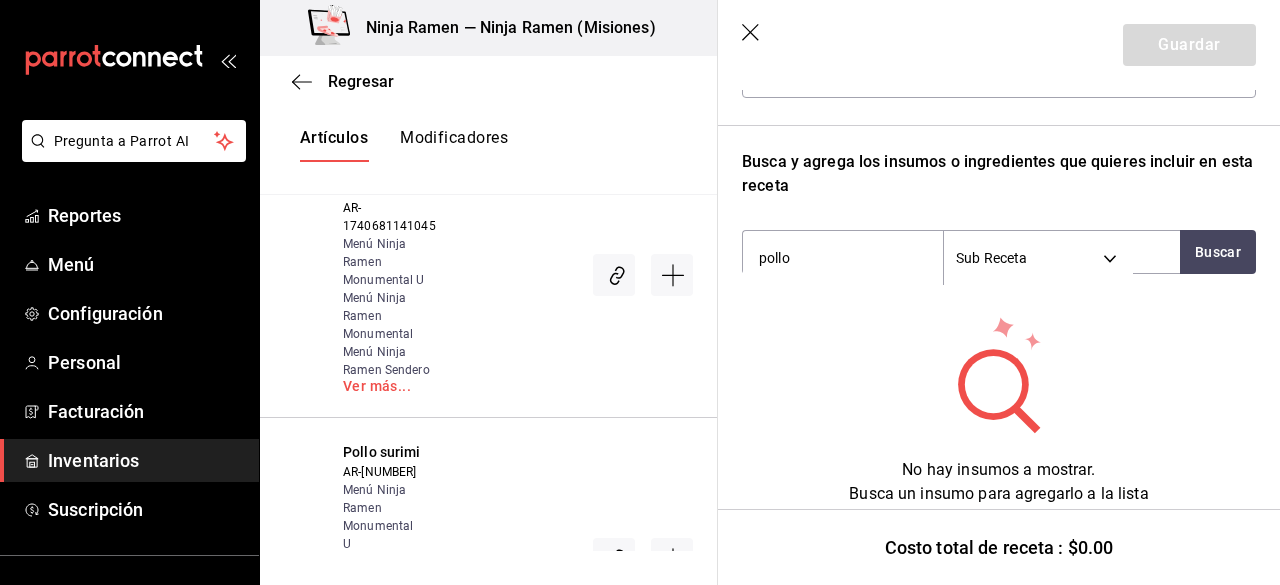 drag, startPoint x: 734, startPoint y: 31, endPoint x: 760, endPoint y: 33, distance: 26.076809 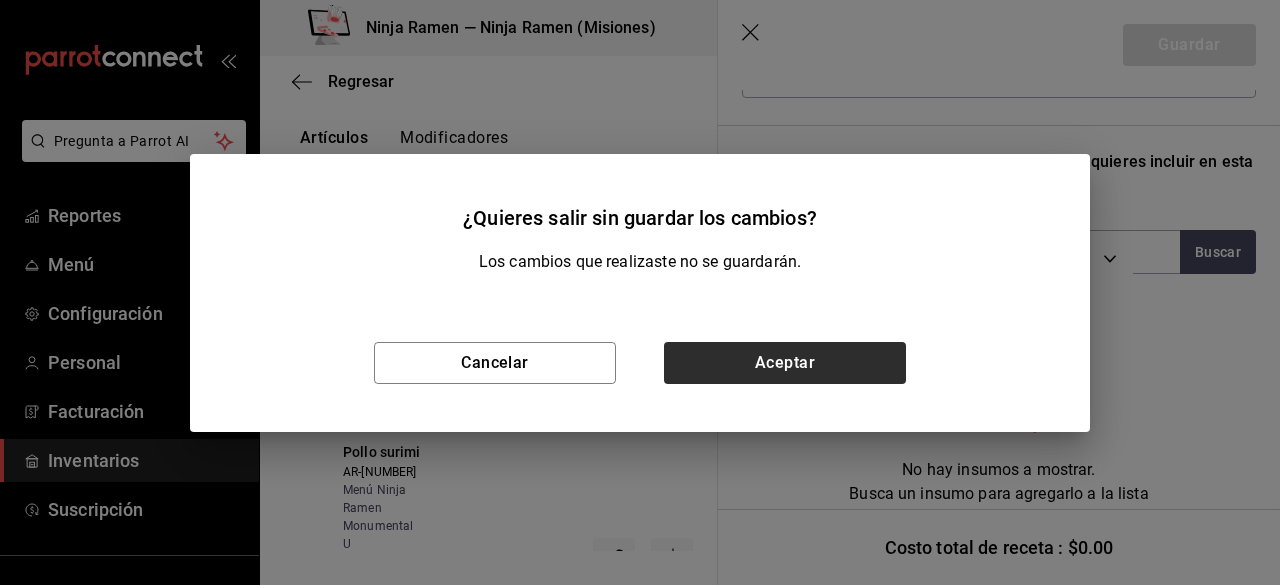 drag, startPoint x: 742, startPoint y: 386, endPoint x: 758, endPoint y: 380, distance: 17.088007 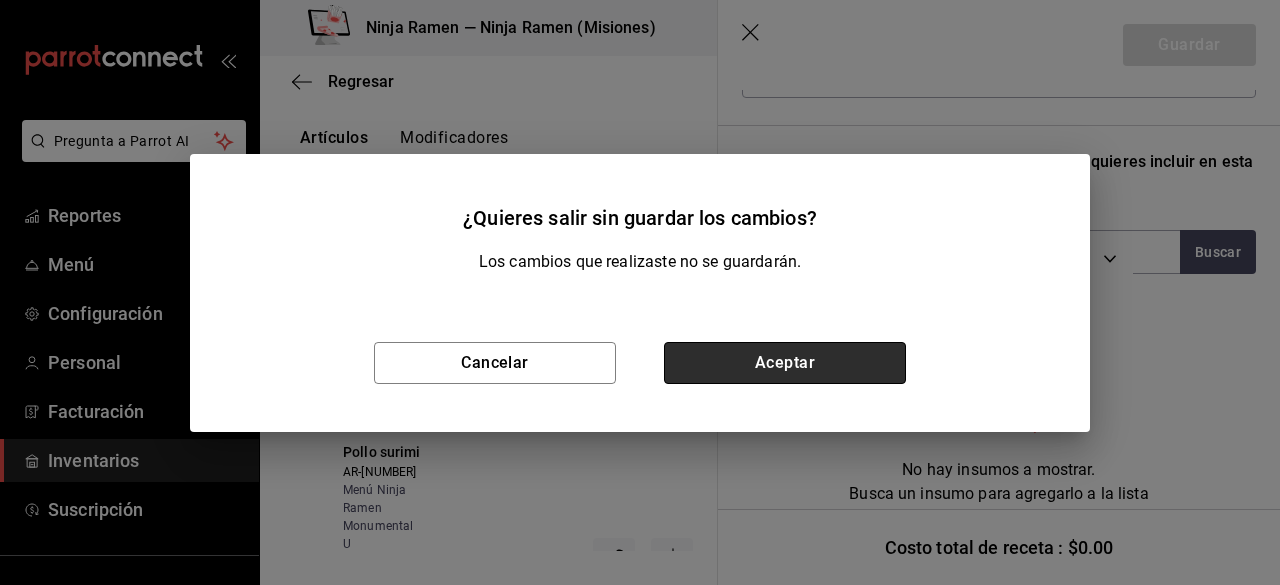 click on "Aceptar" at bounding box center [785, 363] 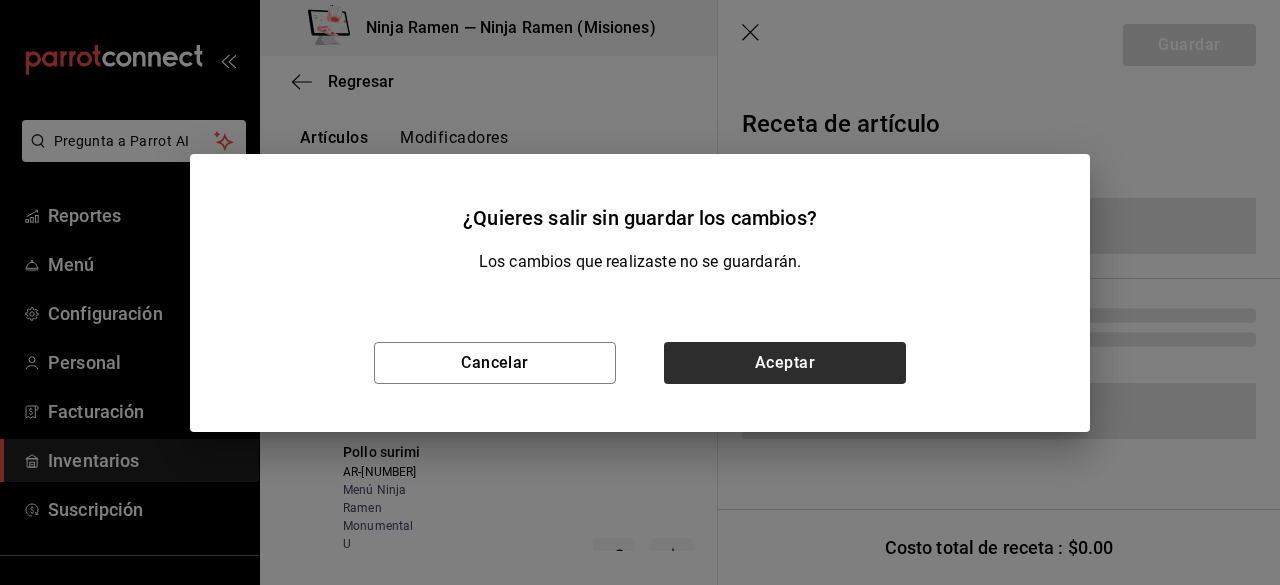 scroll, scrollTop: 0, scrollLeft: 0, axis: both 